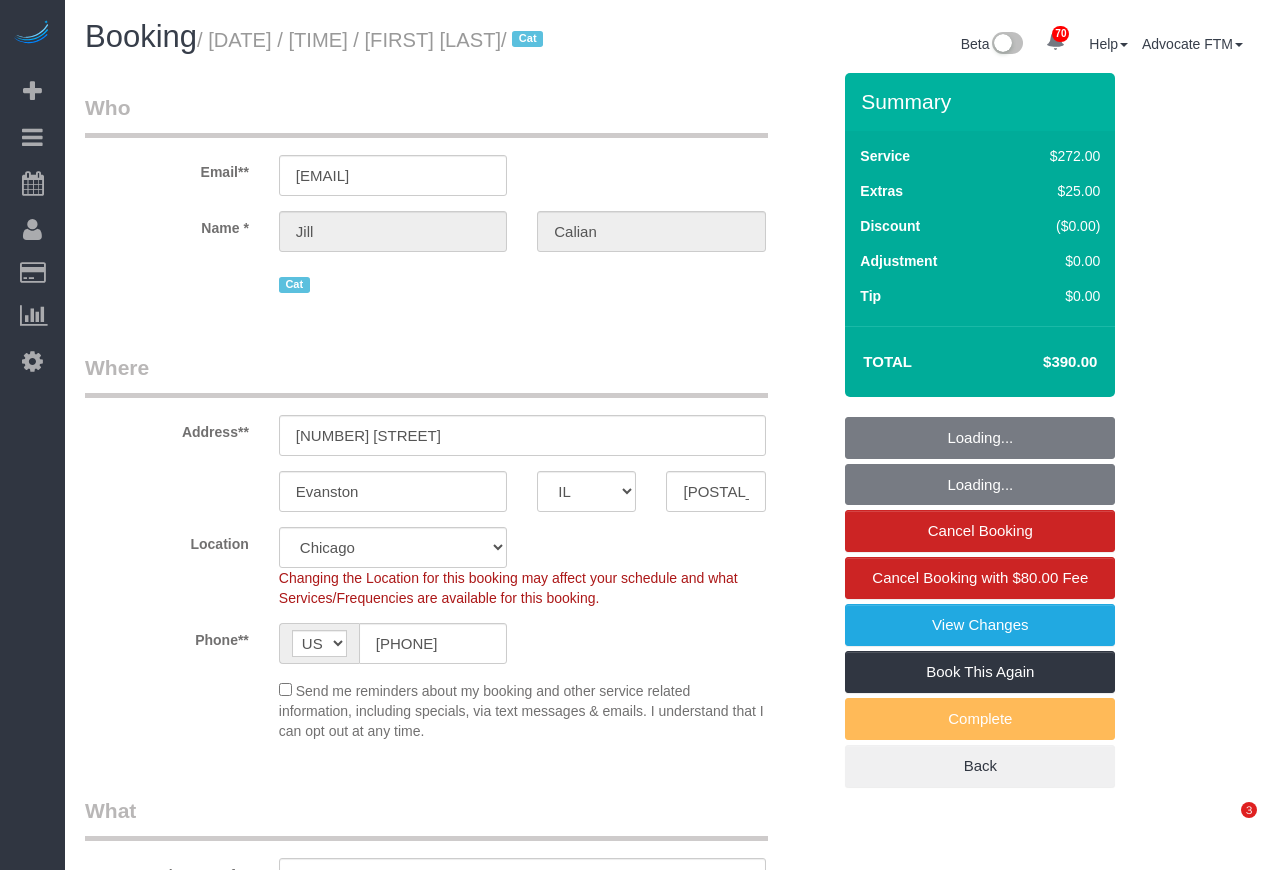 select on "IL" 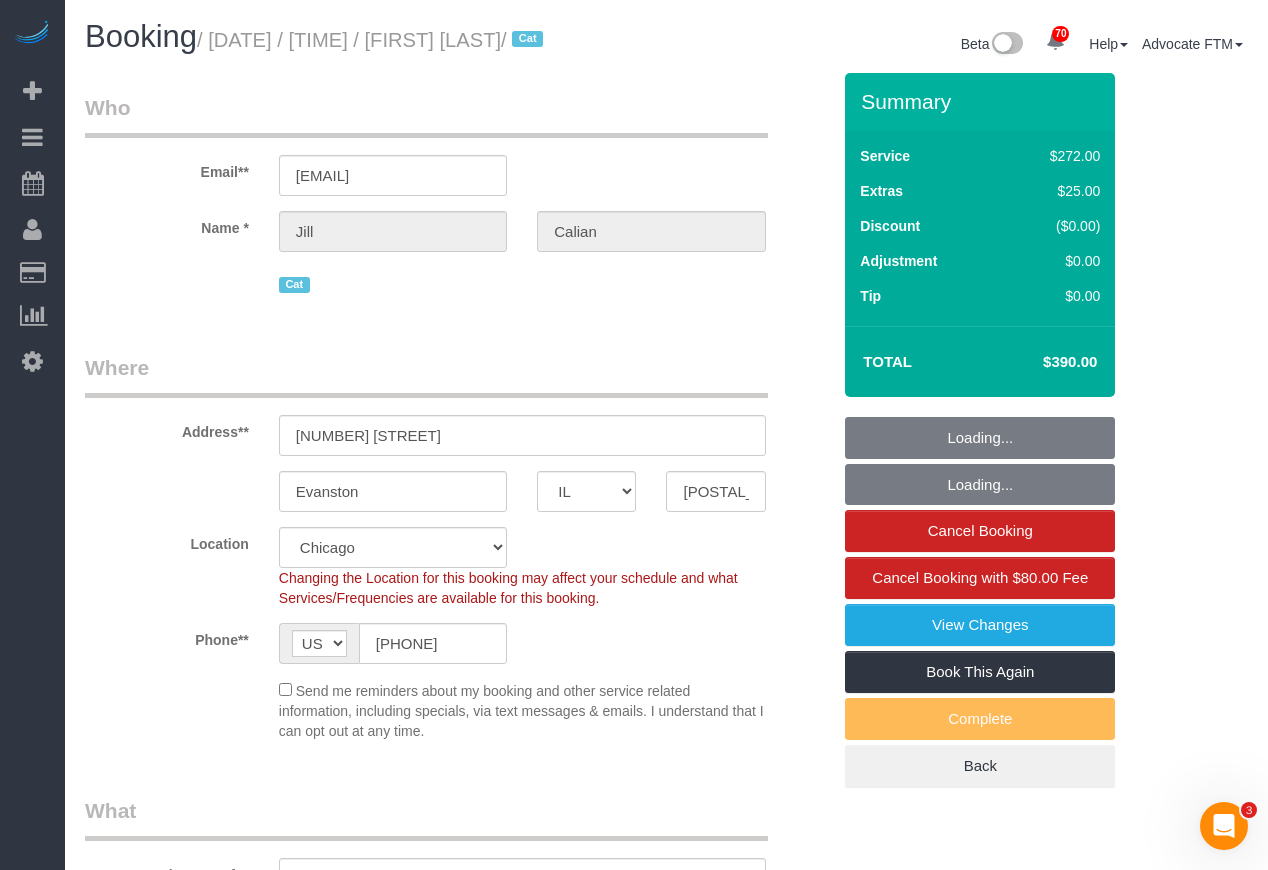 scroll, scrollTop: 0, scrollLeft: 0, axis: both 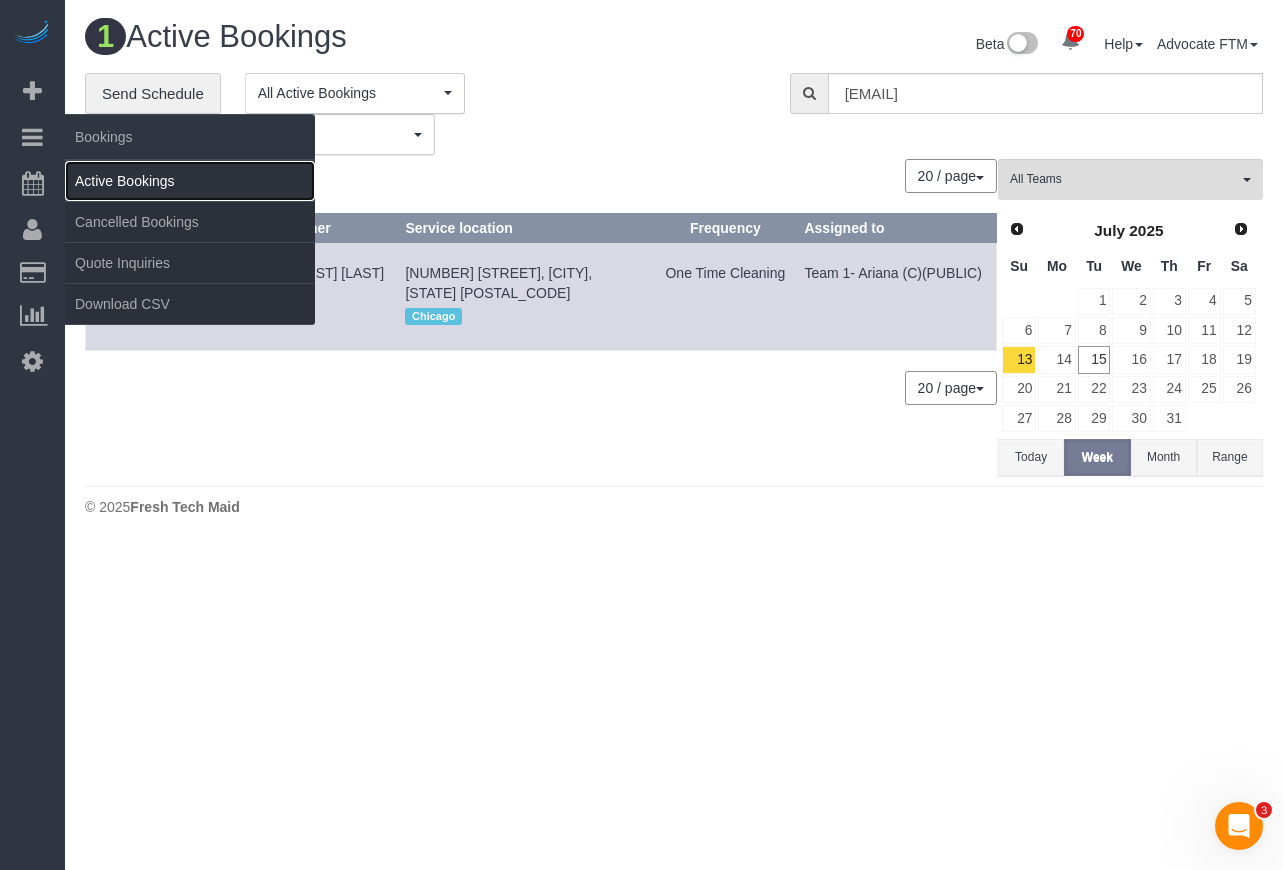 click on "Active Bookings" at bounding box center [190, 181] 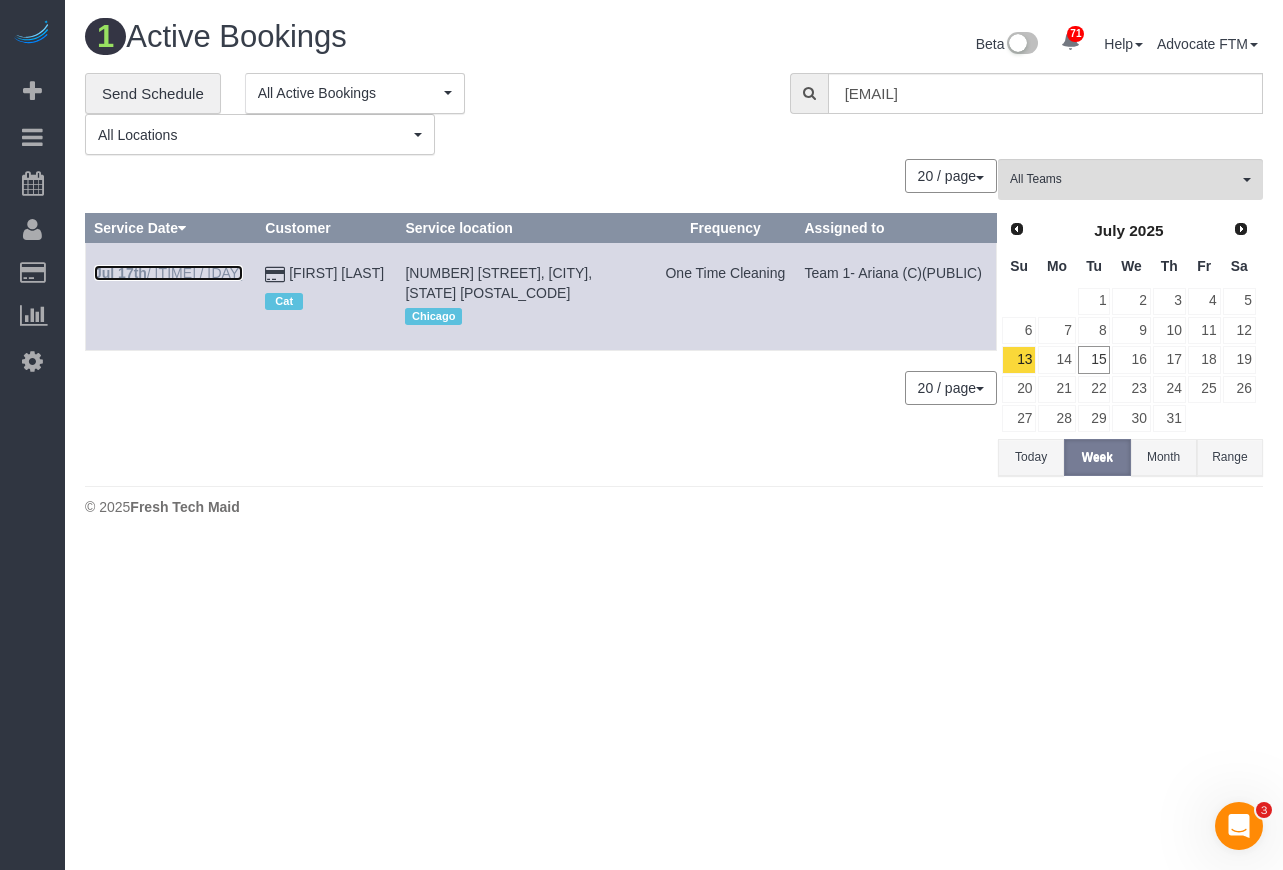 click on "Jul 17th
/ 8:30AM - 9:30AM / Thu" at bounding box center (168, 273) 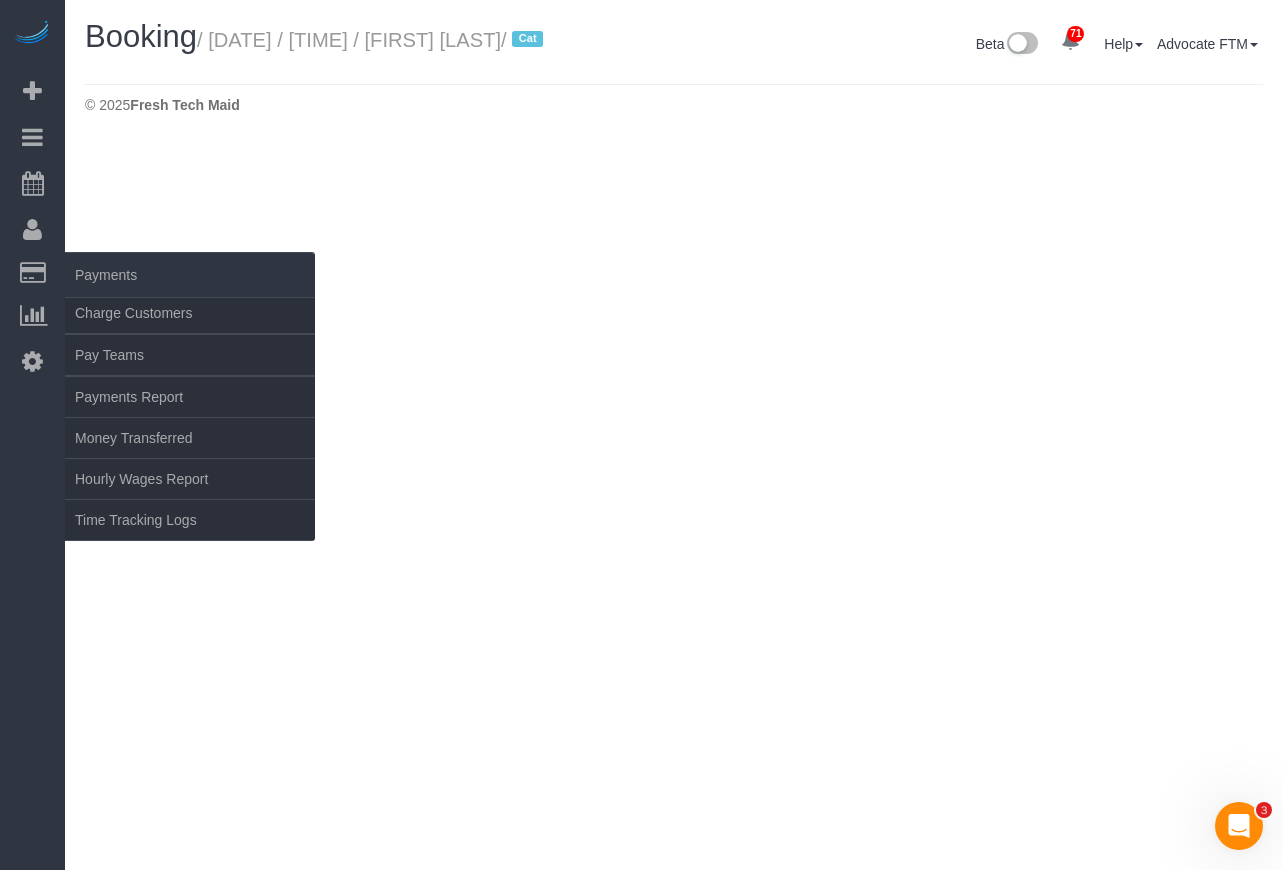 select on "IL" 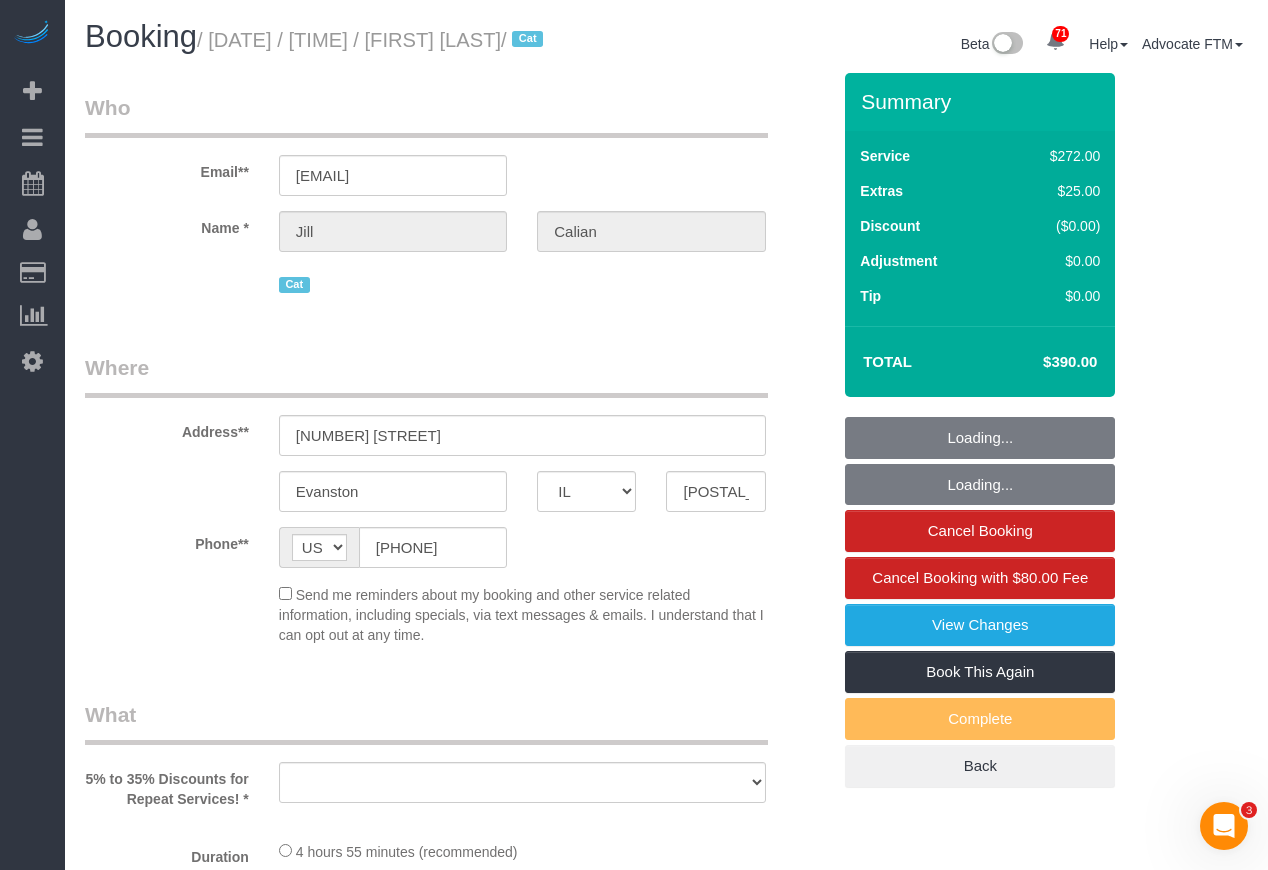 select on "string:fspay-f66c6b1d-9d20-4d66-bb62-f3c7d7cca4a6" 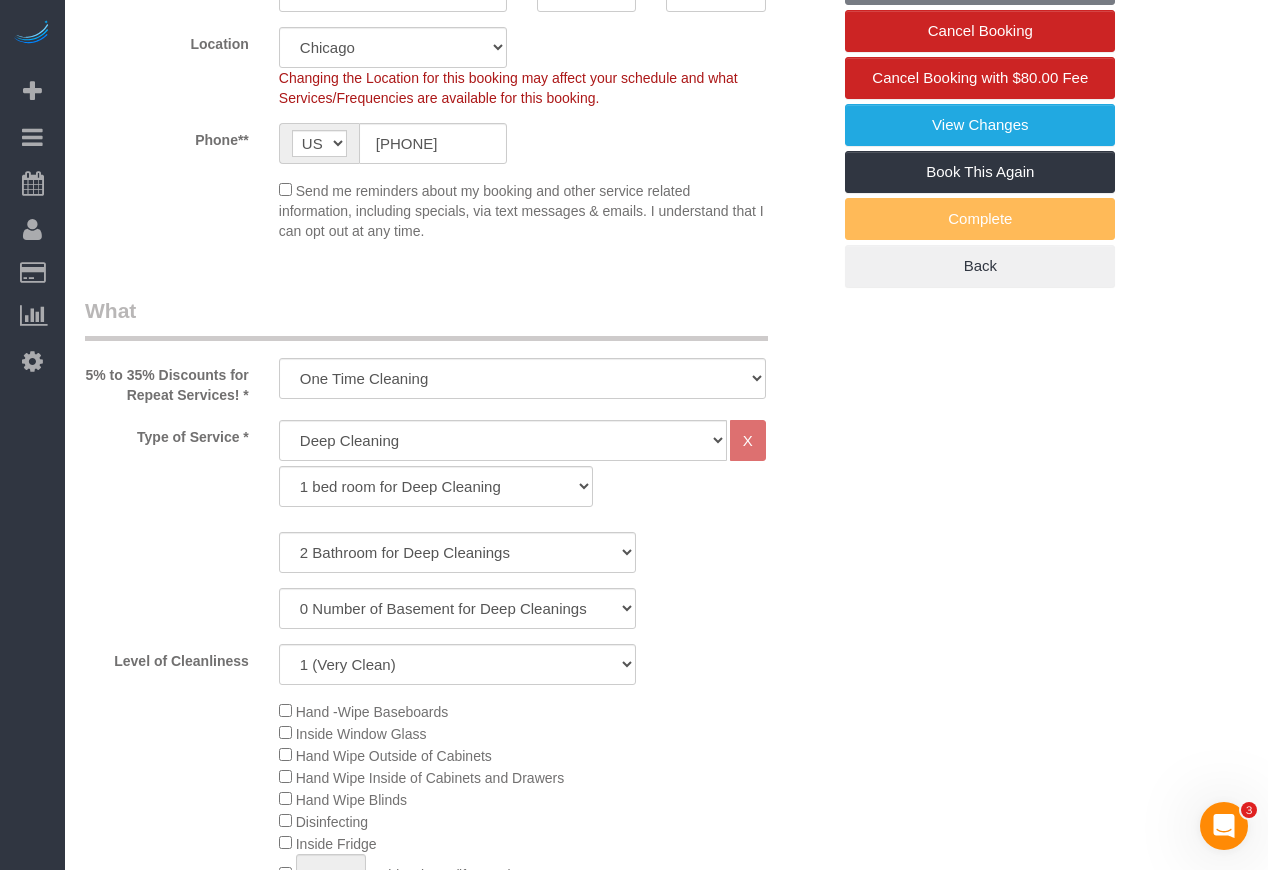 select on "object:4874" 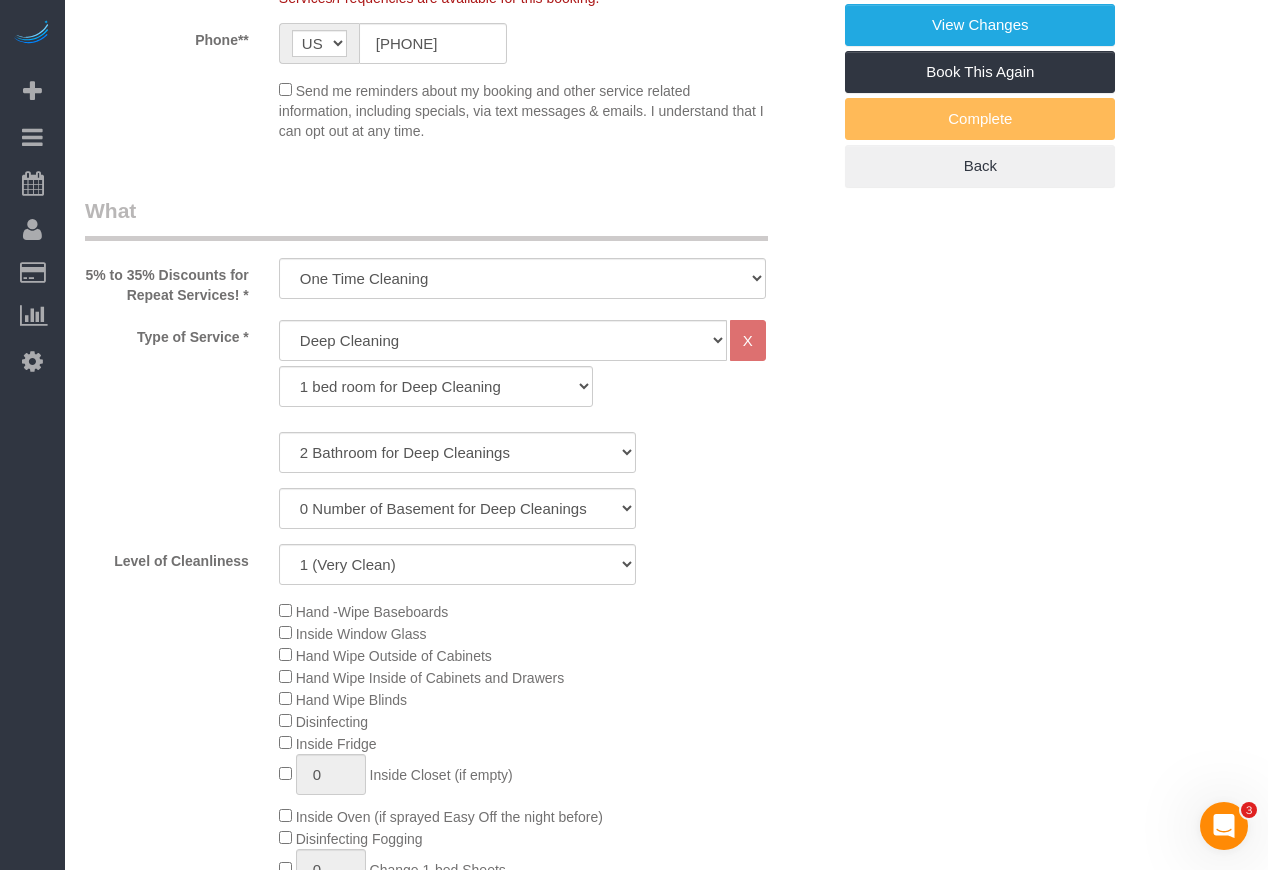 select on "2" 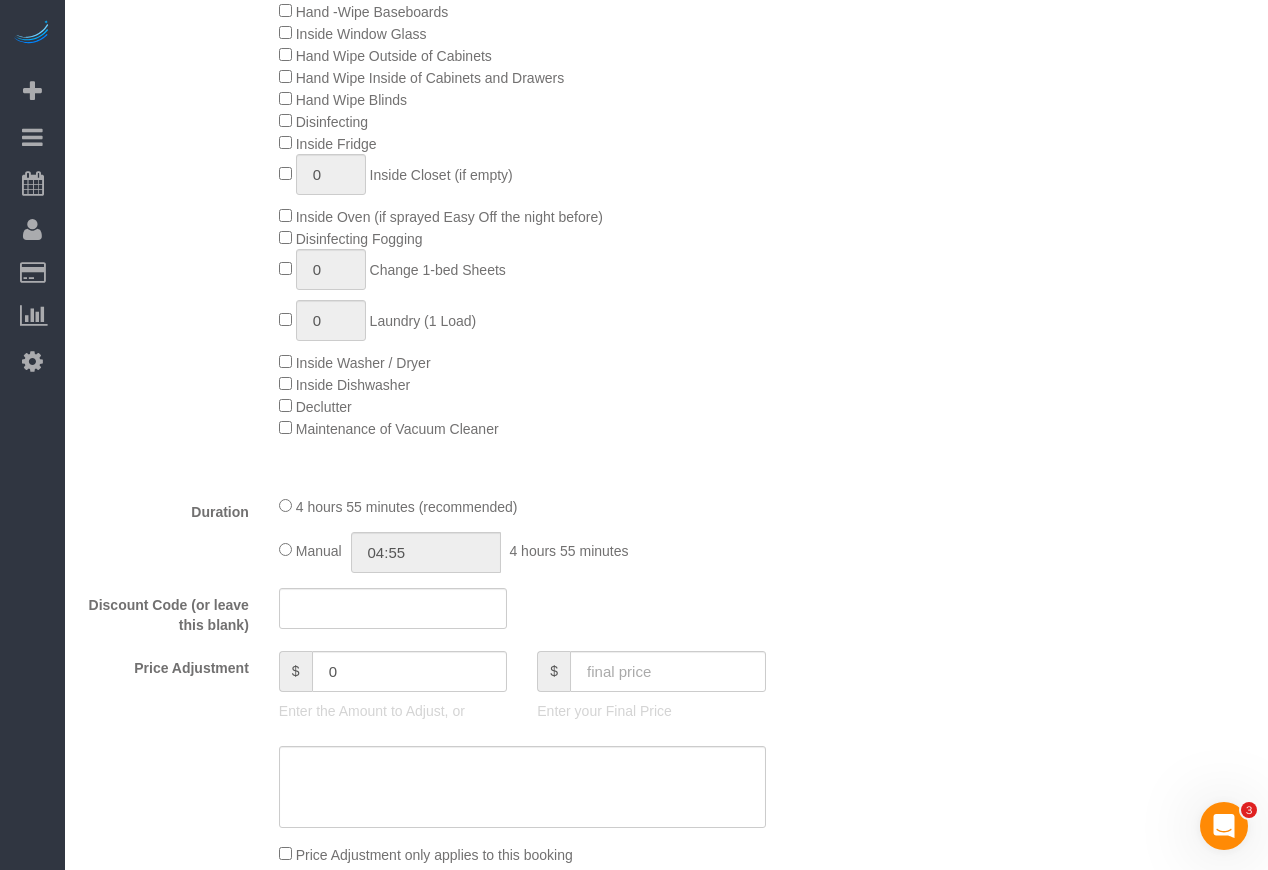 scroll, scrollTop: 1300, scrollLeft: 0, axis: vertical 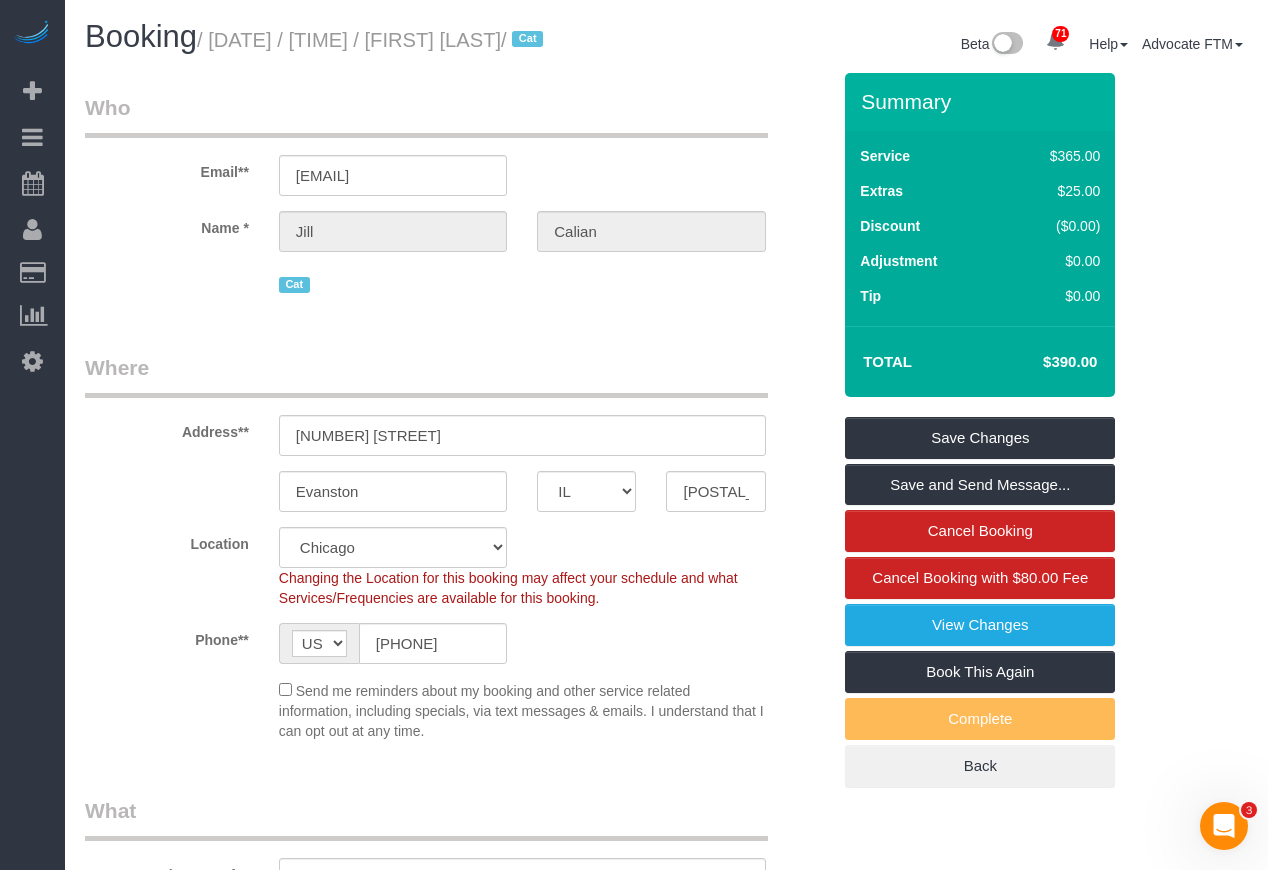 click on "Who
Email**
calians@comcast.net
Name *
Jill
Calian
Cat
Where
Address**
1246 Forest Avenue
Evanston
AK
AL
AR
AZ
CA
CO
CT
DC
DE
FL
GA
HI
IA
ID
IL
IN
KS
KY
LA
MA
MD
ME
MI
MN
MO
MS
MT
NC
ND
NE" at bounding box center (457, 2266) 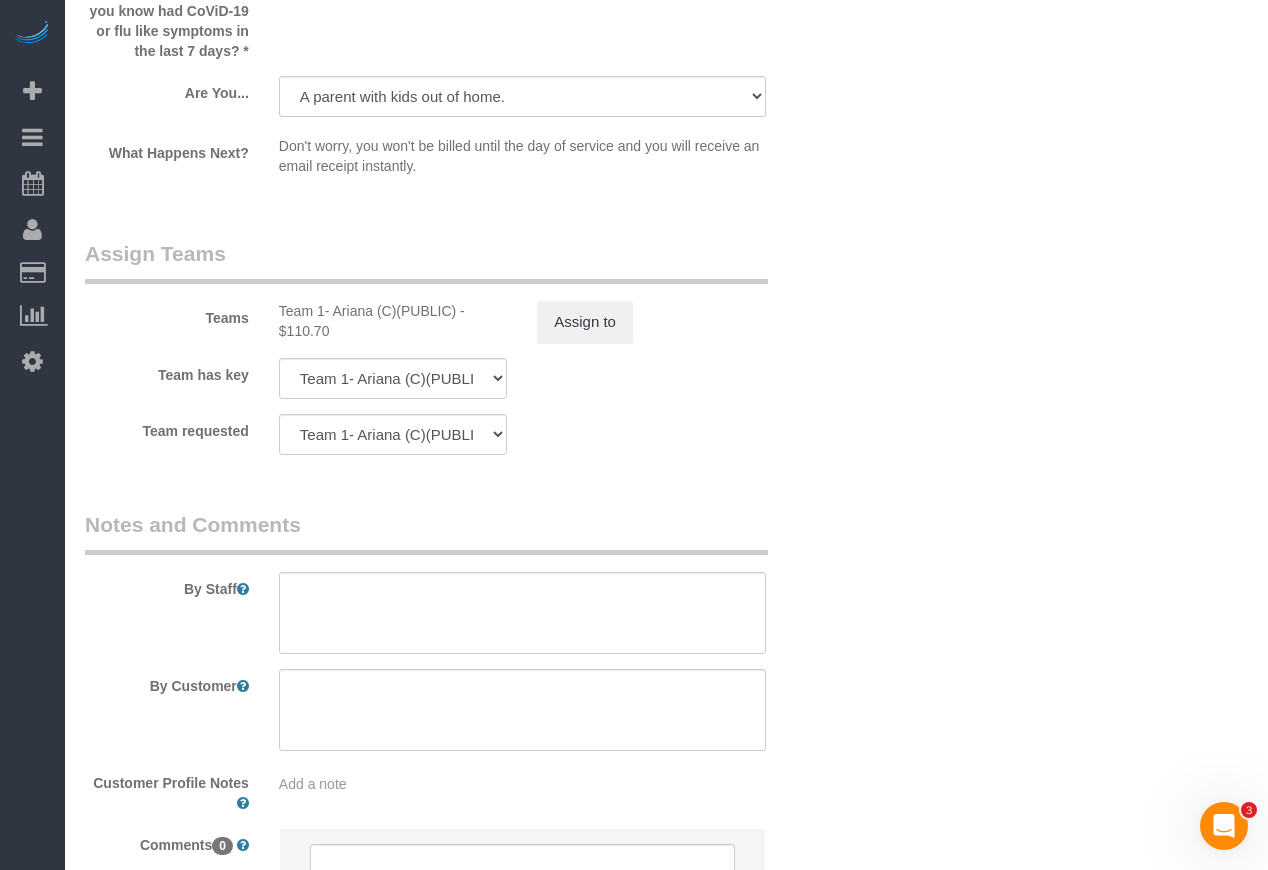 scroll, scrollTop: 3467, scrollLeft: 0, axis: vertical 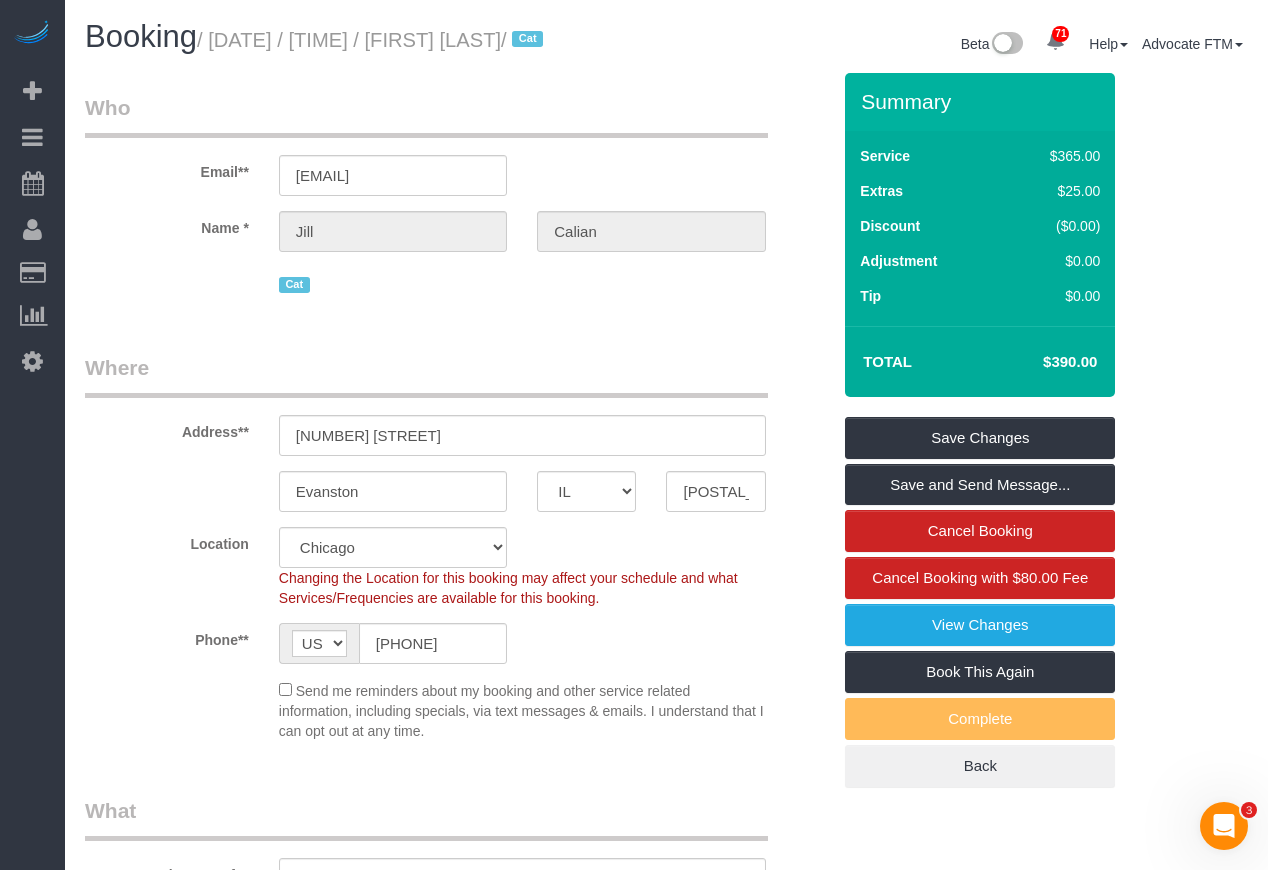 click on "Cat" at bounding box center (522, 282) 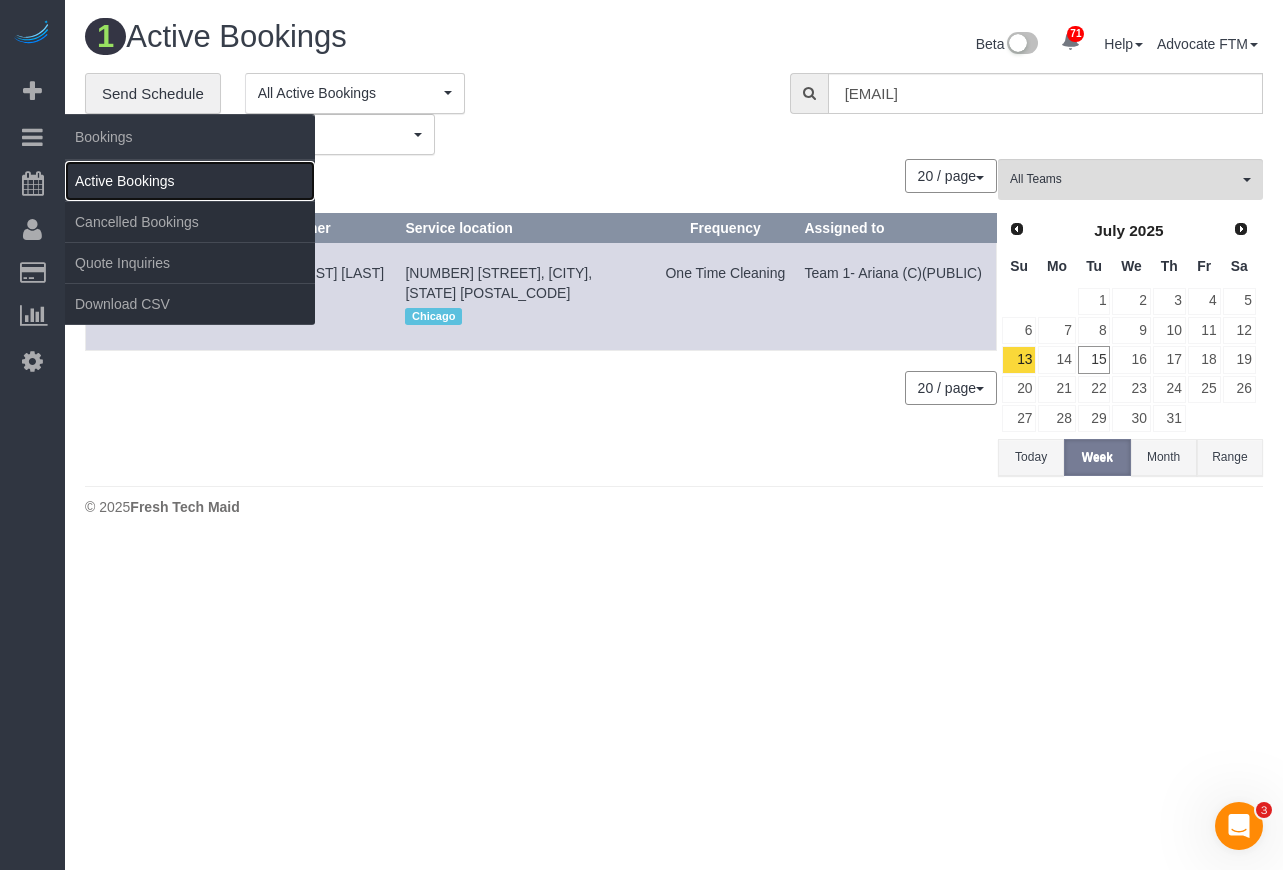 click on "Active Bookings" at bounding box center [190, 181] 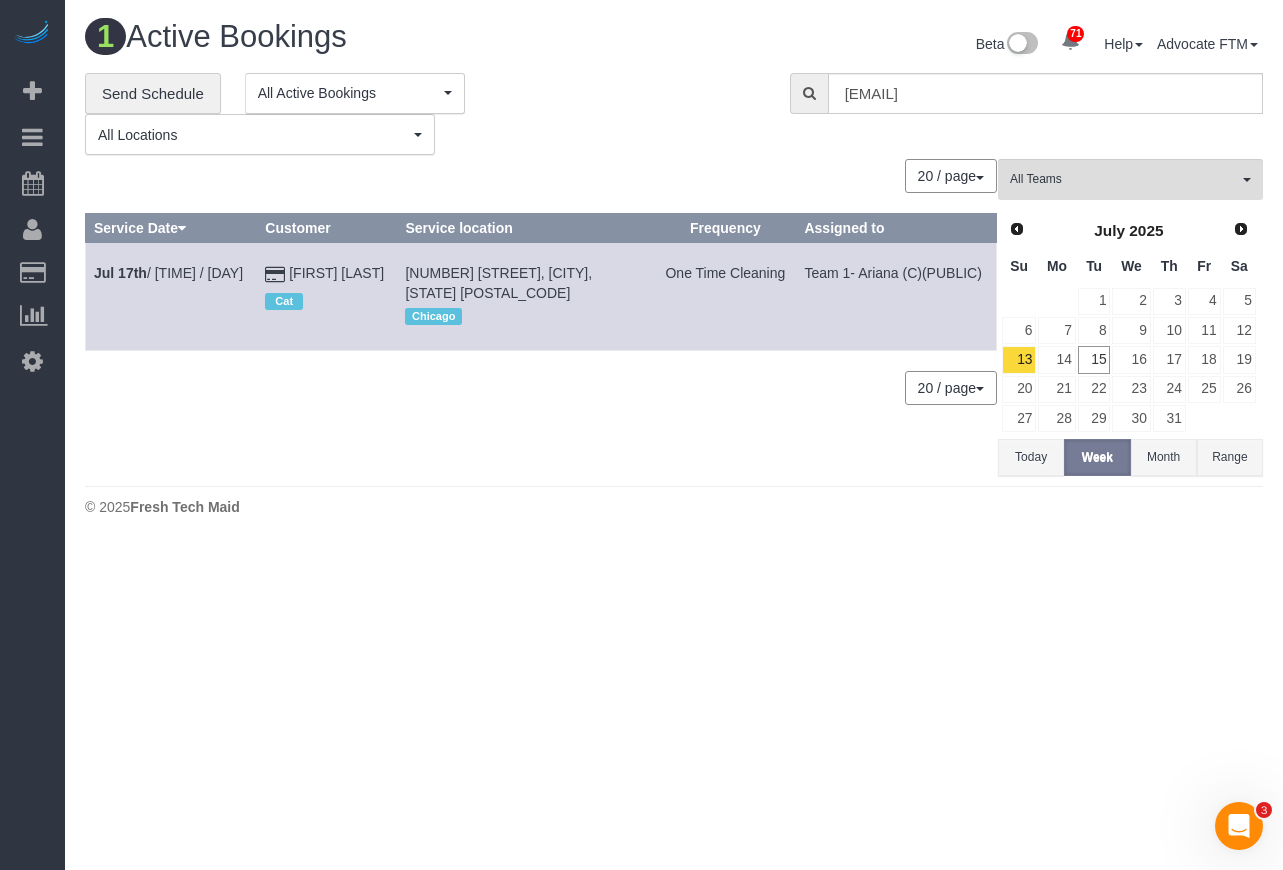 click on "0 Bookings found.
We couldn't find any bookings that matched your search.
Create a Booking
20 / page
10 / page
20 / page
30 / page
40 / page
50 / page
100 / page
Service Date
Customer
Service location
Frequency
Assigned to
Jul 17th
/ 8:30AM - 9:30AM / Thu
Jill Calian" at bounding box center (541, 317) 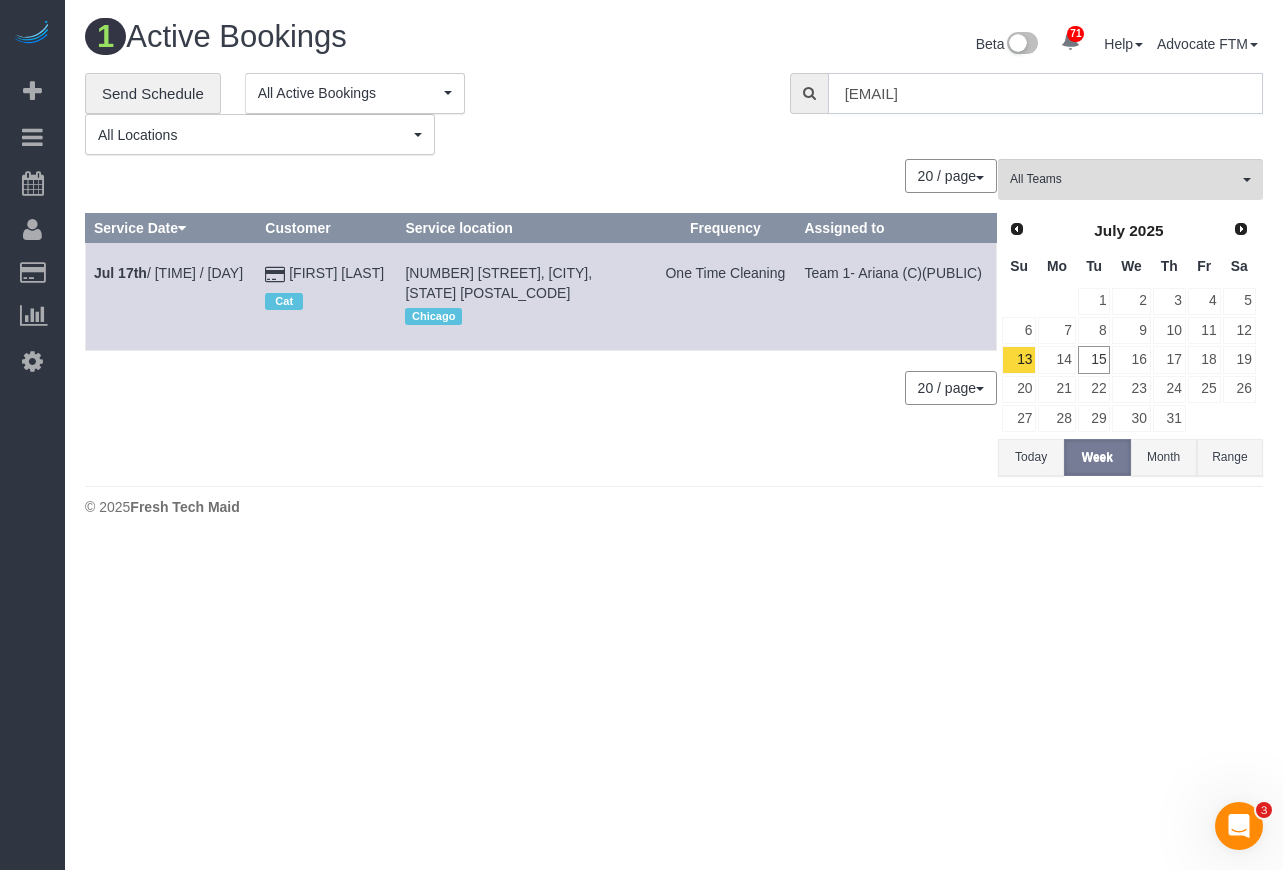 drag, startPoint x: 1038, startPoint y: 100, endPoint x: 594, endPoint y: 68, distance: 445.15167 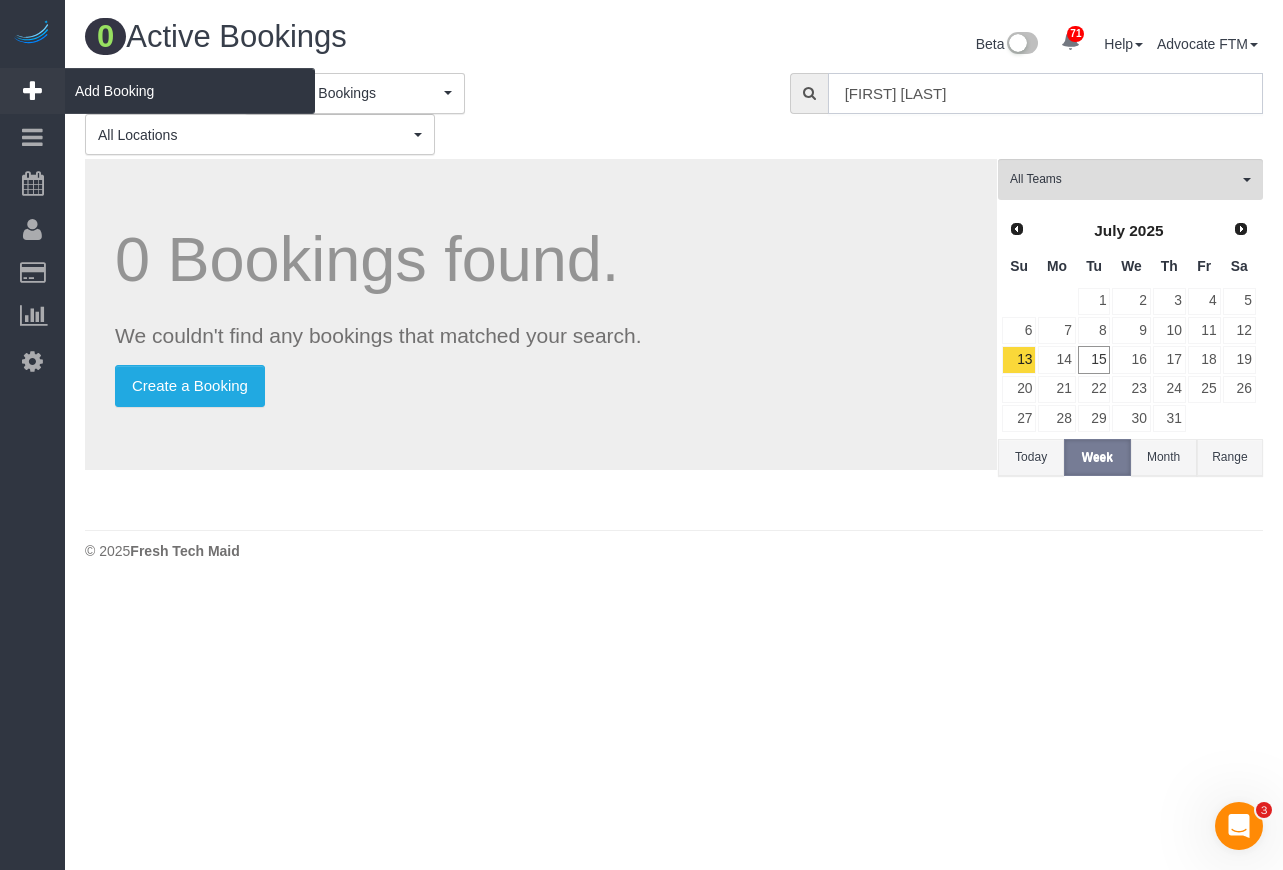 type on "[PERSON] [LAST]" 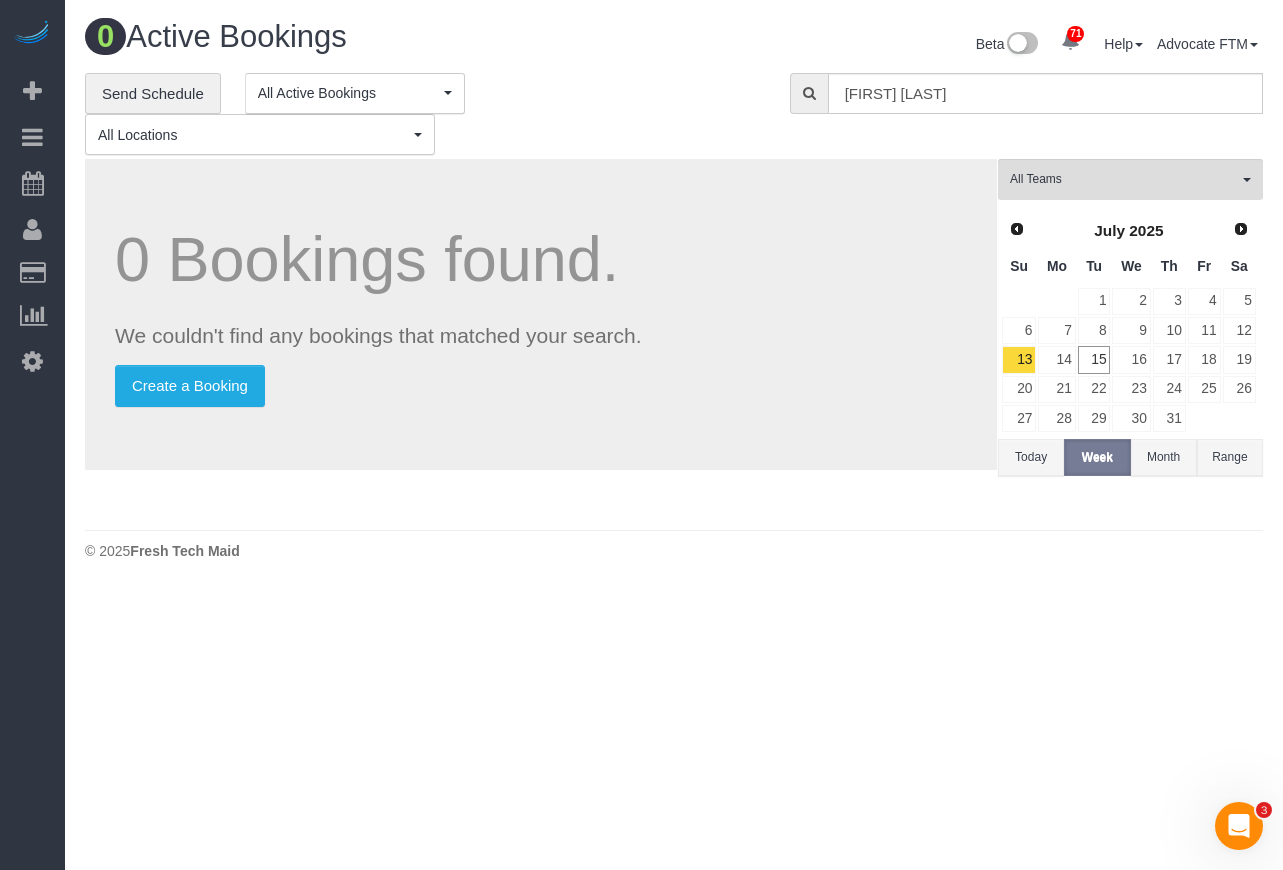 click on "**********" at bounding box center [422, 114] 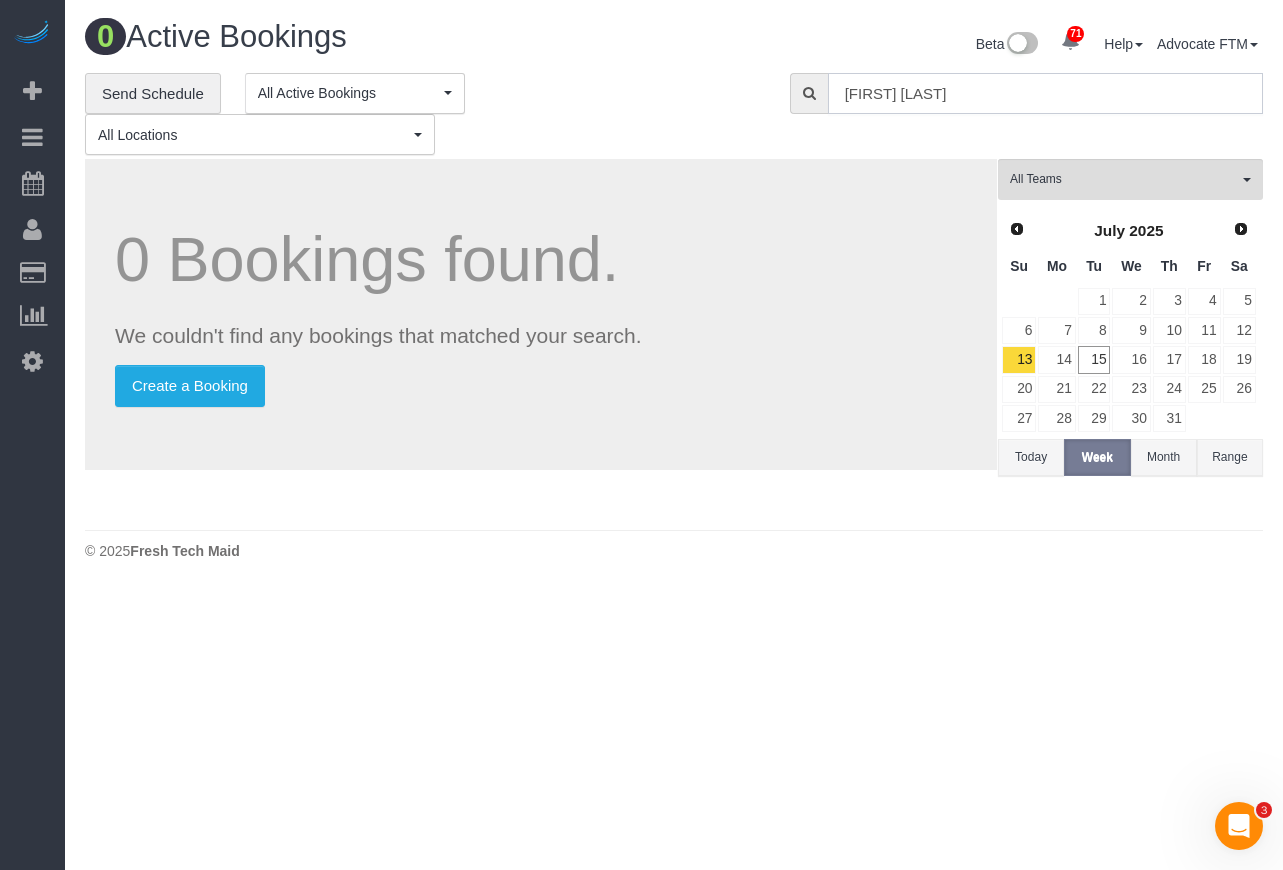 drag, startPoint x: 993, startPoint y: 94, endPoint x: 659, endPoint y: 70, distance: 334.86118 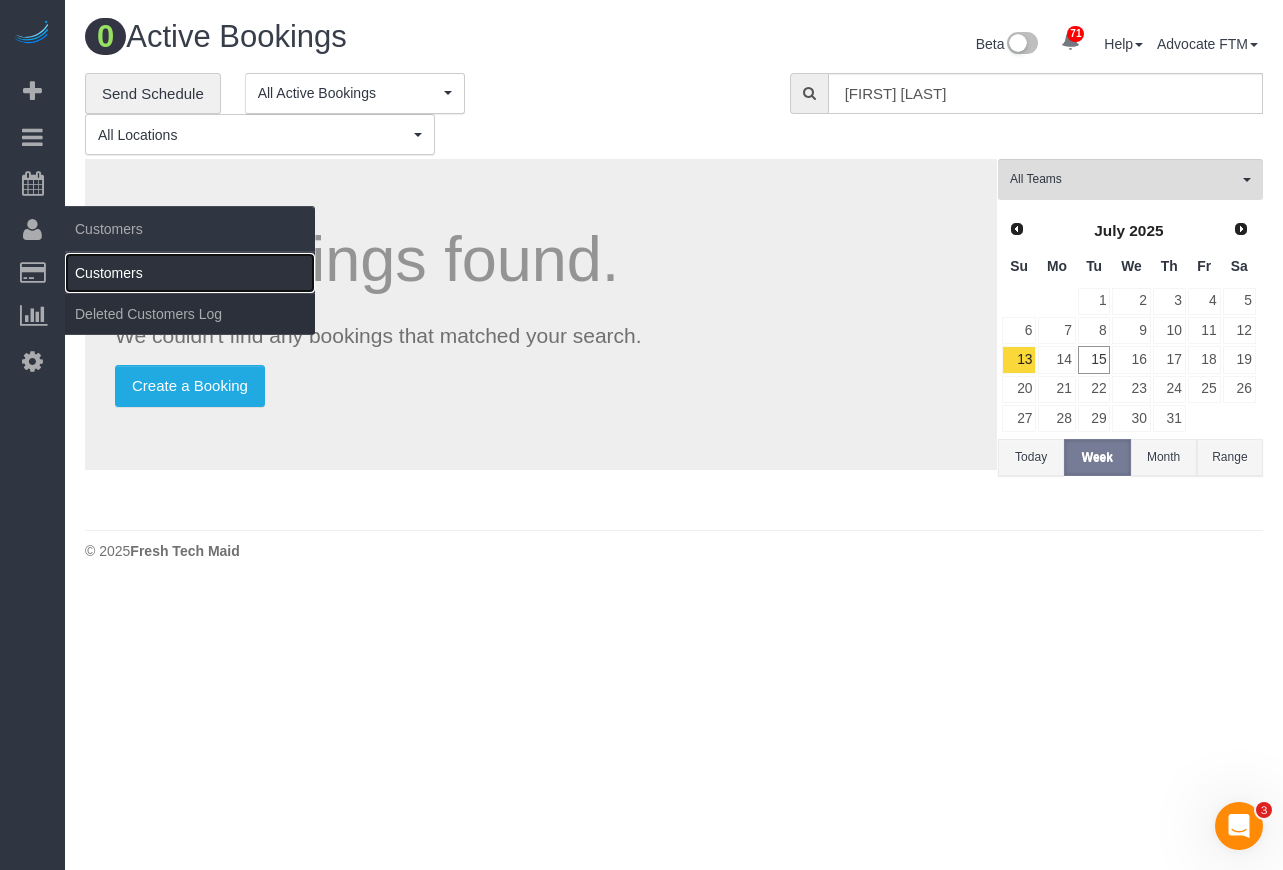 click on "Customers" at bounding box center (190, 273) 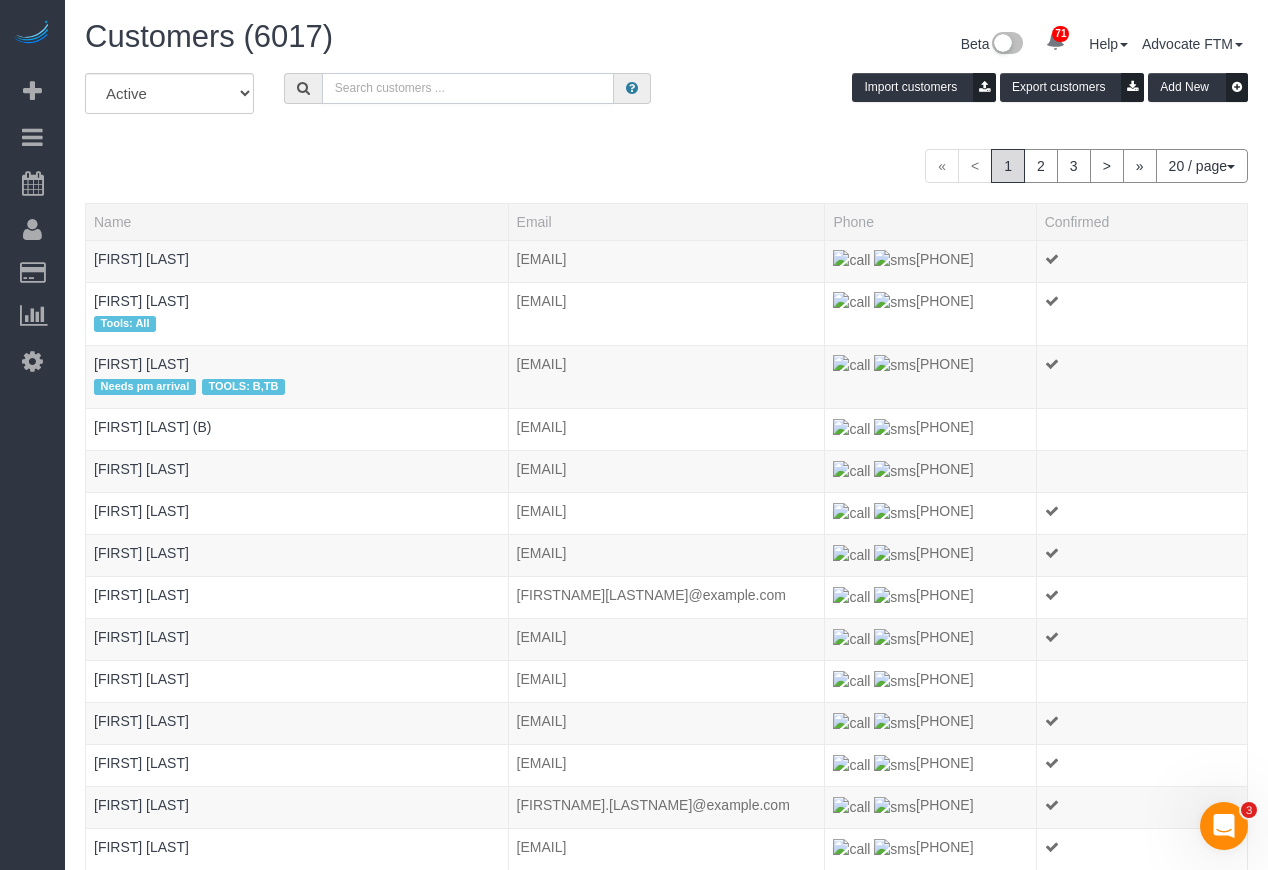 click at bounding box center [468, 88] 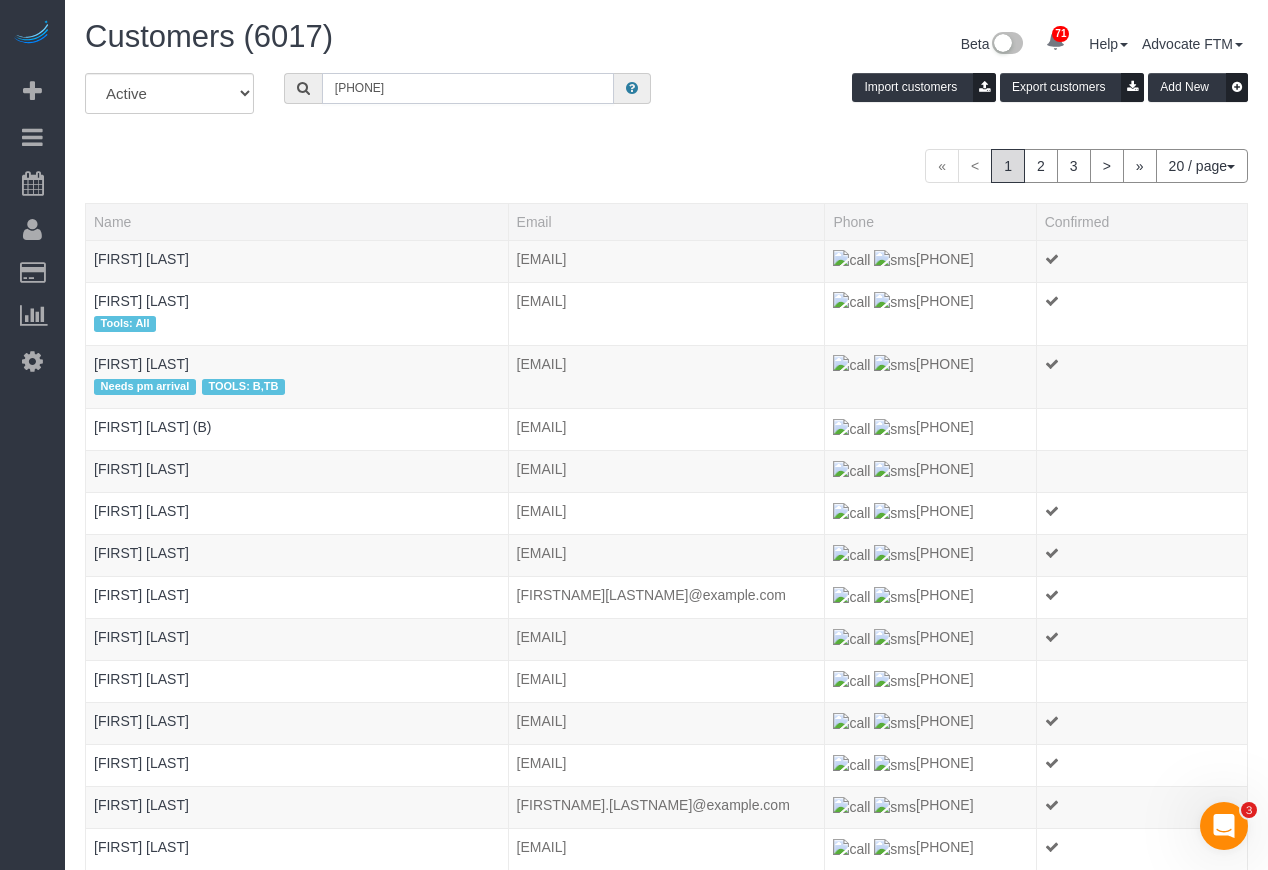 drag, startPoint x: 446, startPoint y: 85, endPoint x: 266, endPoint y: 87, distance: 180.01111 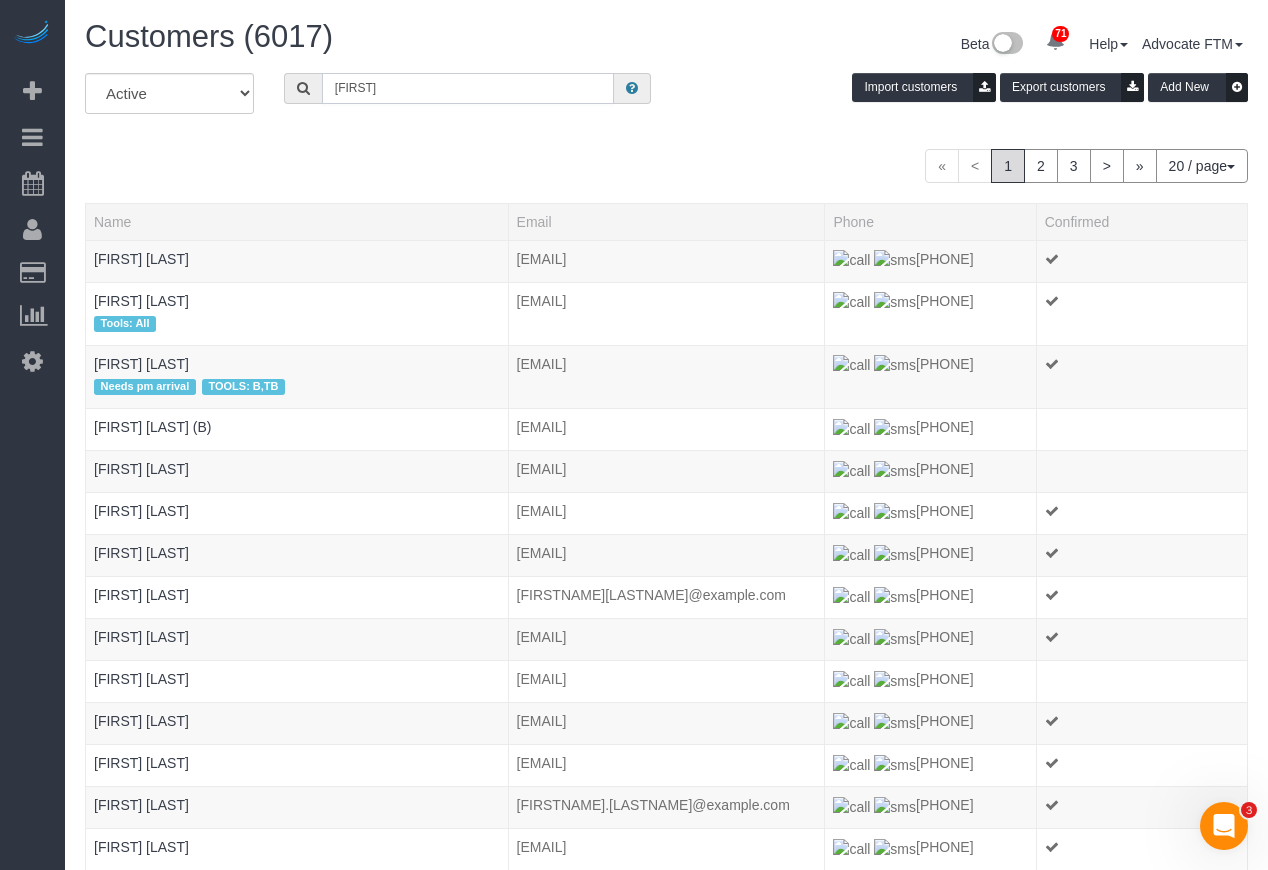 type on "karen peterson" 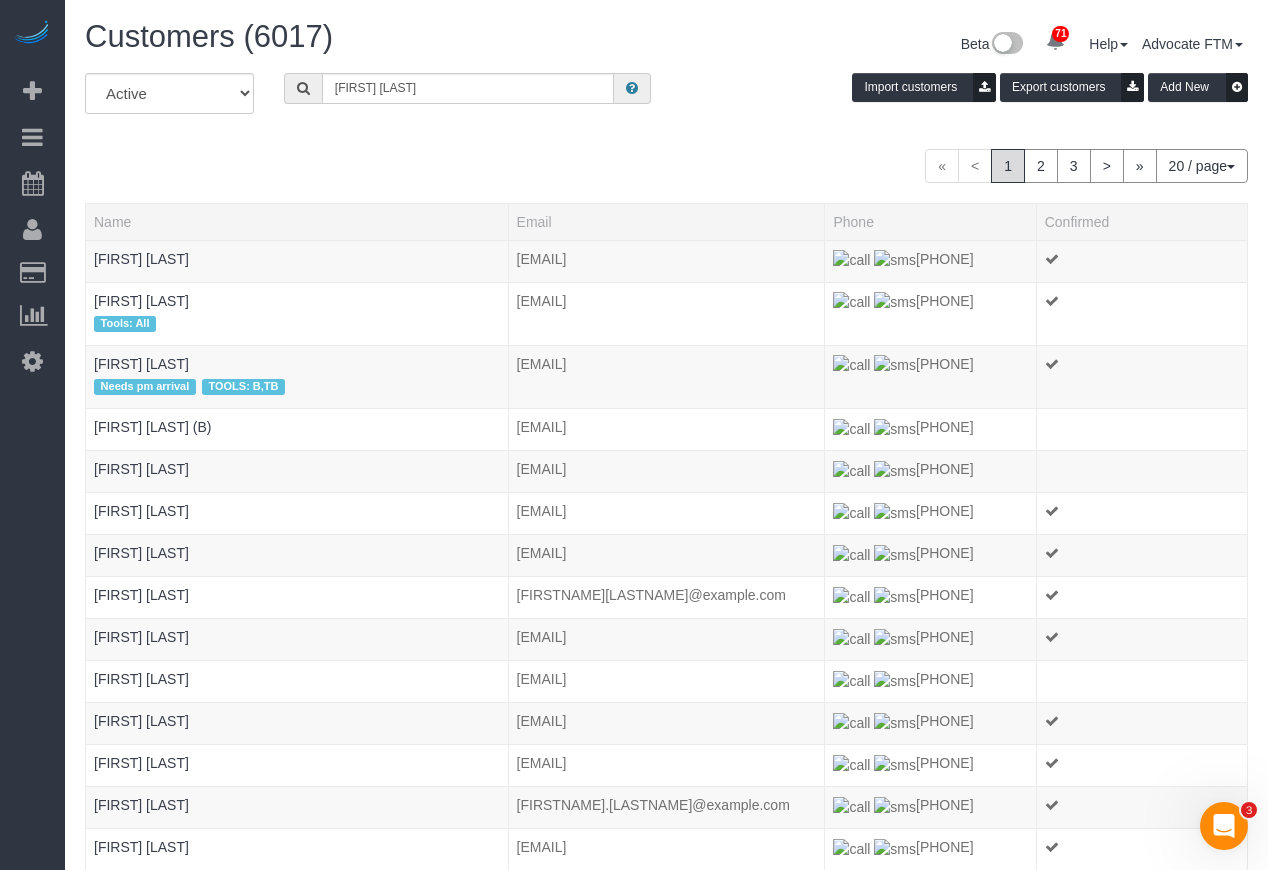 click on "All Active Archived
karen peterson
Import customers
Export customers
Add New
«
<
1
2
3
>
»
20 / page
10 / page
20 / page
30 / page
40 / page
50 / page
100 / page
Name" at bounding box center (666, 625) 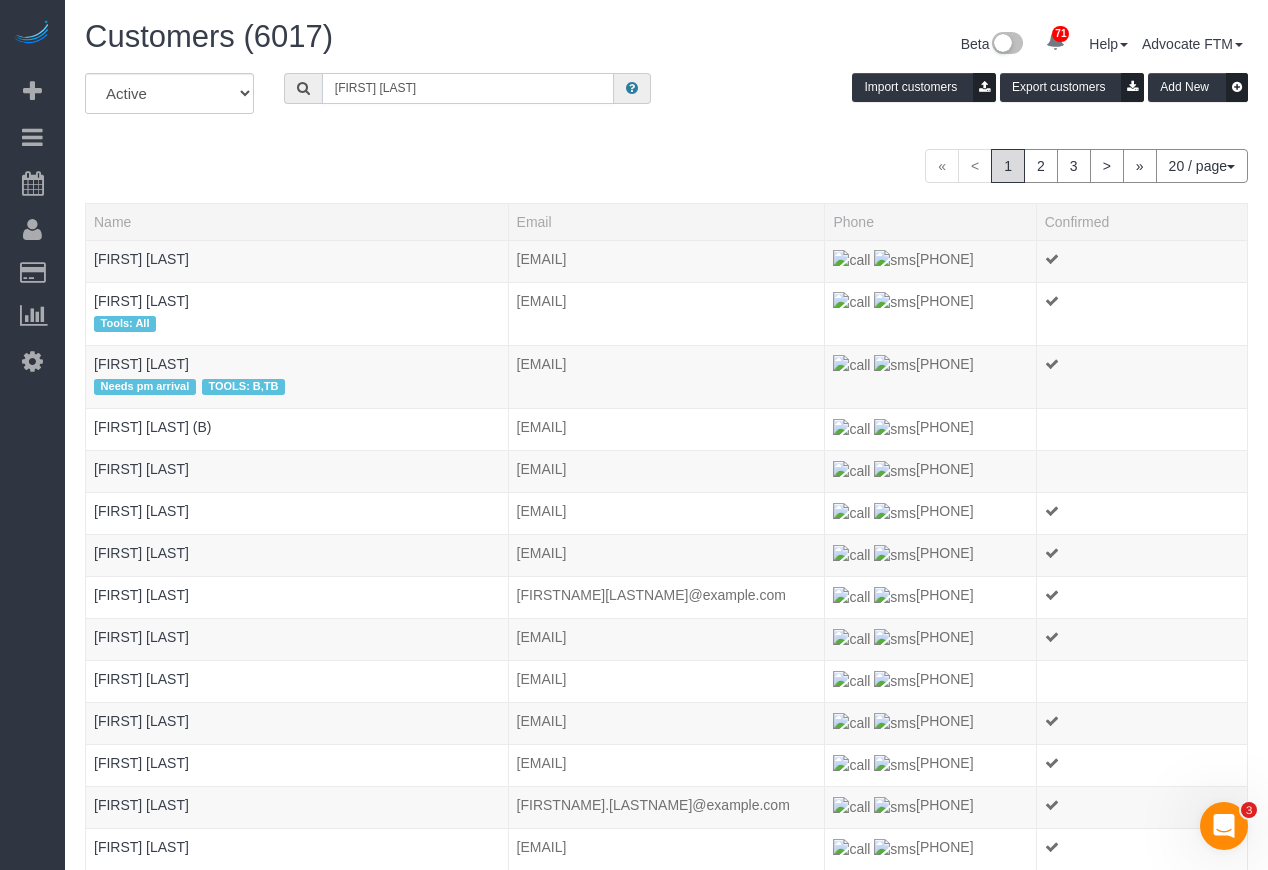 click on "karen peterson" at bounding box center [468, 88] 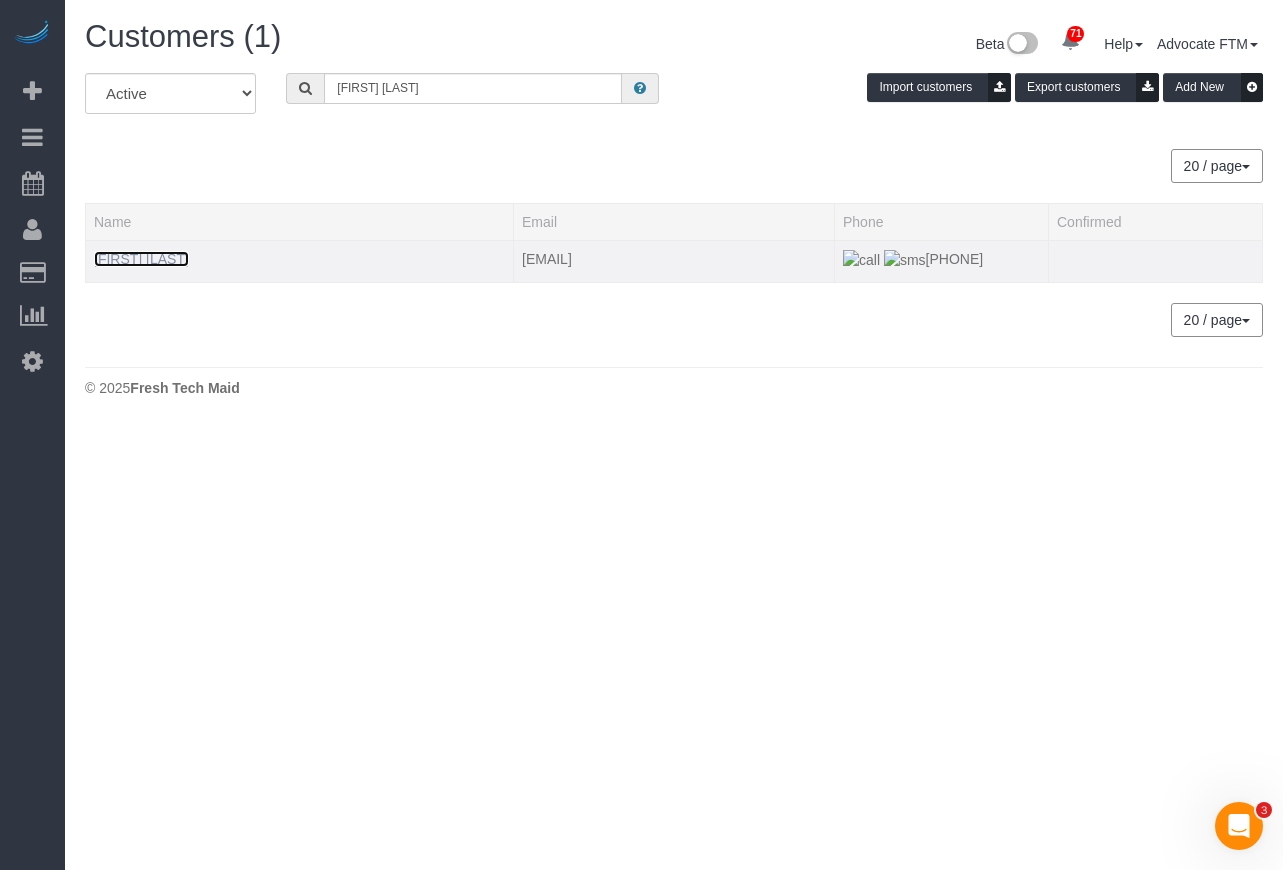 click on "Karen Peterson" at bounding box center [141, 259] 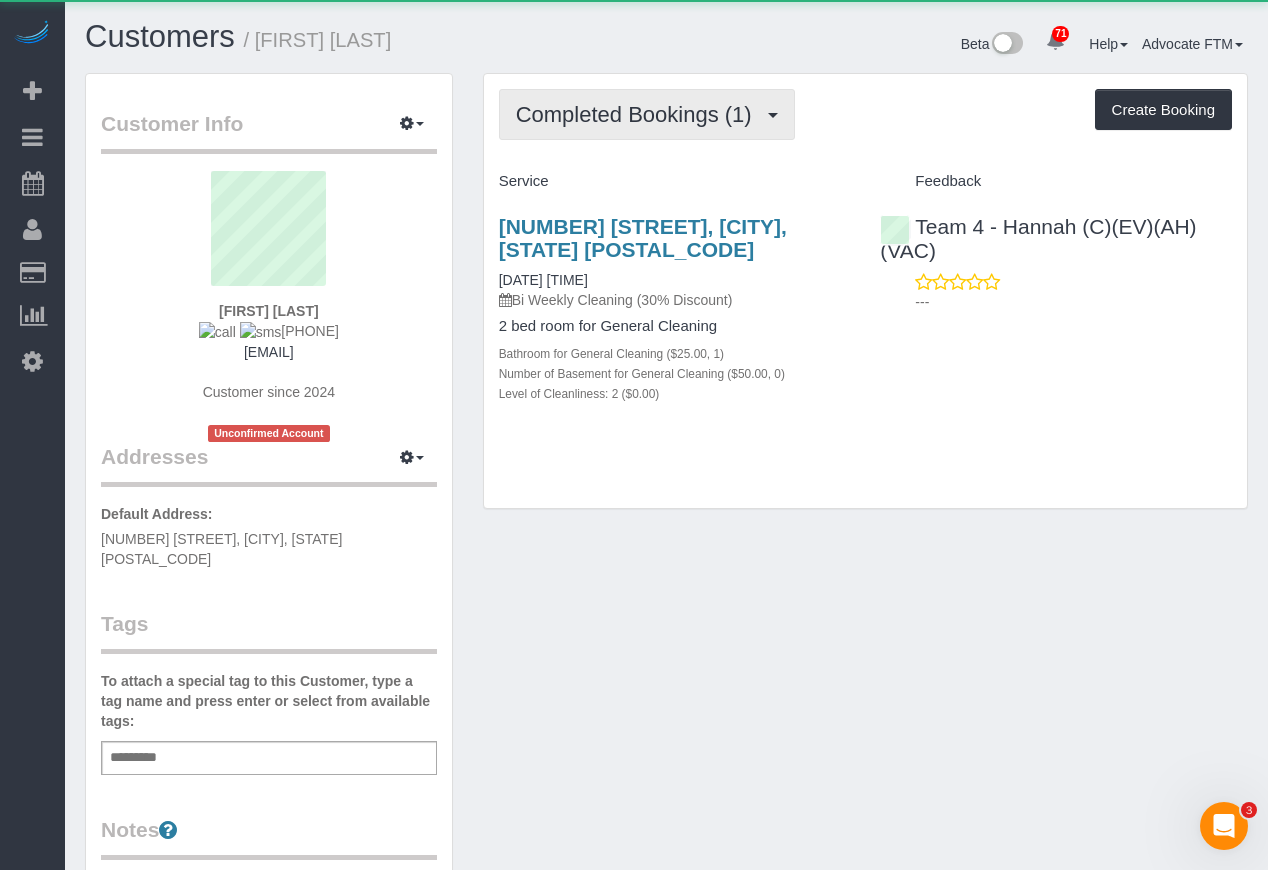 click on "Completed Bookings (1)" at bounding box center [647, 114] 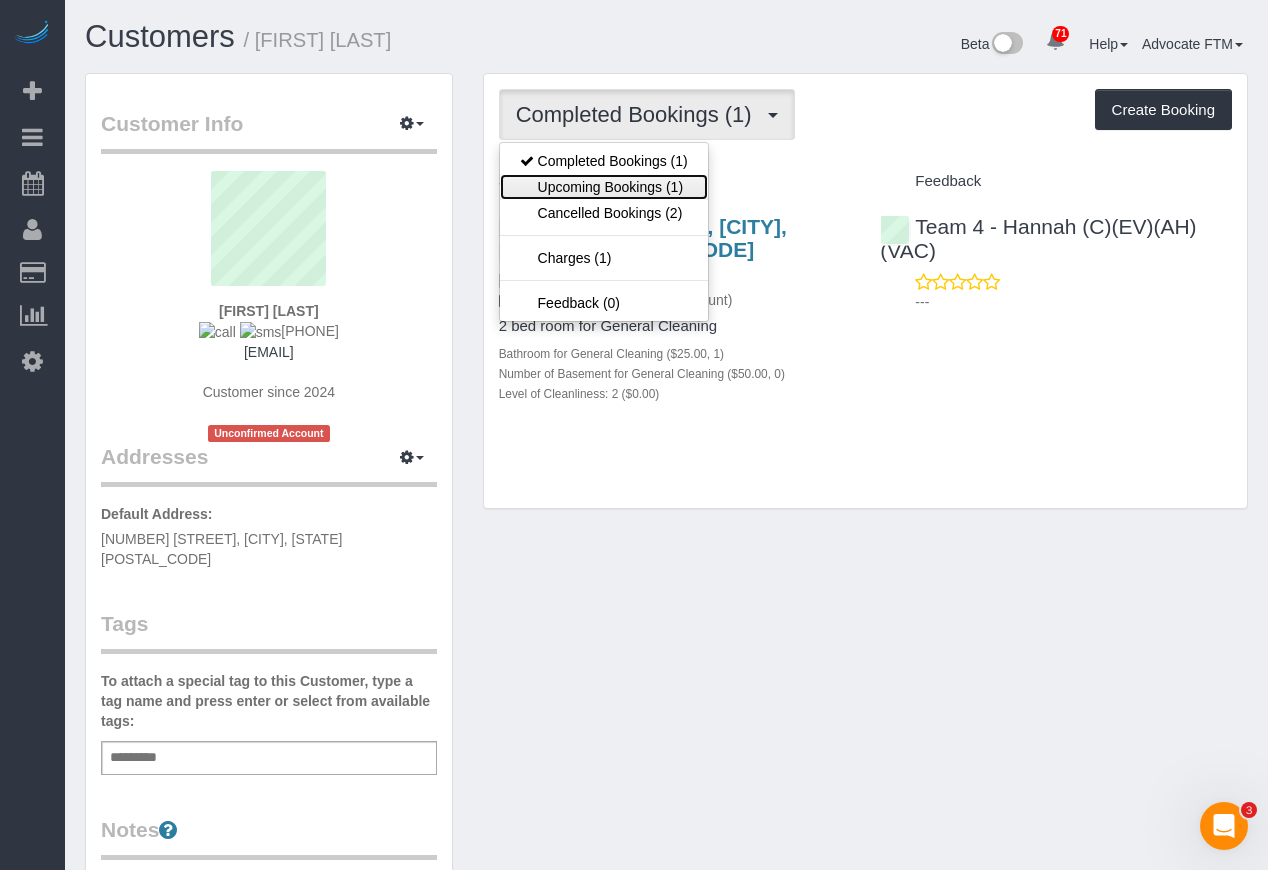 click on "Upcoming Bookings (1)" at bounding box center [604, 187] 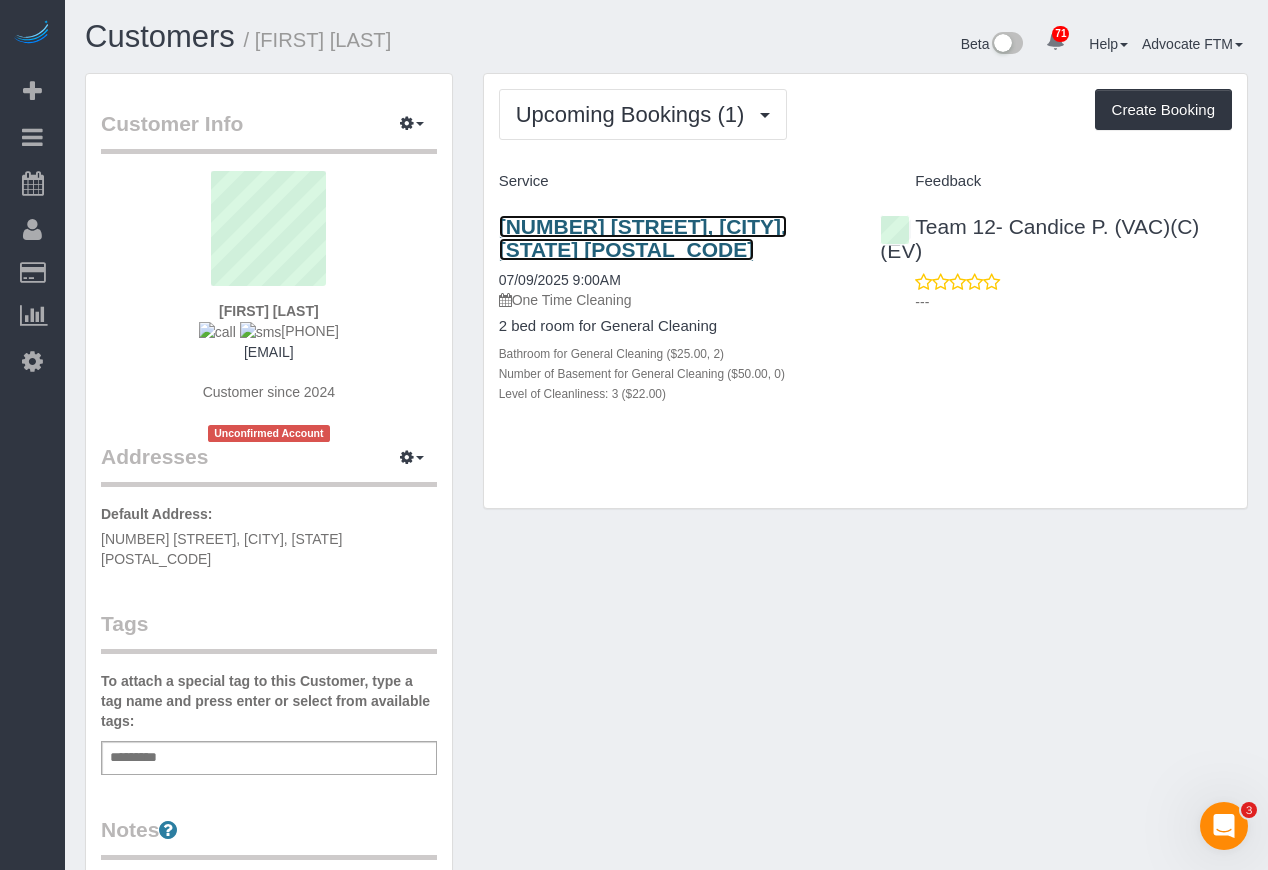 click on "1222 W Lill Ave, Chicago, IL 60614" at bounding box center [643, 238] 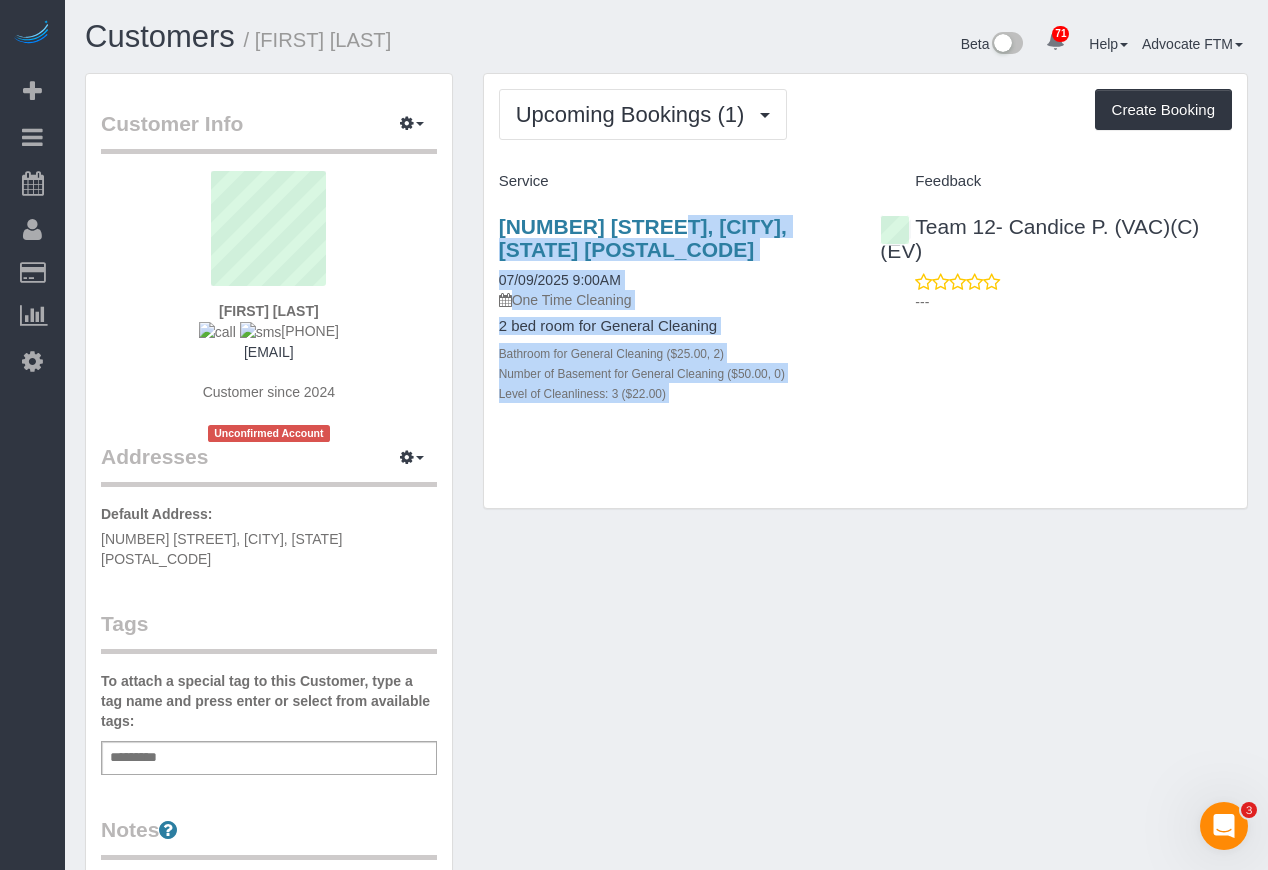 drag, startPoint x: 516, startPoint y: 224, endPoint x: 876, endPoint y: 229, distance: 360.03473 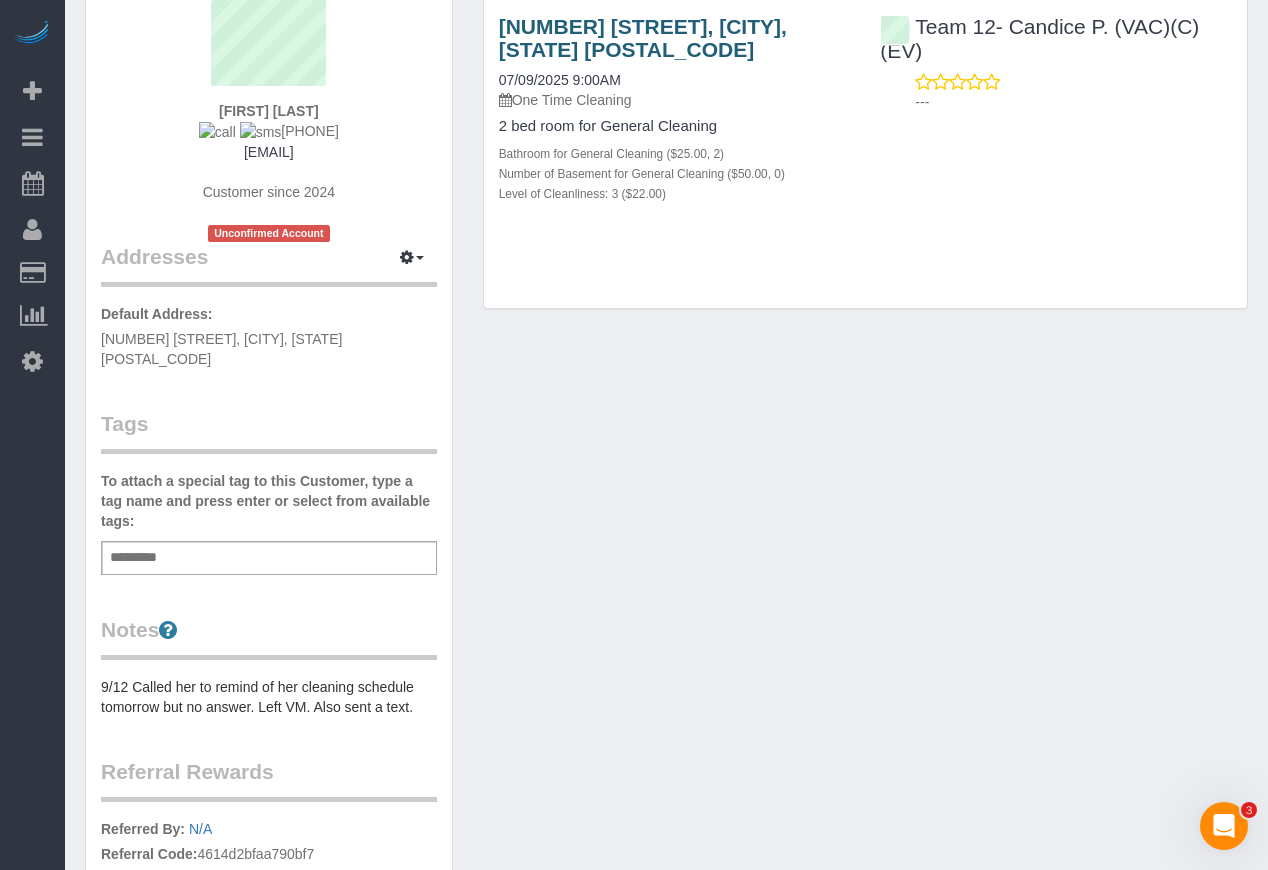 scroll, scrollTop: 0, scrollLeft: 0, axis: both 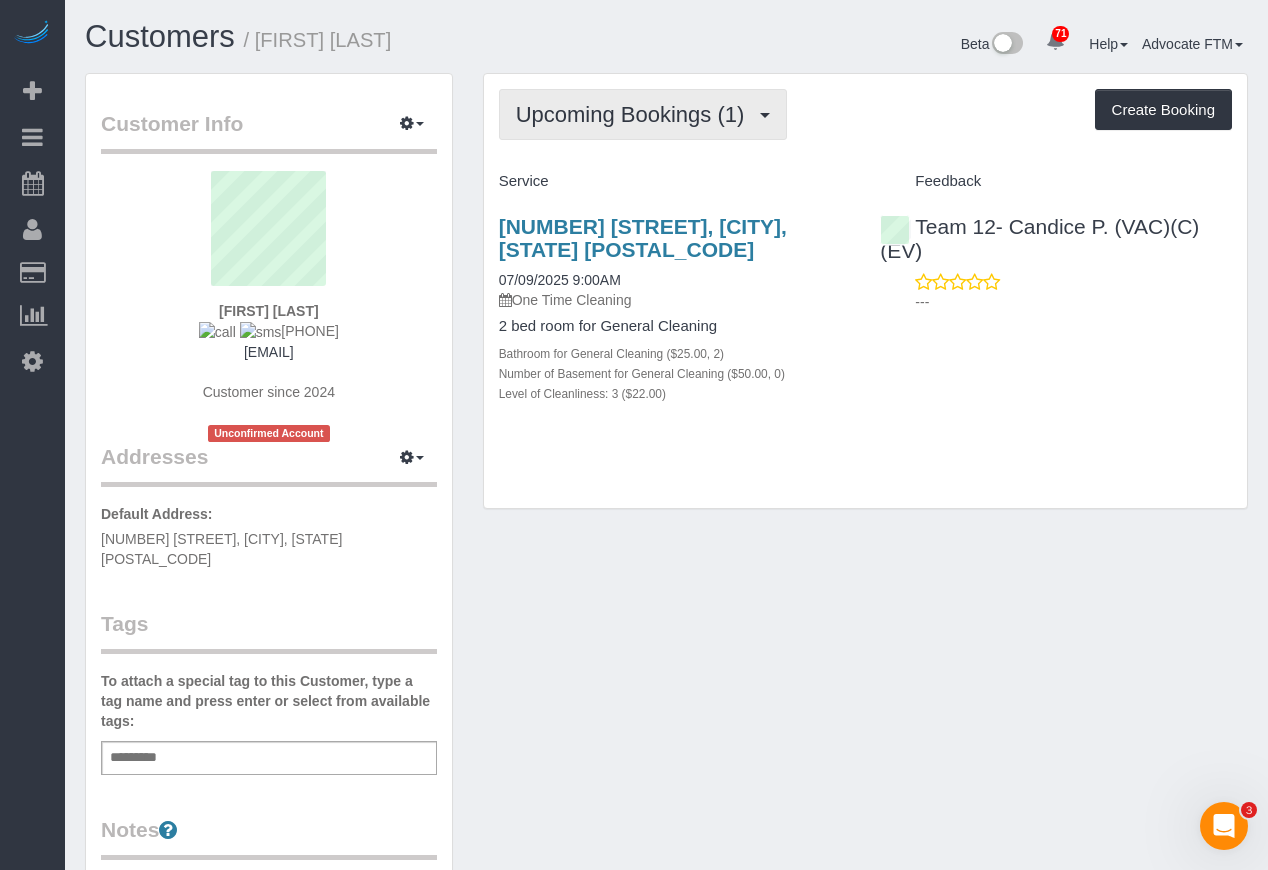 click on "Upcoming Bookings (1)" at bounding box center [635, 114] 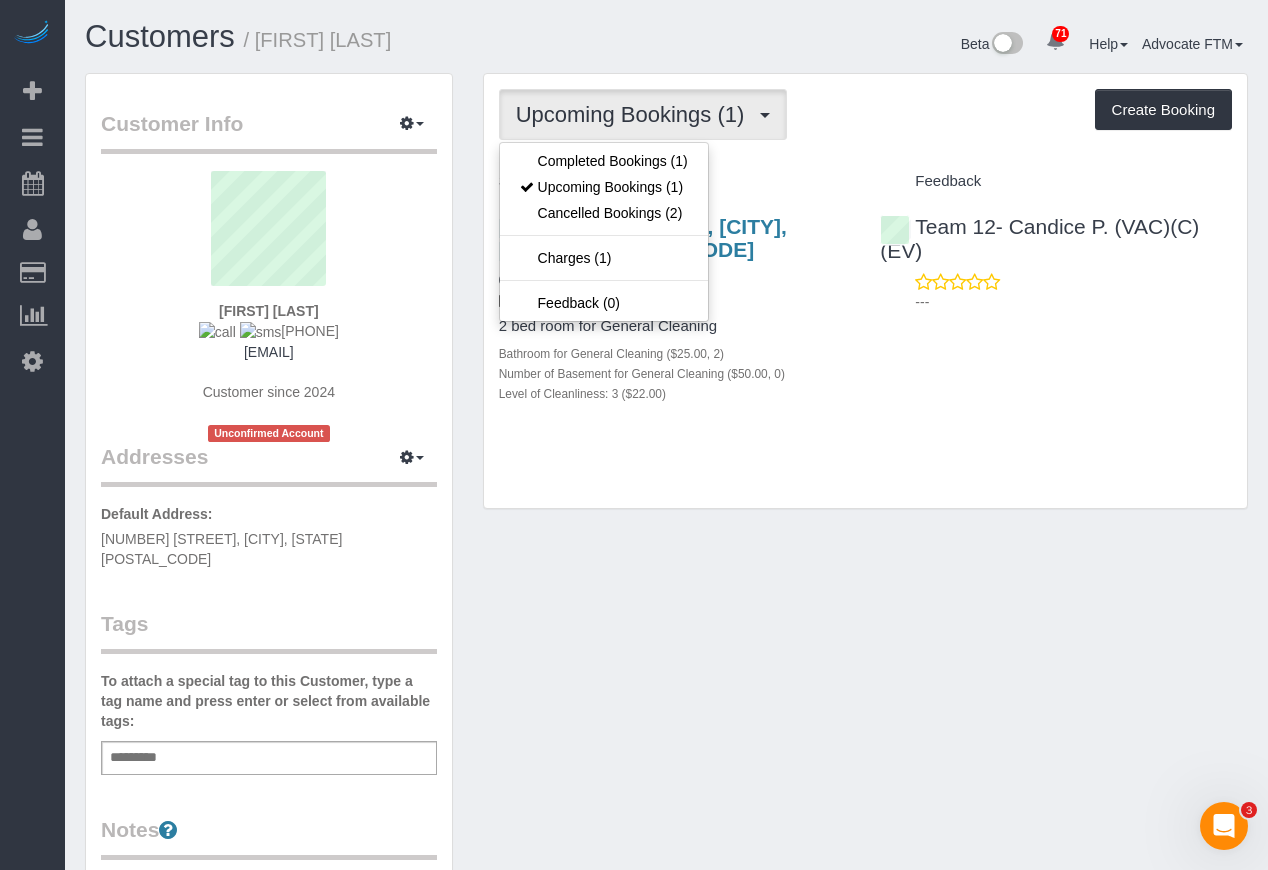 click on "Upcoming Bookings (1)
Completed Bookings (1)
Upcoming Bookings (1)
Cancelled Bookings (2)
Charges (1)
Feedback (0)
Create Booking
Service
Feedback" at bounding box center [865, 291] 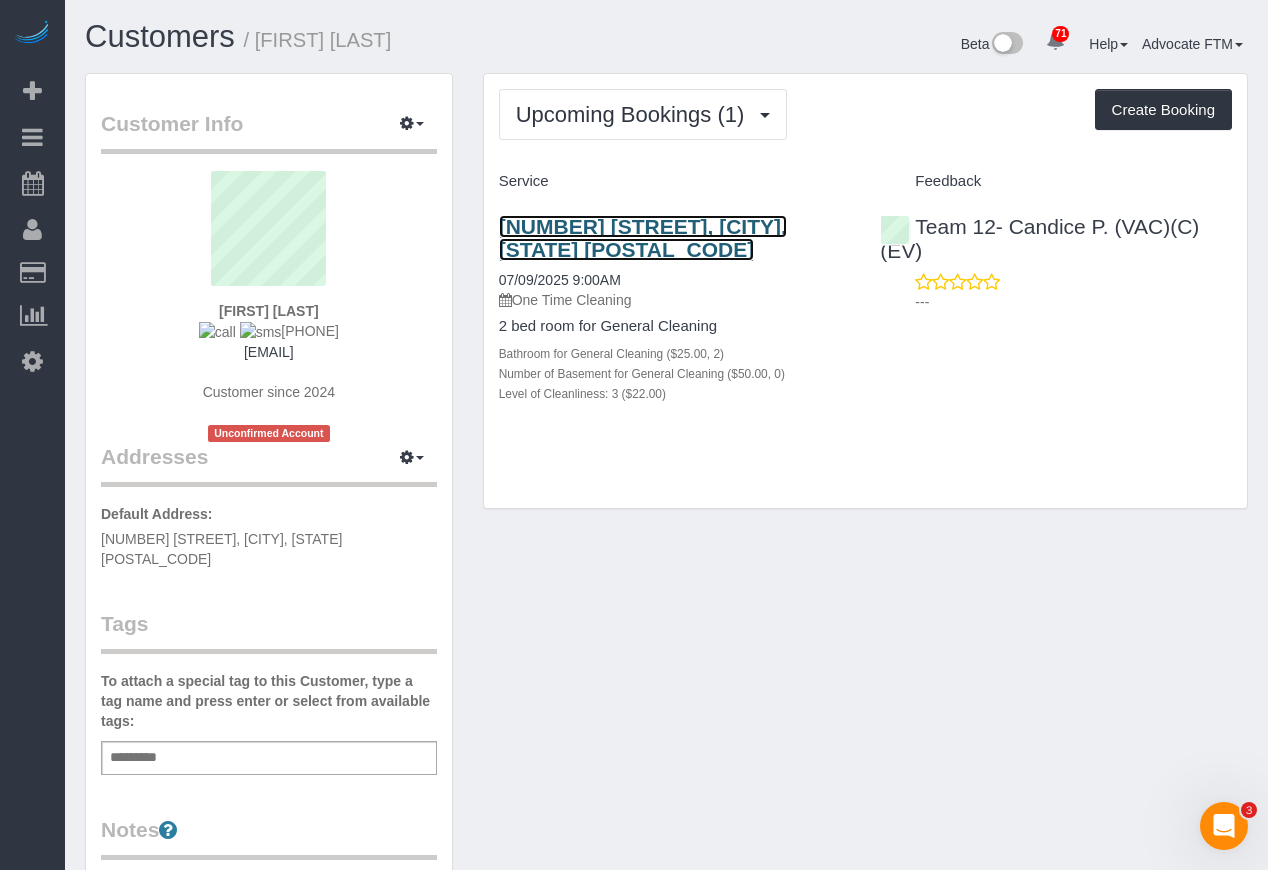 click on "1222 W Lill Ave, Chicago, IL 60614" at bounding box center (643, 238) 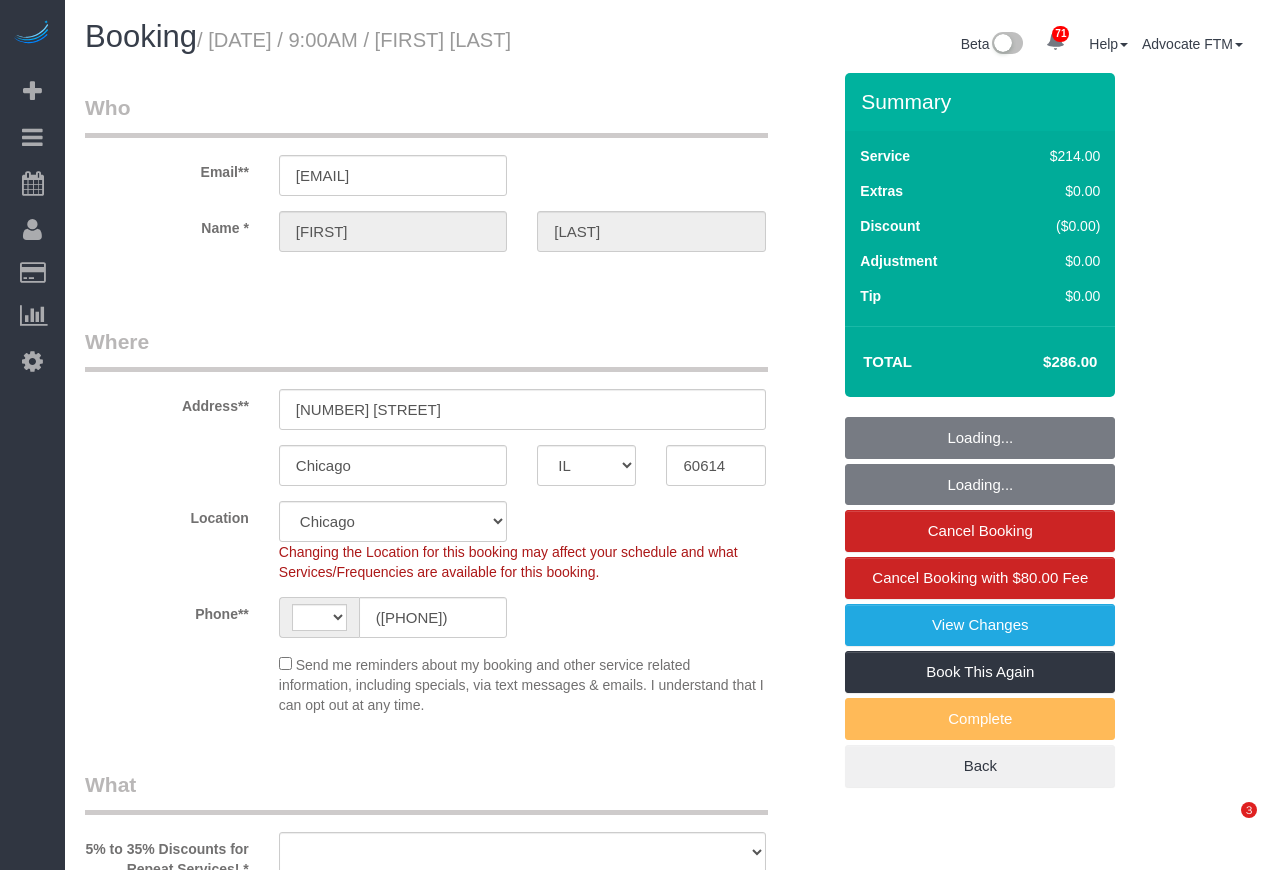 select on "IL" 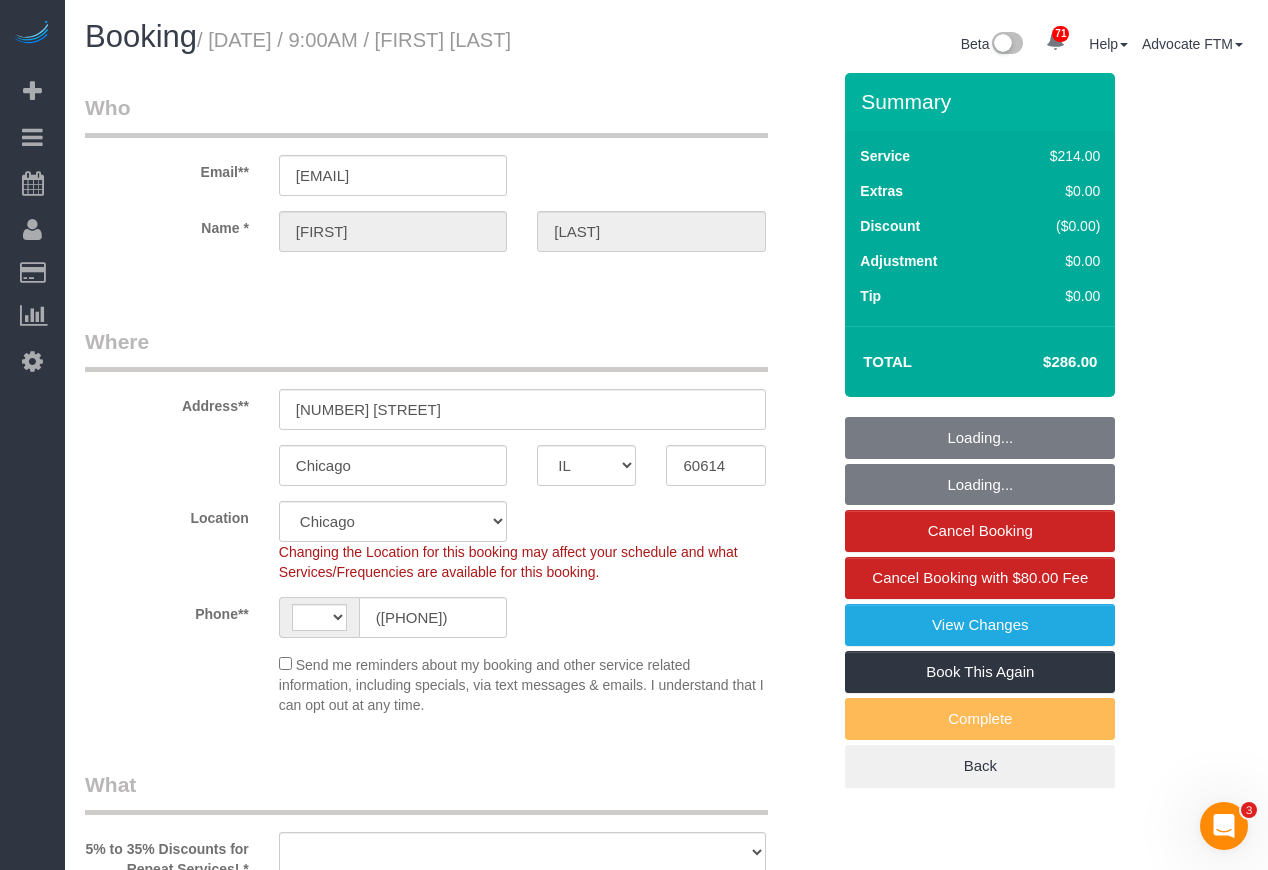 scroll, scrollTop: 0, scrollLeft: 0, axis: both 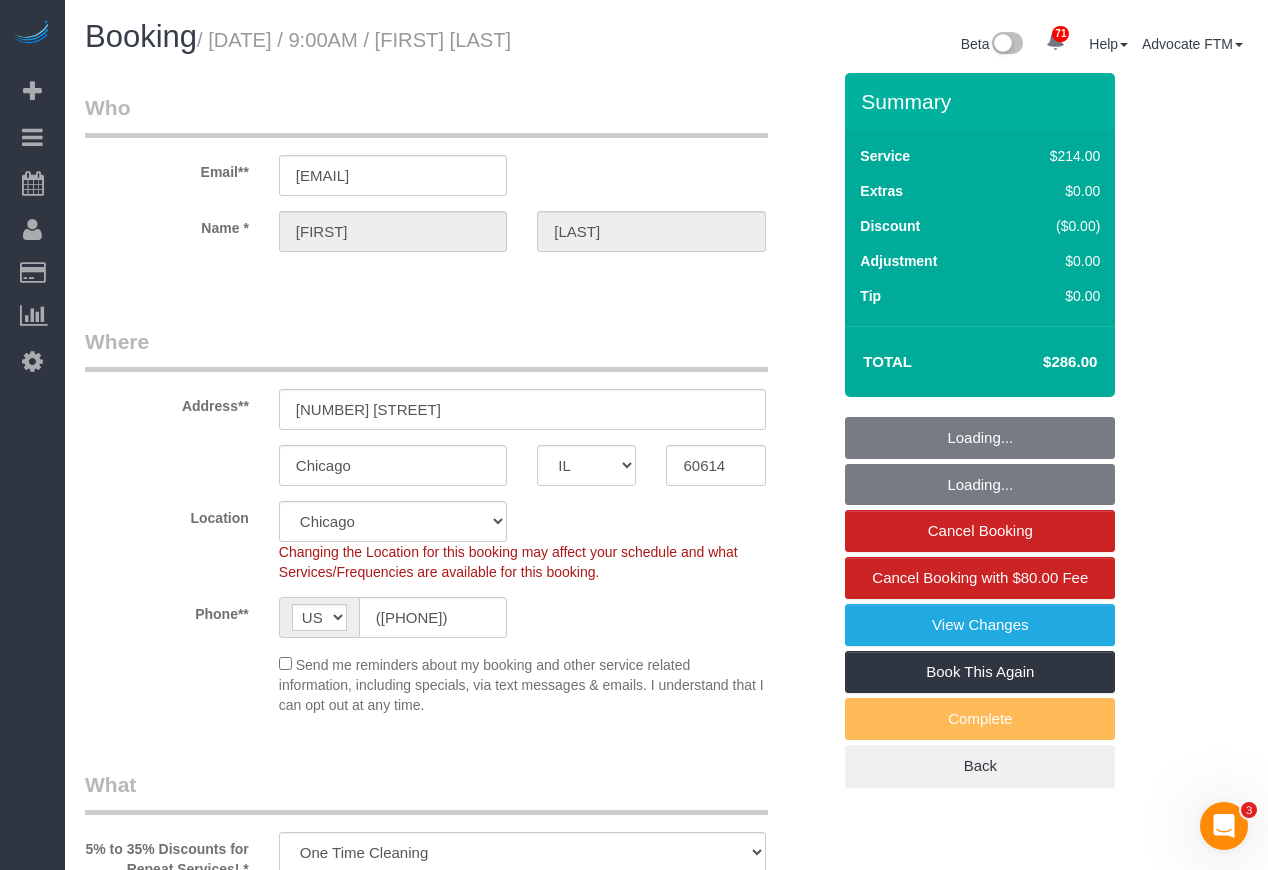 select on "object:953" 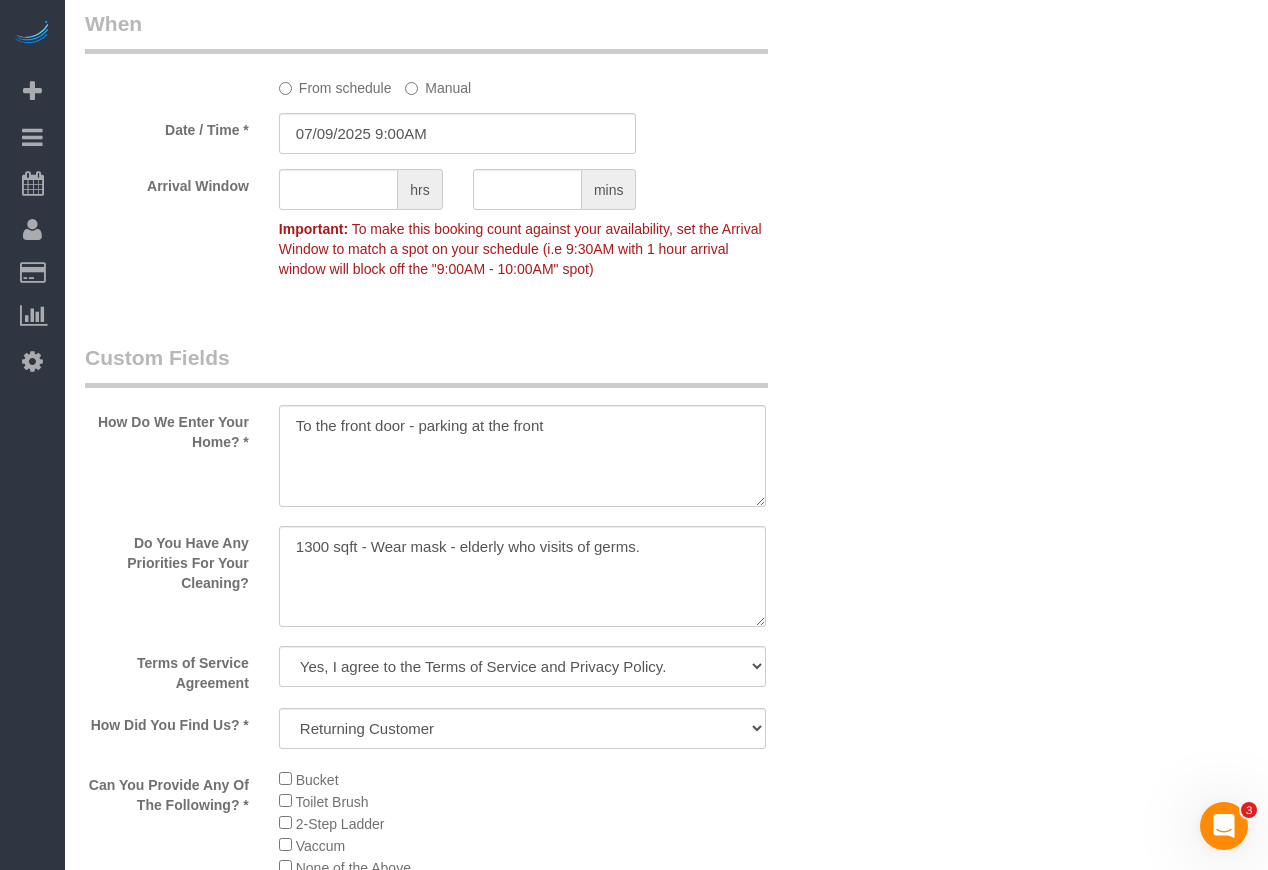 scroll, scrollTop: 2600, scrollLeft: 0, axis: vertical 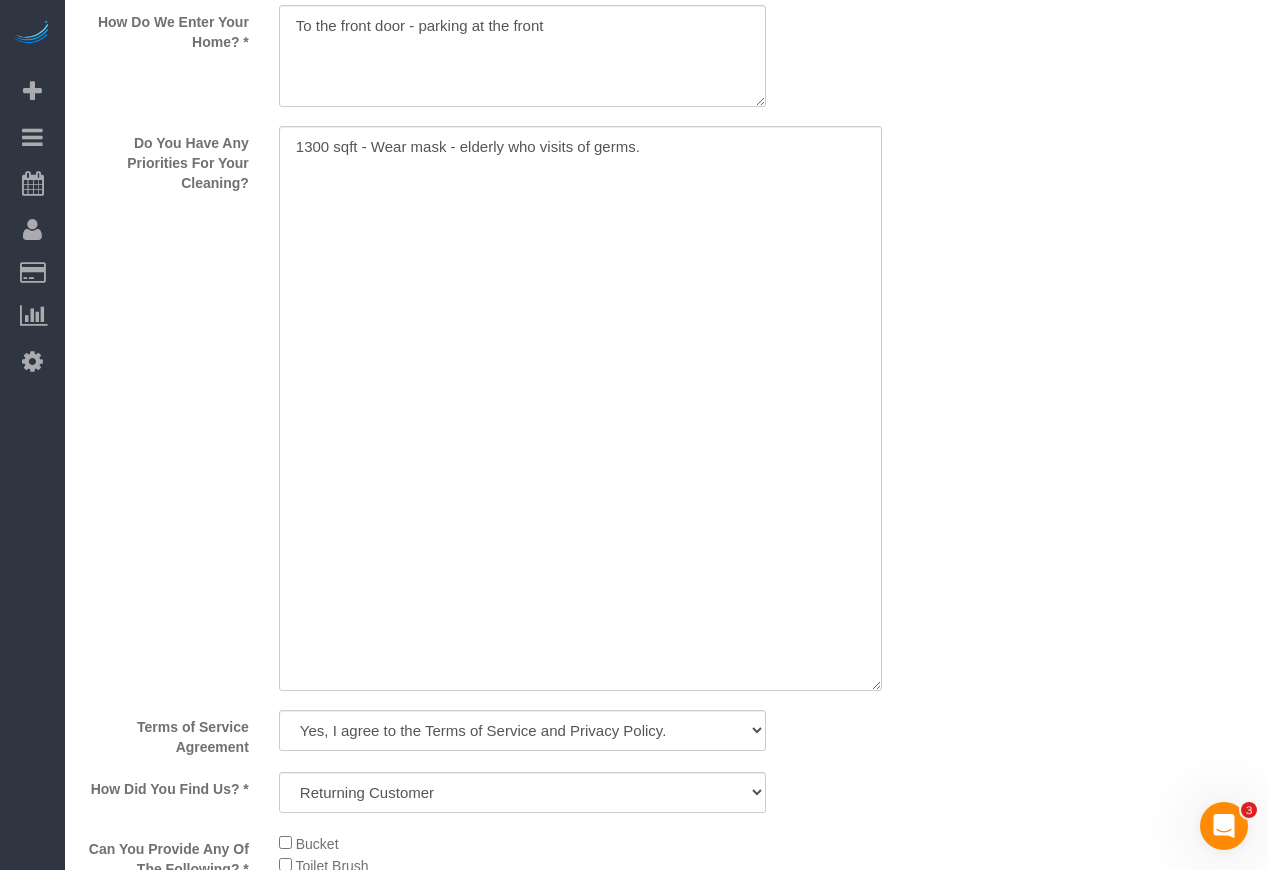 drag, startPoint x: 762, startPoint y: 221, endPoint x: 826, endPoint y: 519, distance: 304.795 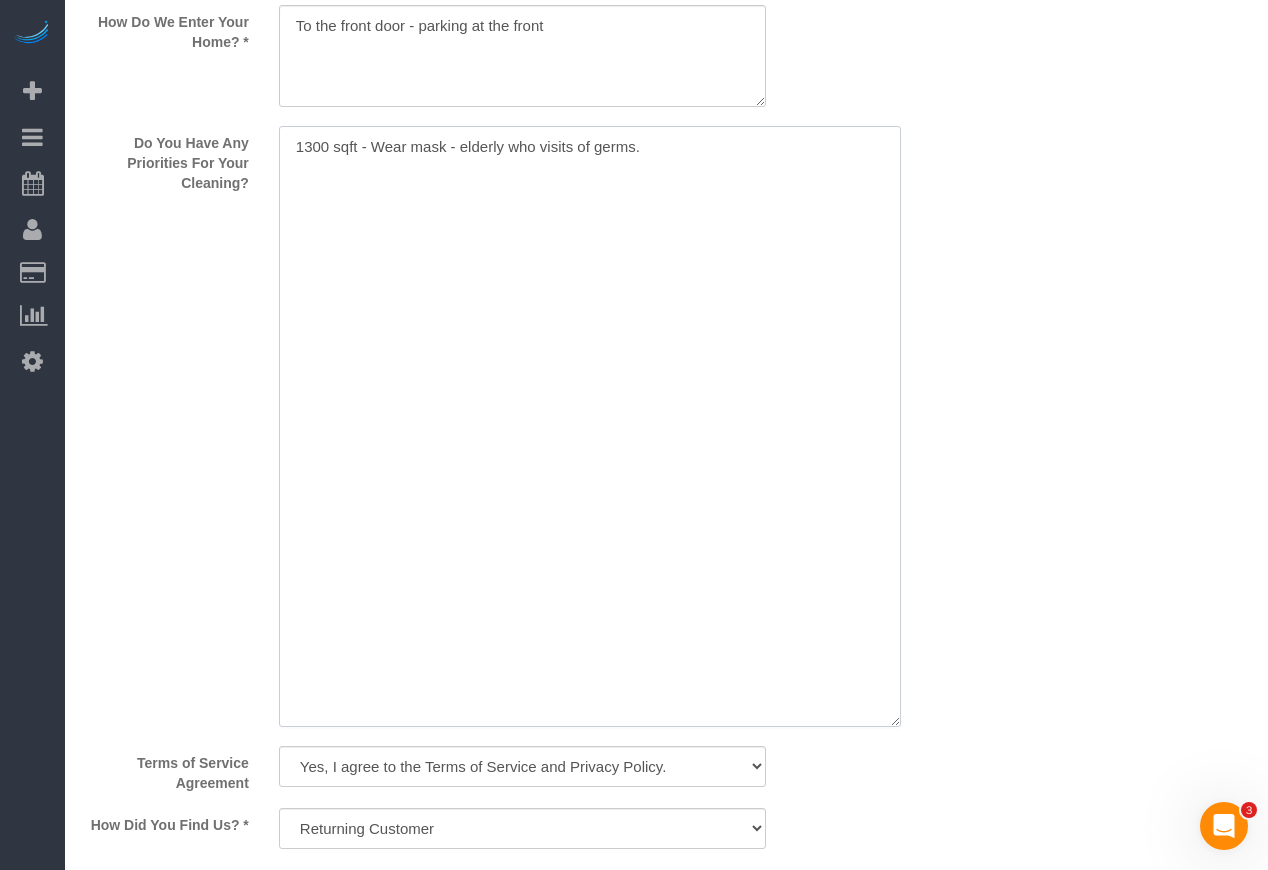 click at bounding box center [590, 426] 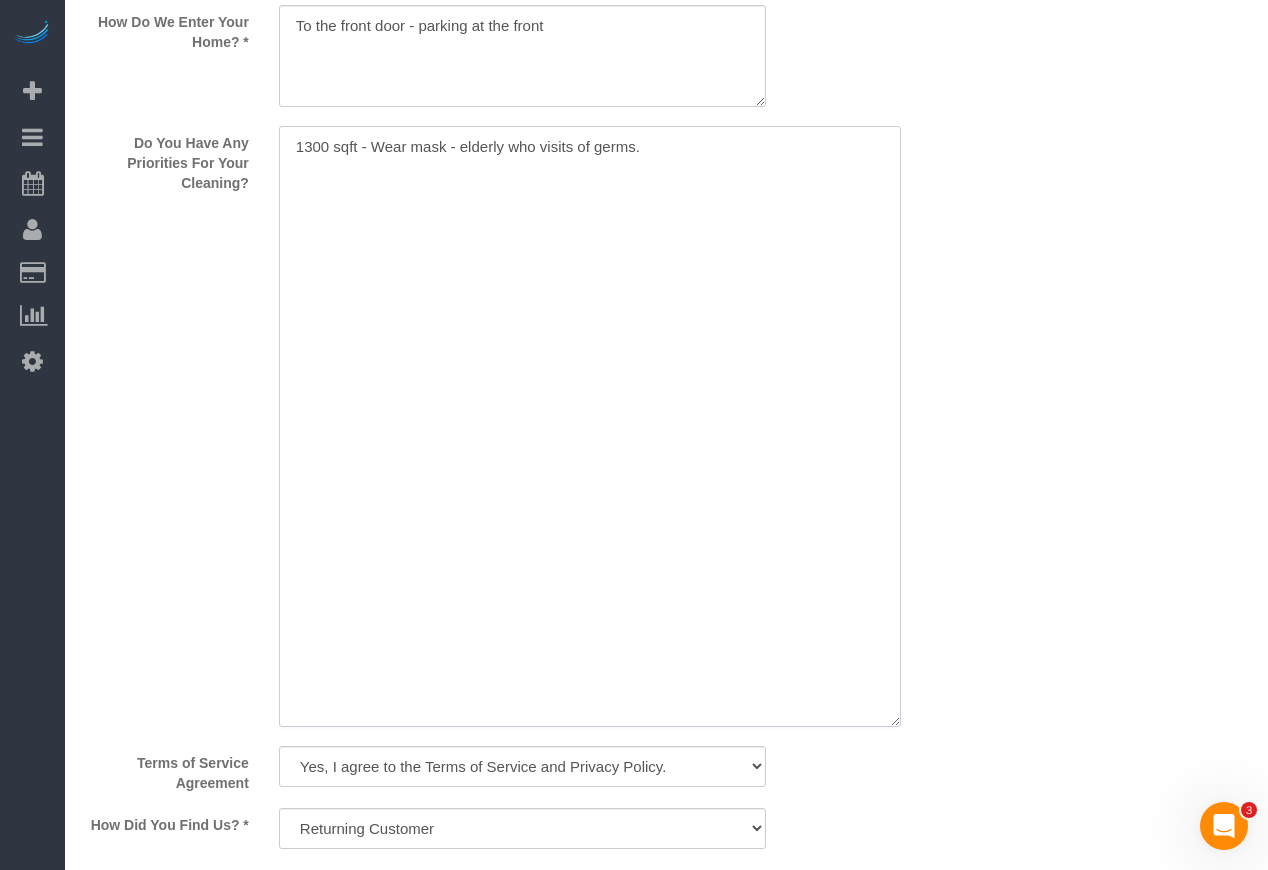 click at bounding box center [590, 426] 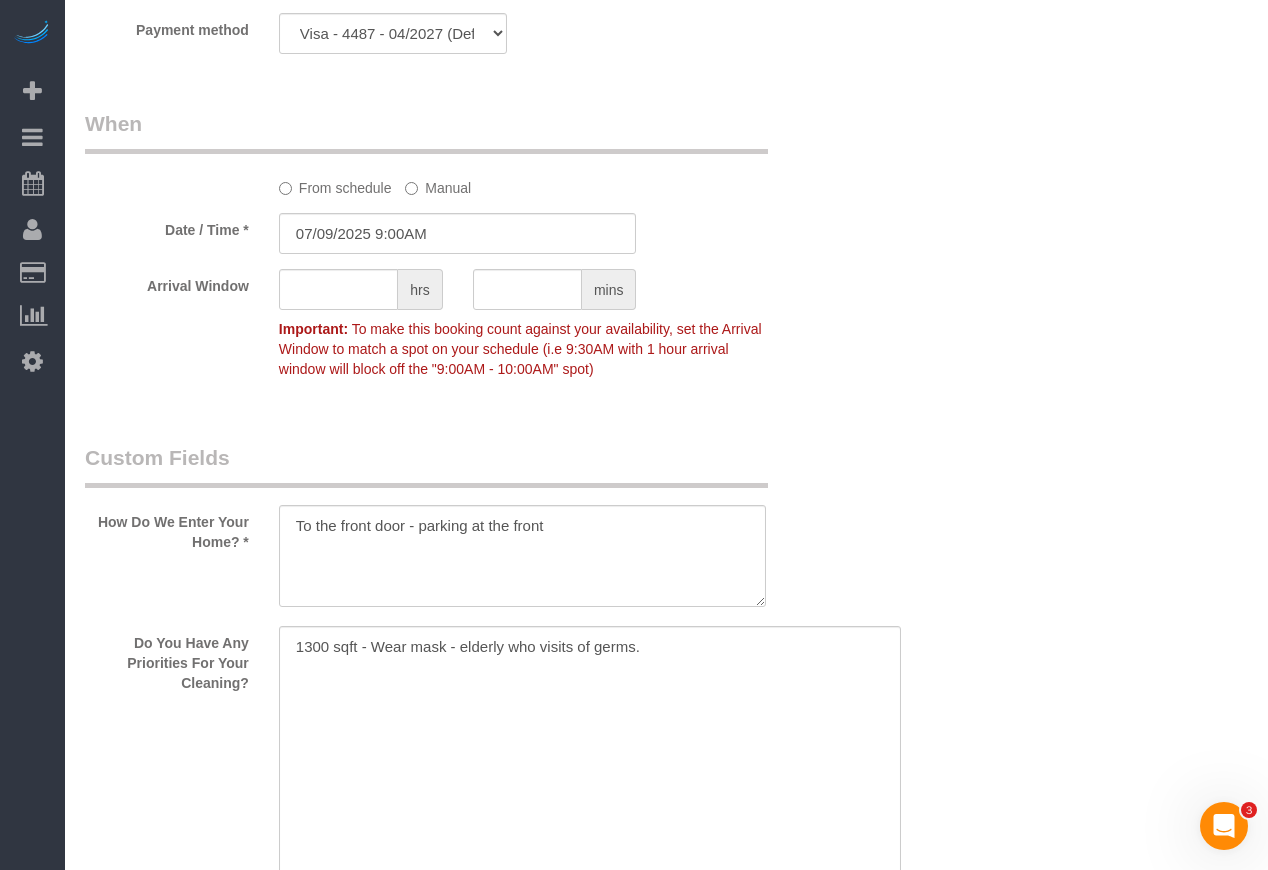 scroll, scrollTop: 2800, scrollLeft: 0, axis: vertical 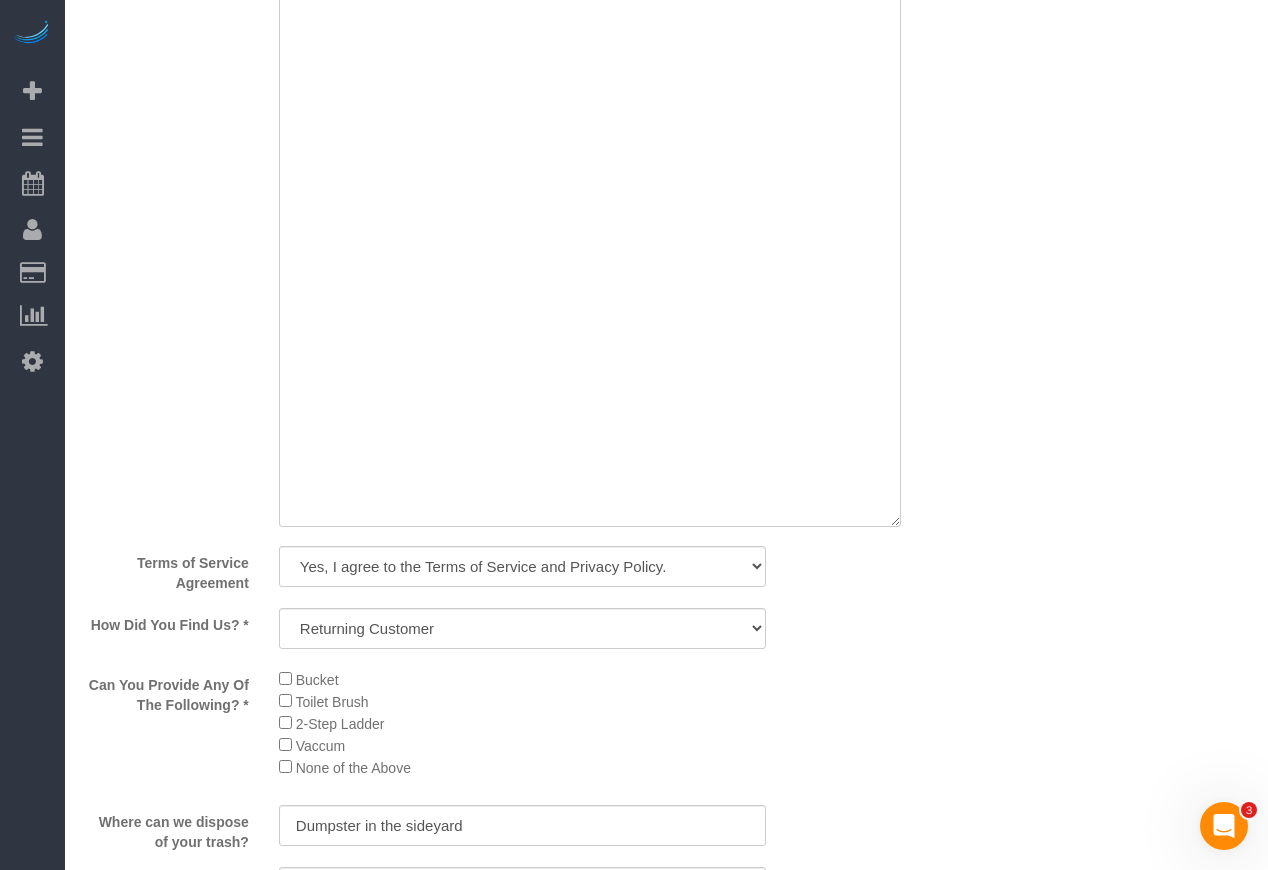 click on "Who
Email**
stakeholder@example.com
Name *
[FIRST]
[LAST]
Where
Address**
1222 w Lill Ave
Chicago
AK
AL
AR
AZ
CA
CO
CT
DC
DE
FL
GA
HI
IA
ID
IL
IN
KS
KY
LA
MA
MD
ME
MI
MN
MO
MS
MT
NC
ND
NE" at bounding box center [666, -292] 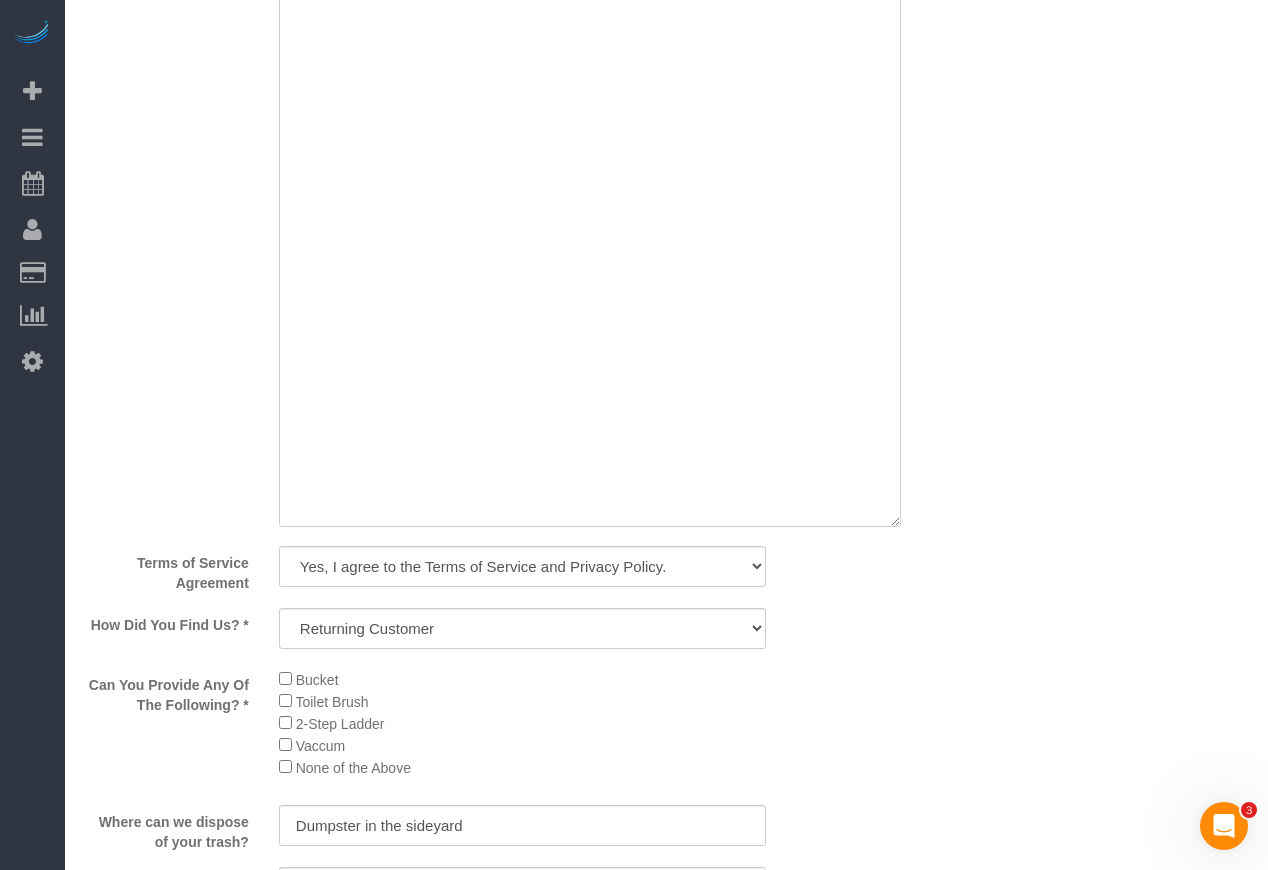 click at bounding box center [590, 226] 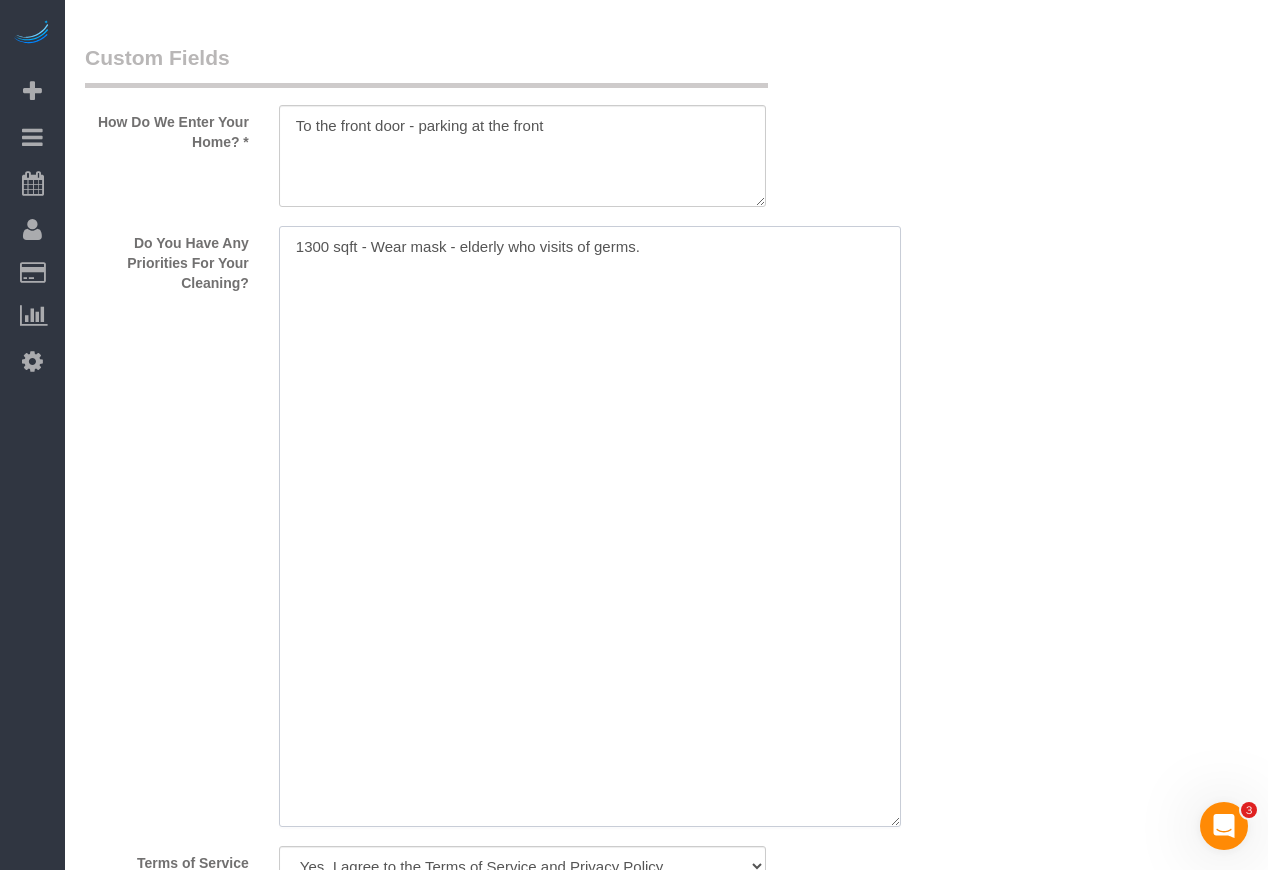 scroll, scrollTop: 2300, scrollLeft: 0, axis: vertical 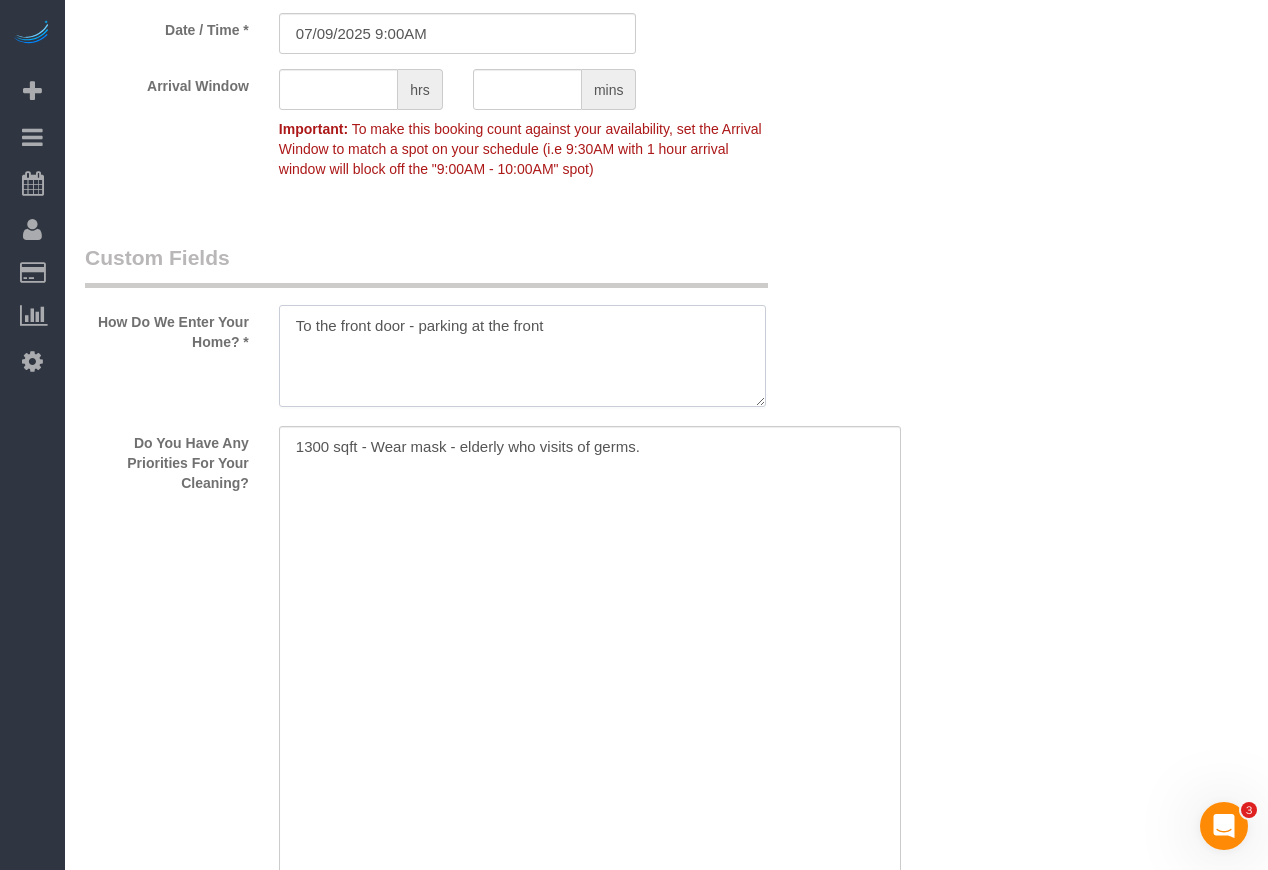 click at bounding box center (522, 356) 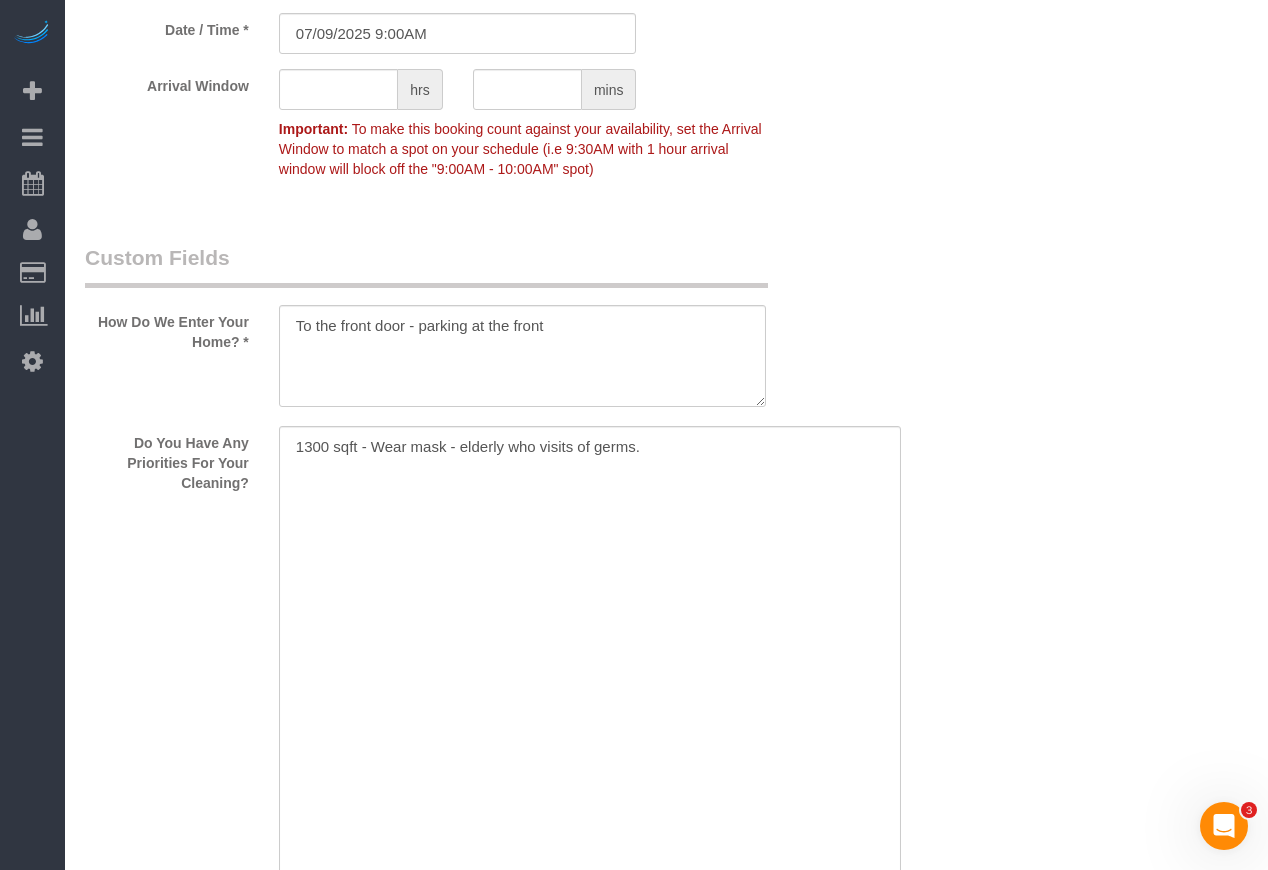 drag, startPoint x: 1063, startPoint y: 449, endPoint x: 1048, endPoint y: 455, distance: 16.155495 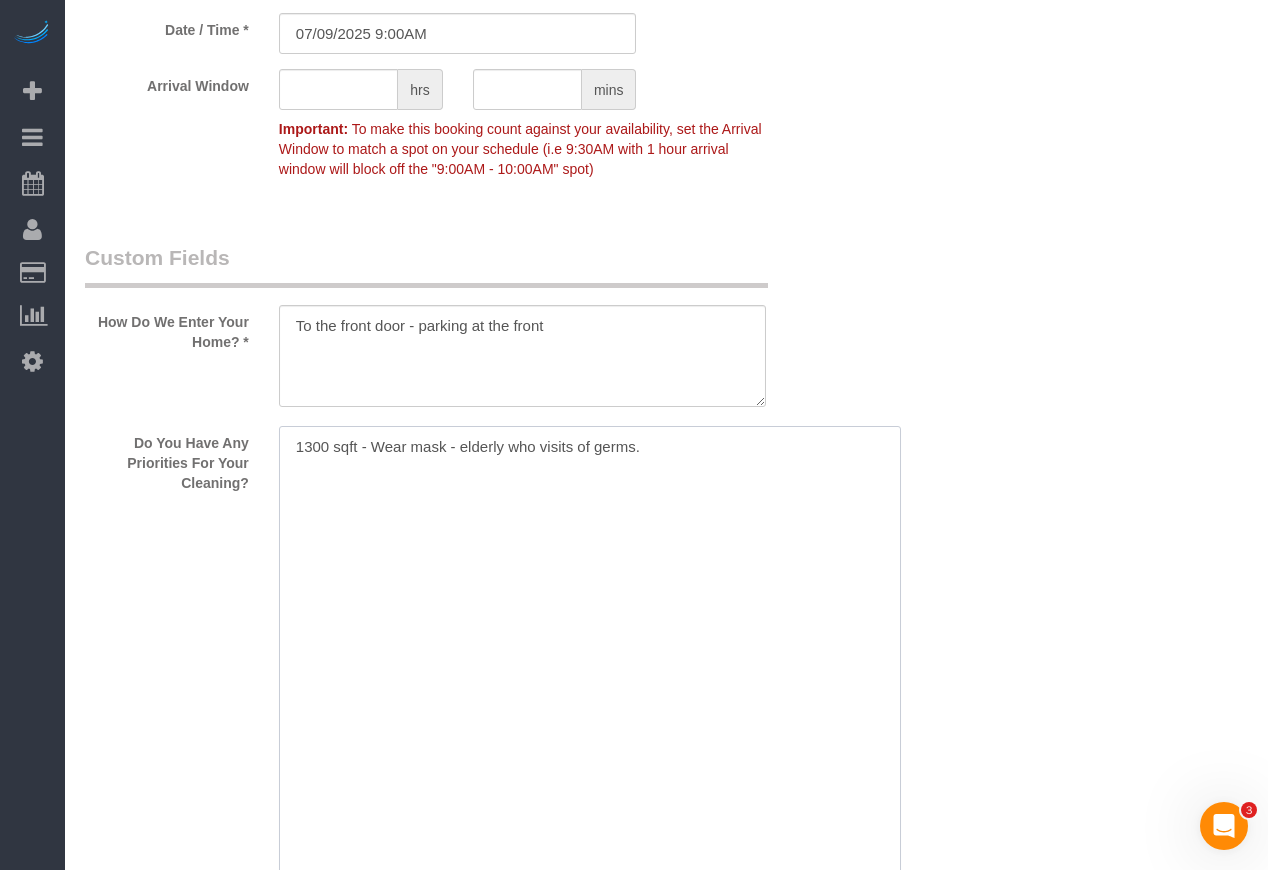 click at bounding box center [590, 726] 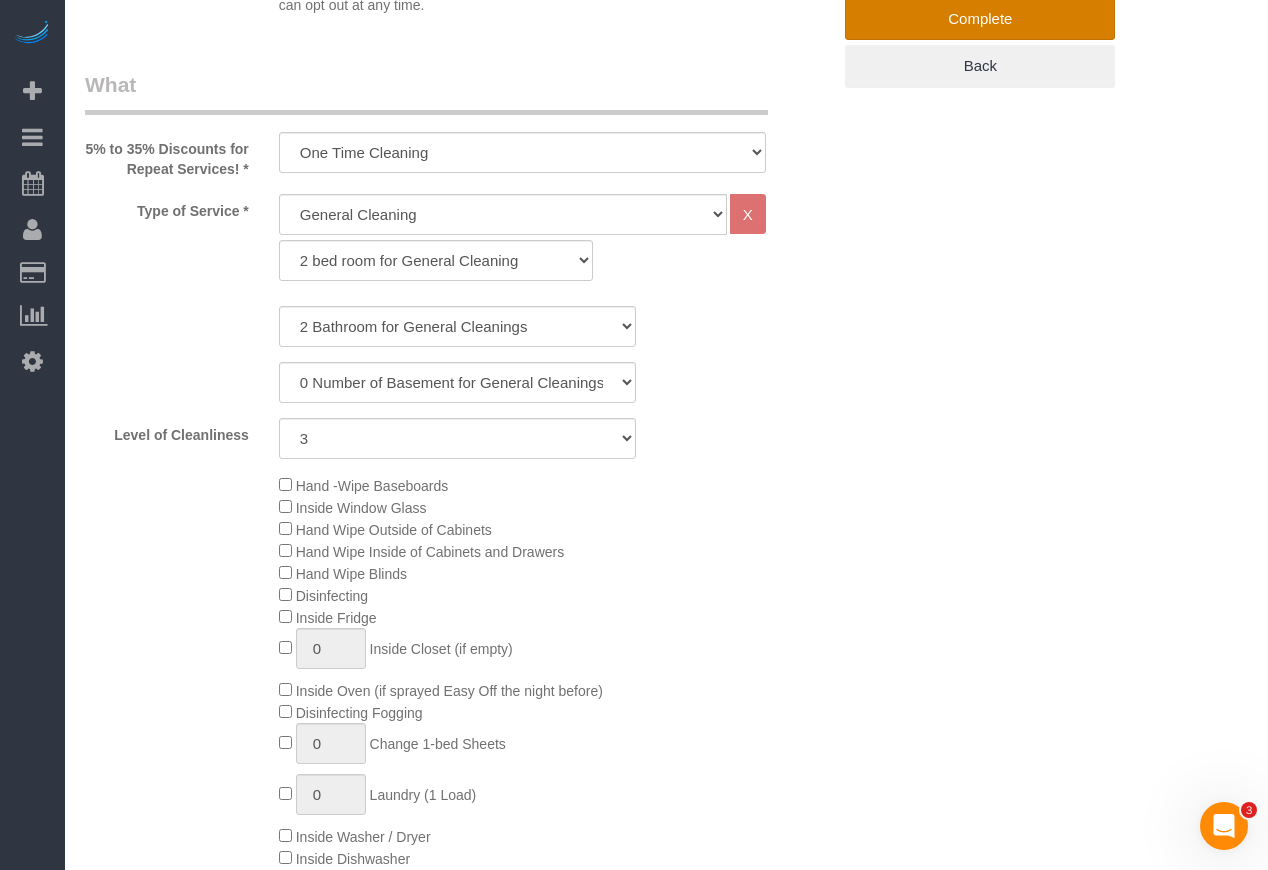scroll, scrollTop: 0, scrollLeft: 0, axis: both 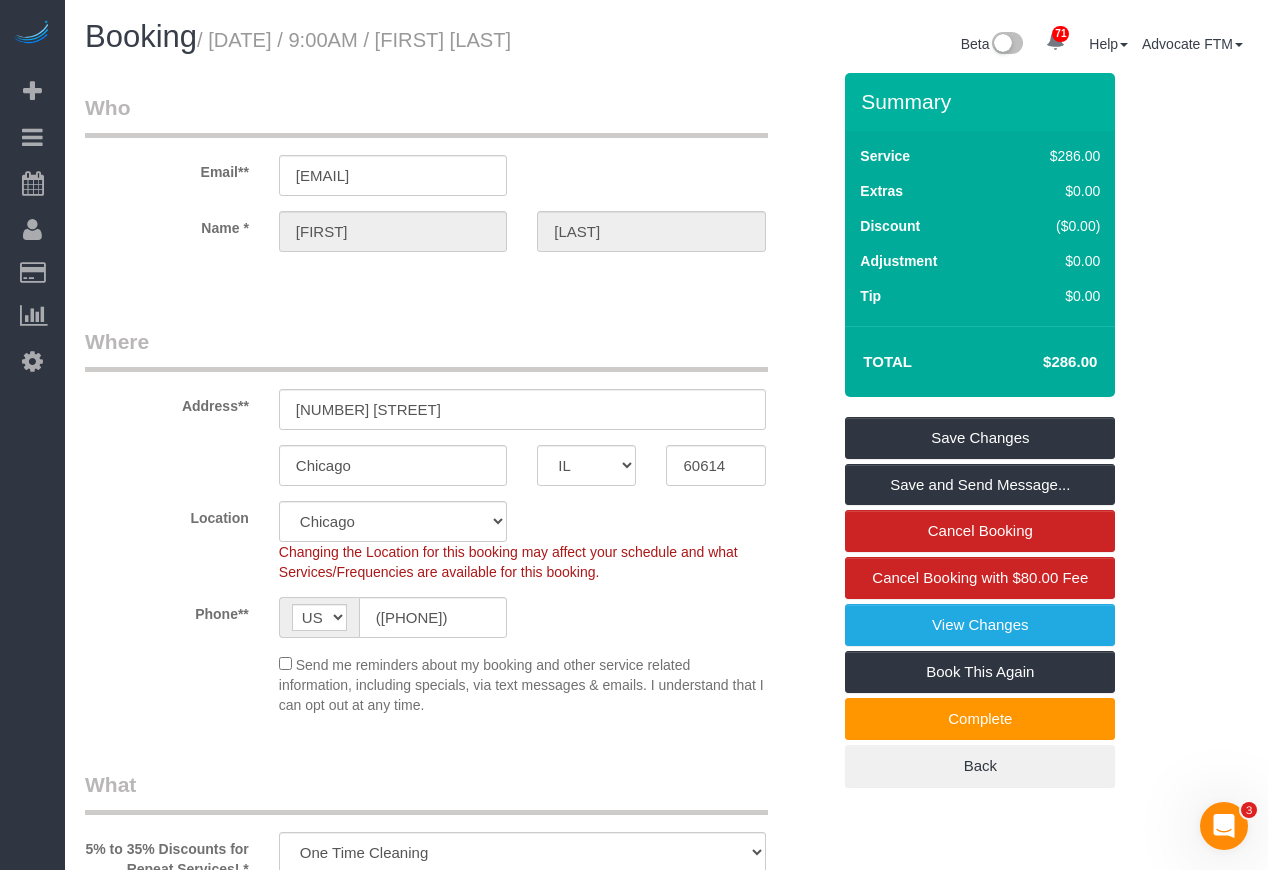 type on "1300 sqft - Wear mask - elderly who visits of germs. Family room - toilets. Rugs needs to be vacuum, small." 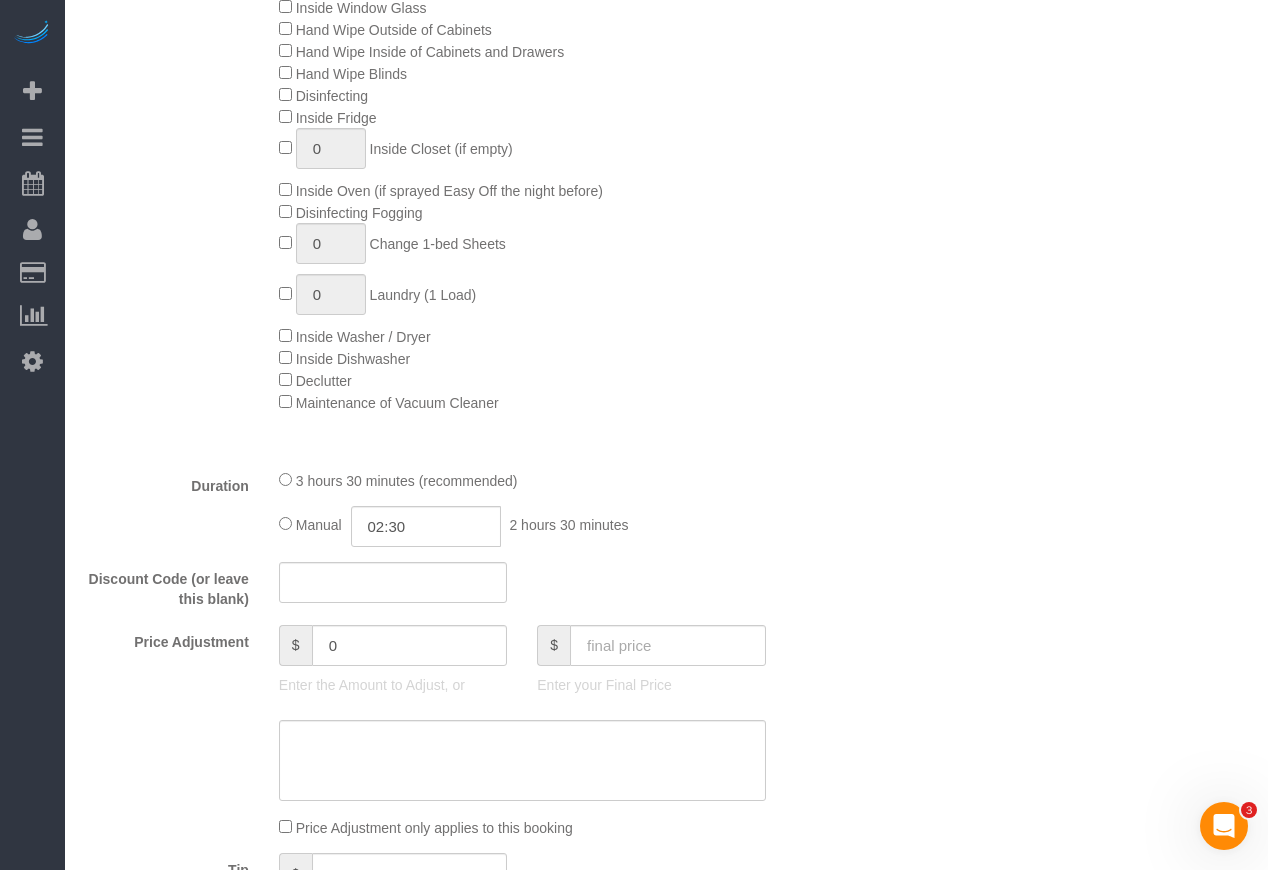 scroll, scrollTop: 1400, scrollLeft: 0, axis: vertical 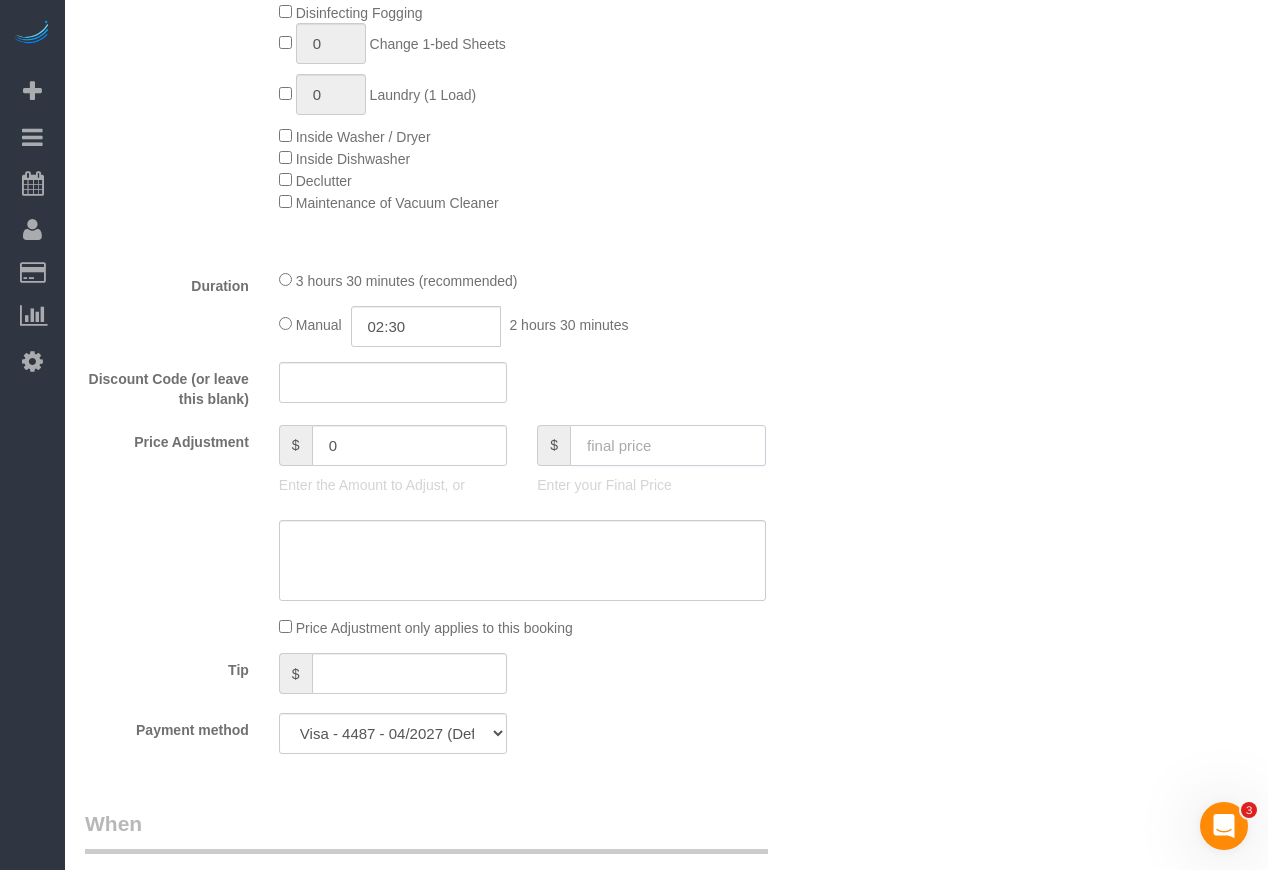click 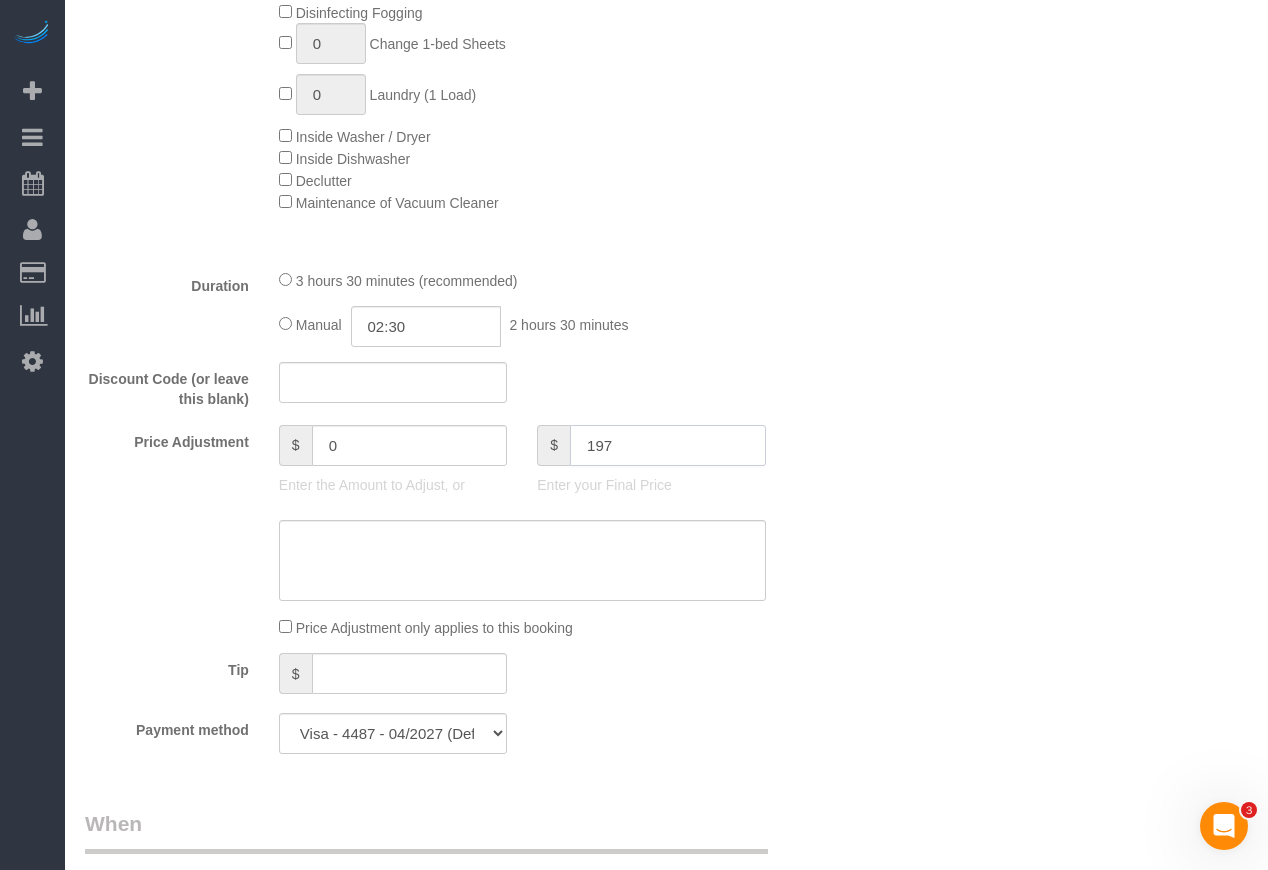 type on "197" 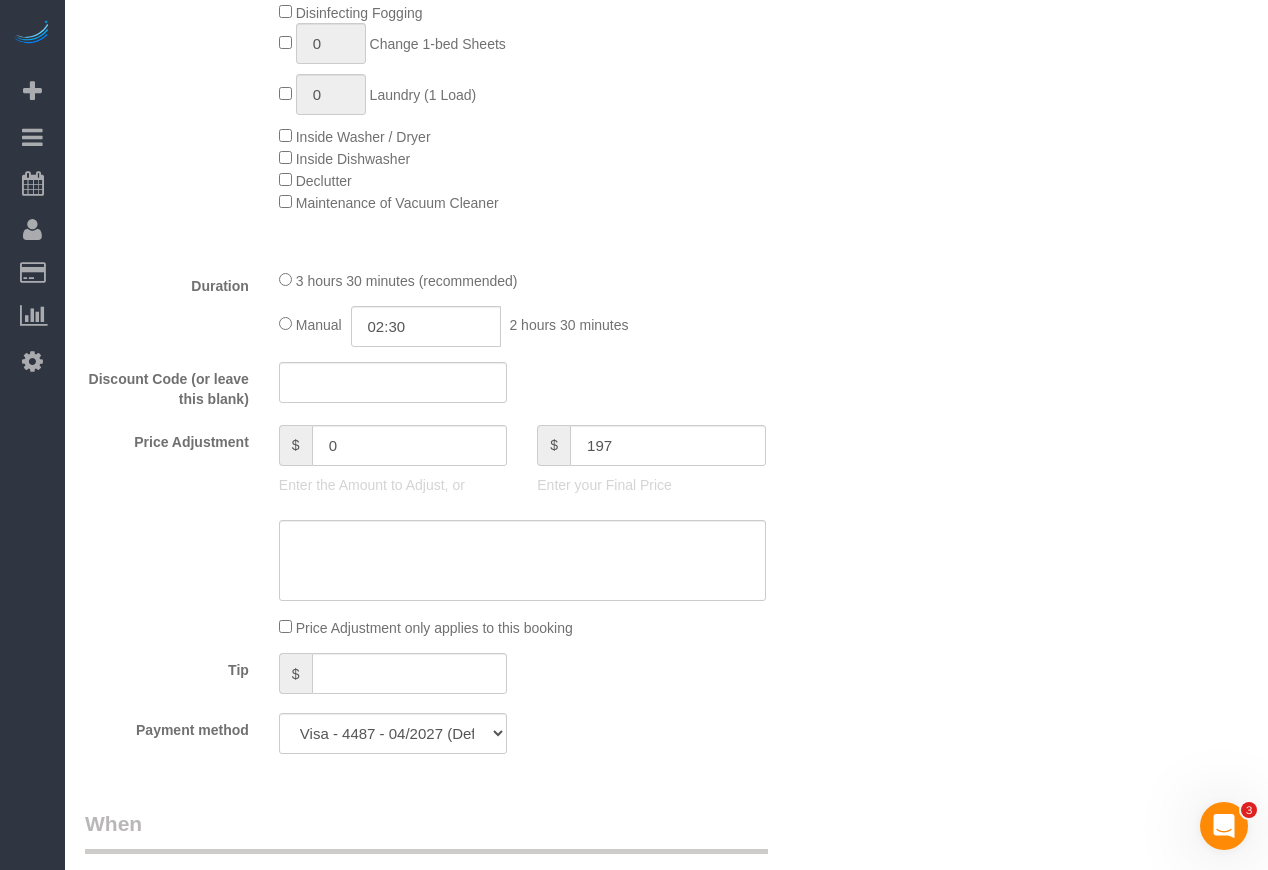 click on "Who
Email**
stakeholder@example.com
Name *
[FIRST]
[LAST]
Where
Address**
1222 w Lill Ave
Chicago
AK
AL
AR
AZ
CA
CO
CT
DC
DE
FL
GA
HI
IA
ID
IL
IN
KS
KY
LA
MA
MD
ME
MI
MN
MO
MS
MT
NC
ND
NE" at bounding box center [666, 1108] 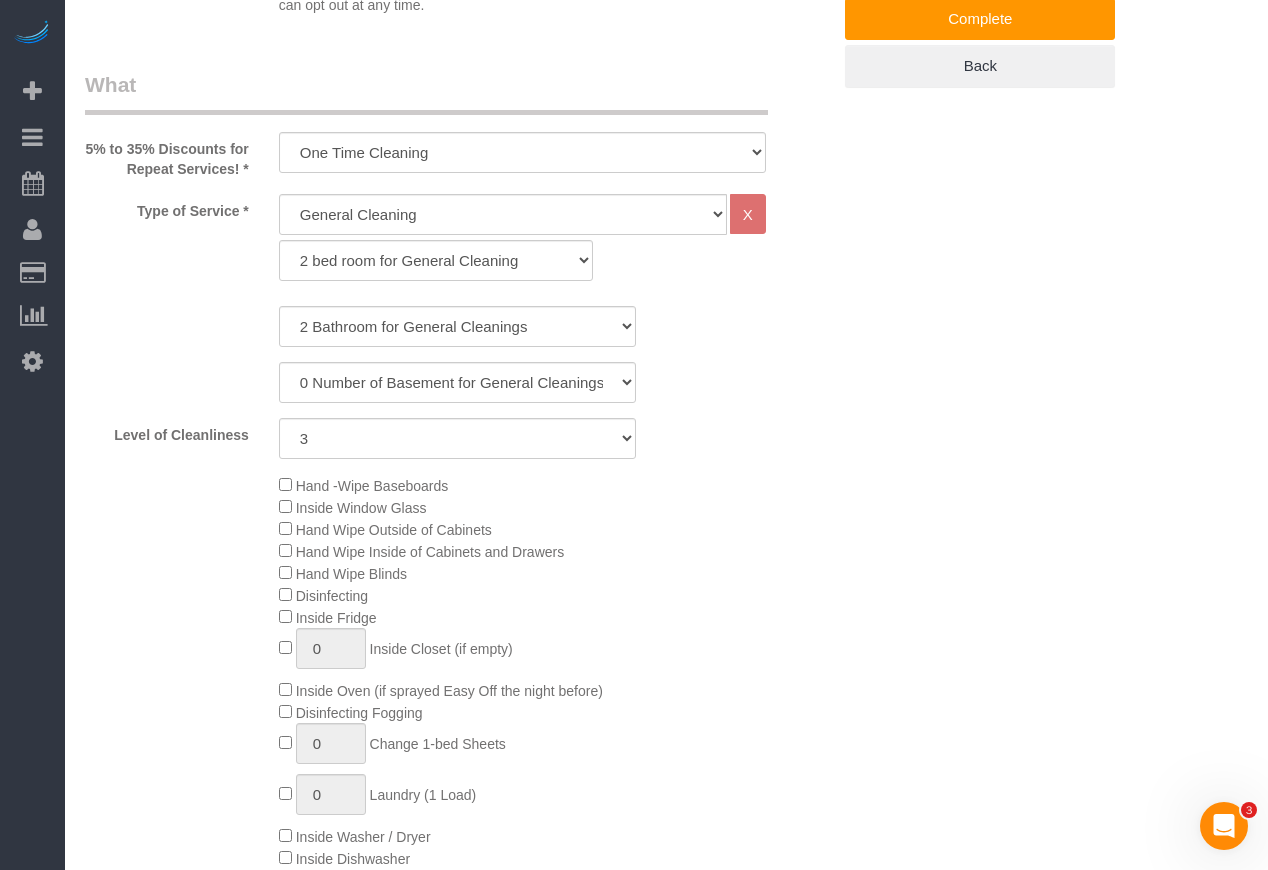 scroll, scrollTop: 0, scrollLeft: 0, axis: both 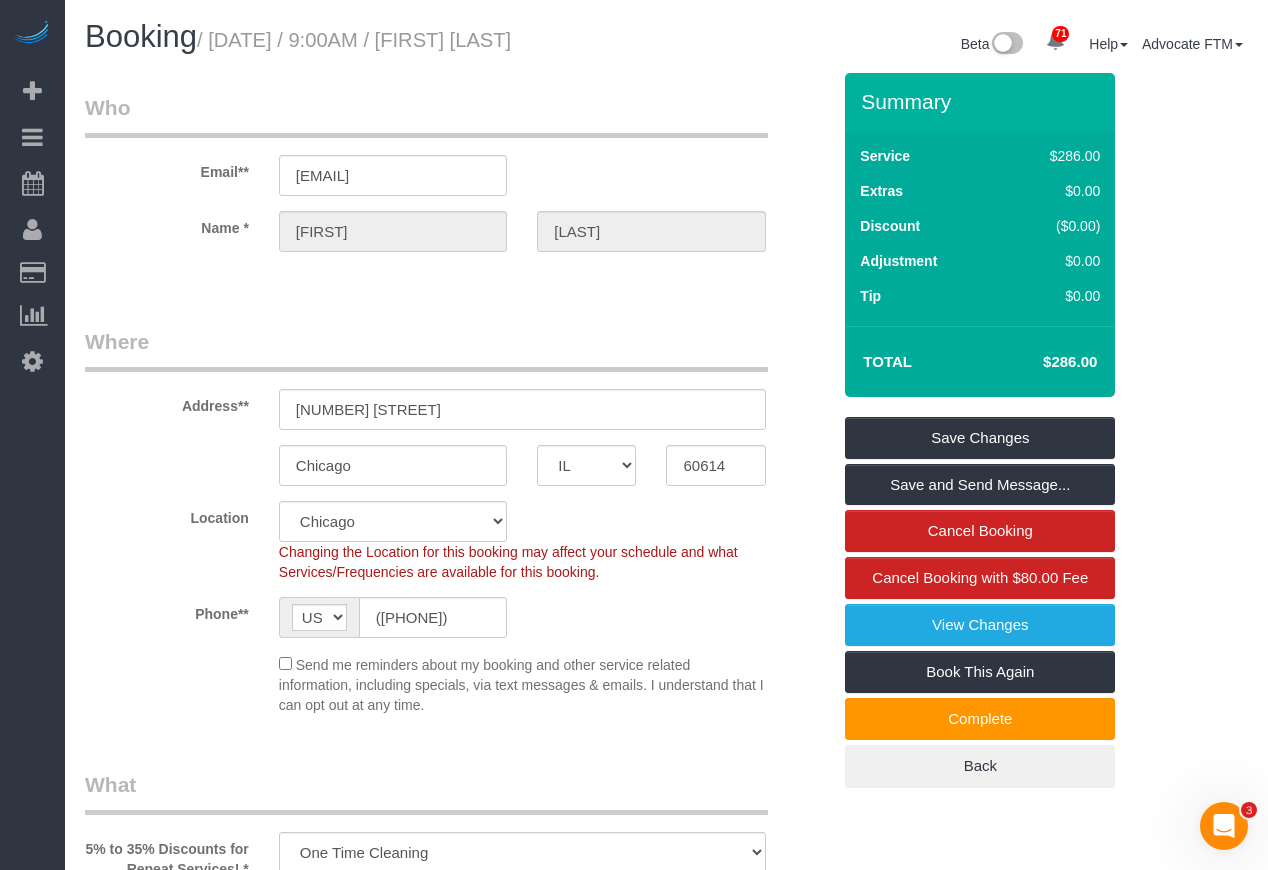type on "-89" 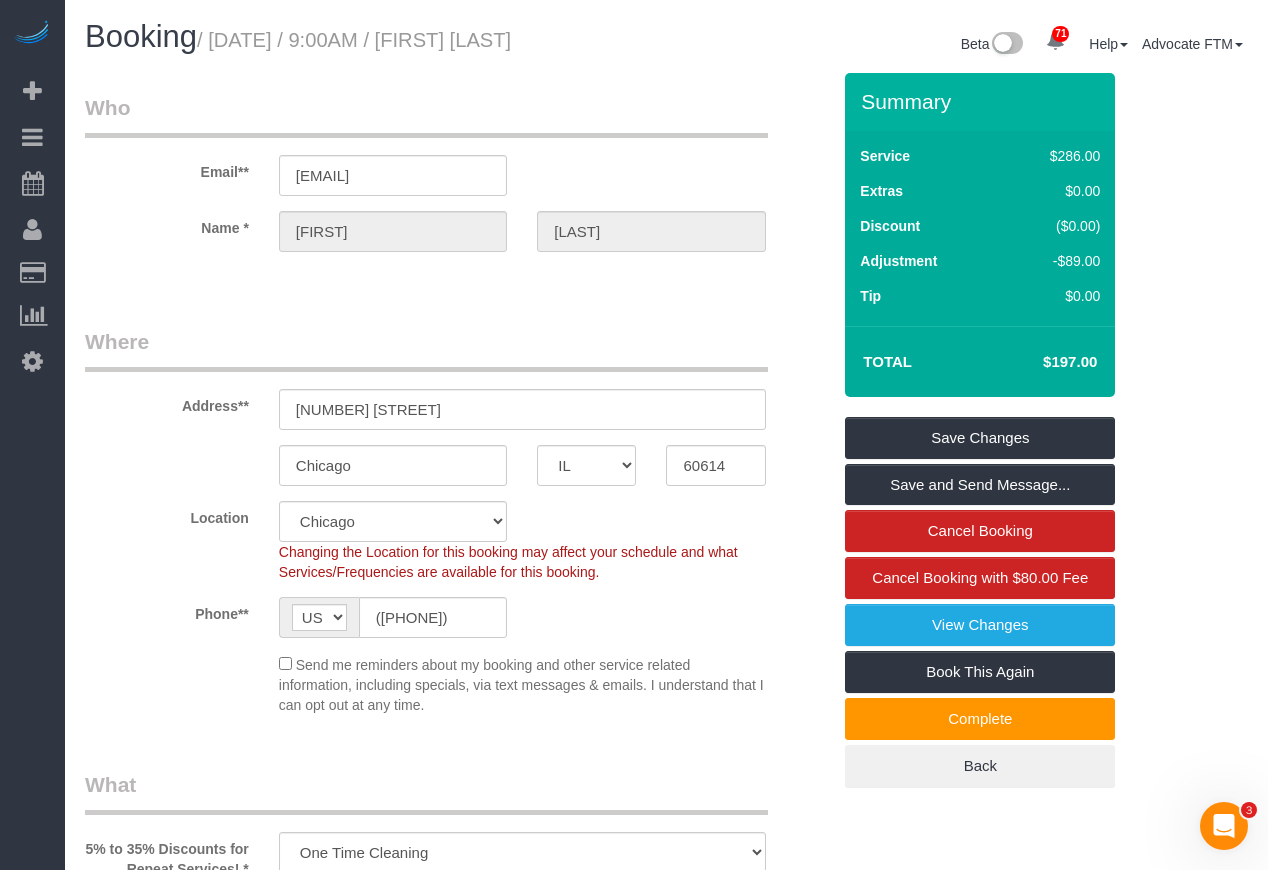 click on "Where" at bounding box center (426, 349) 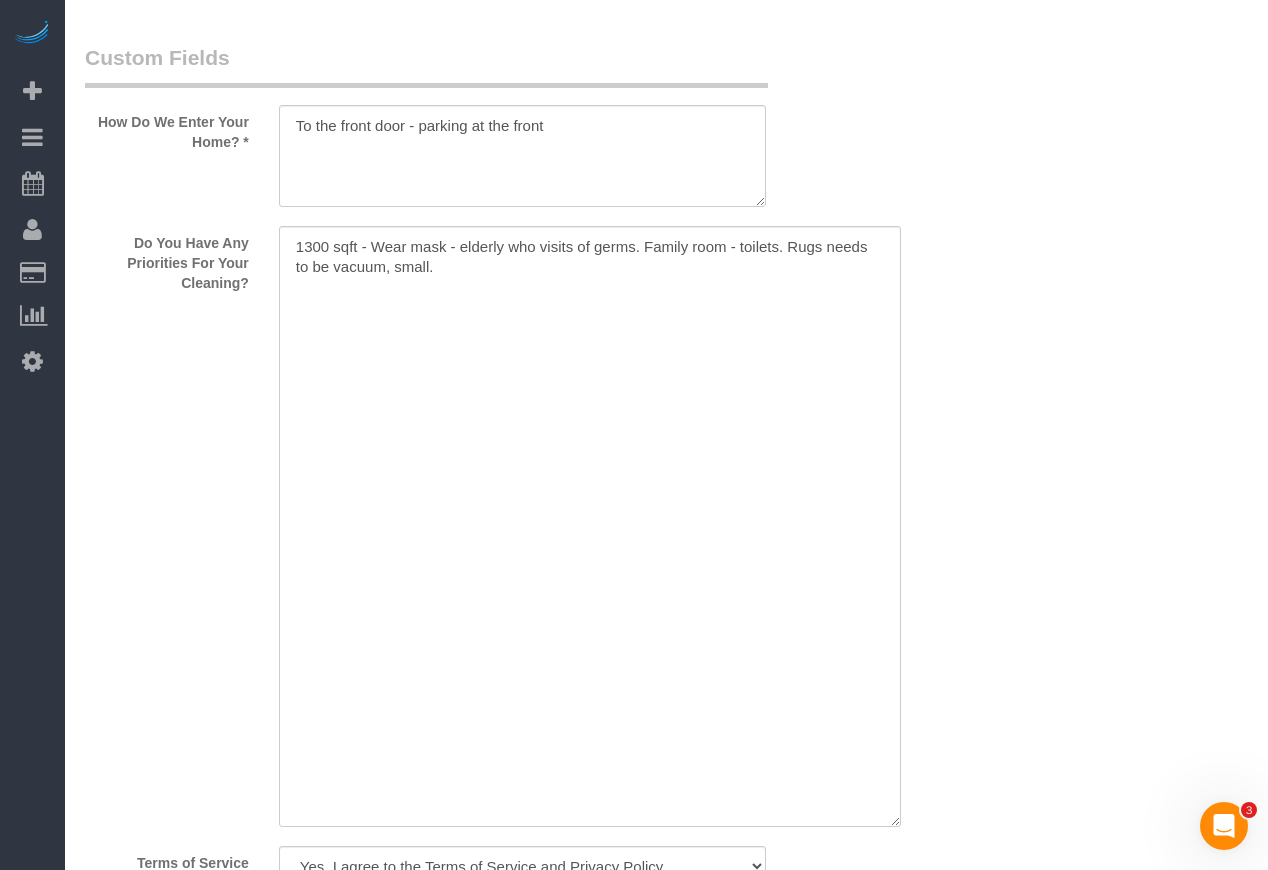 scroll, scrollTop: 2600, scrollLeft: 0, axis: vertical 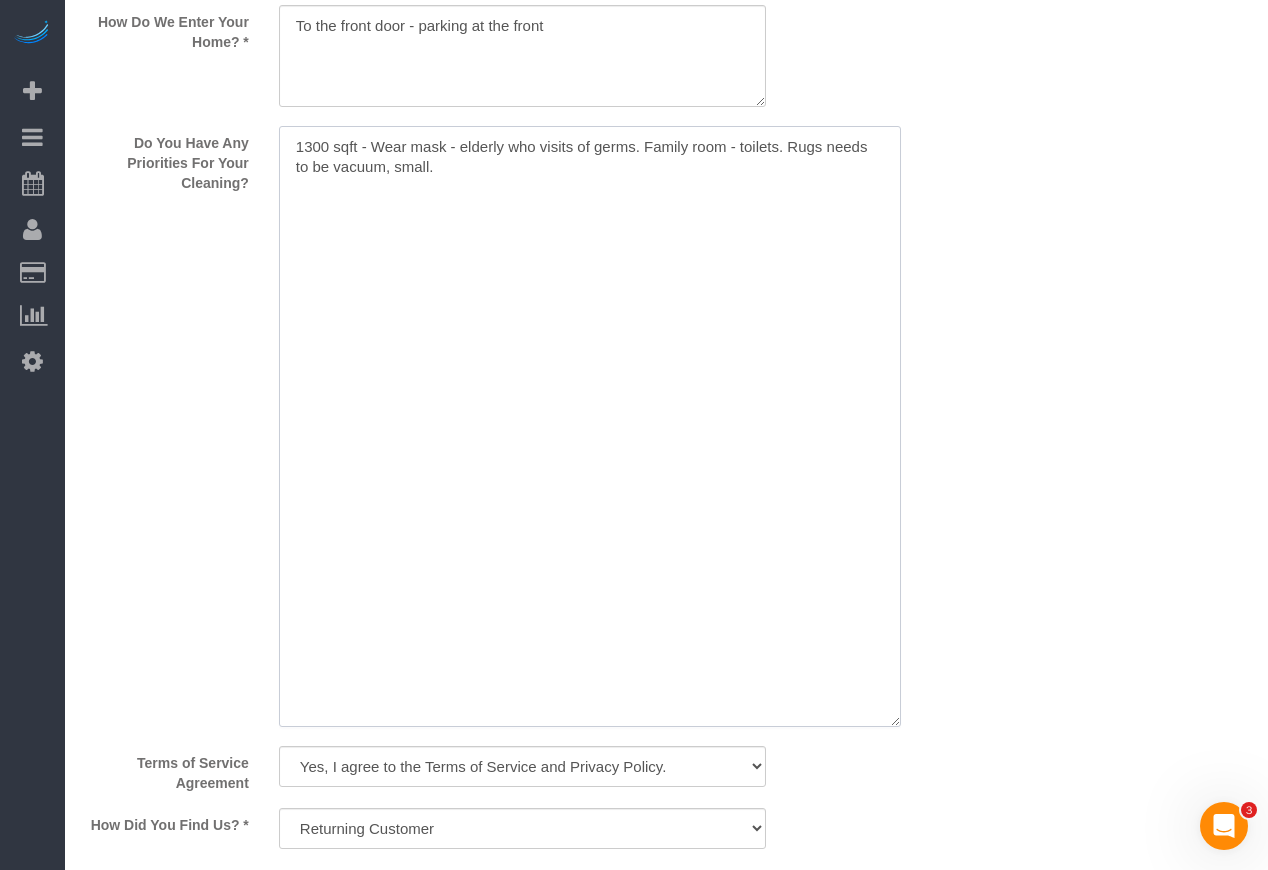 click at bounding box center (590, 426) 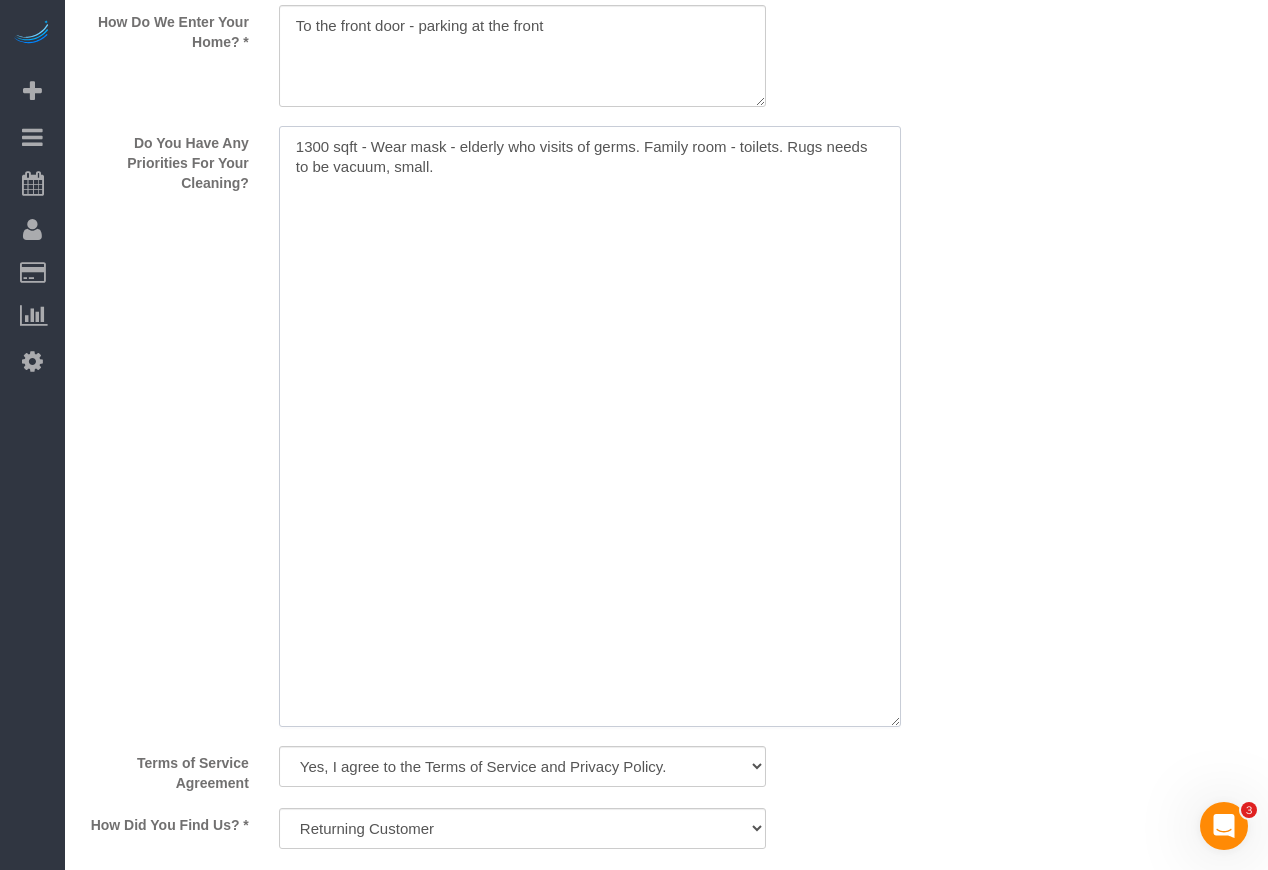 drag, startPoint x: 764, startPoint y: 288, endPoint x: 739, endPoint y: 275, distance: 28.178005 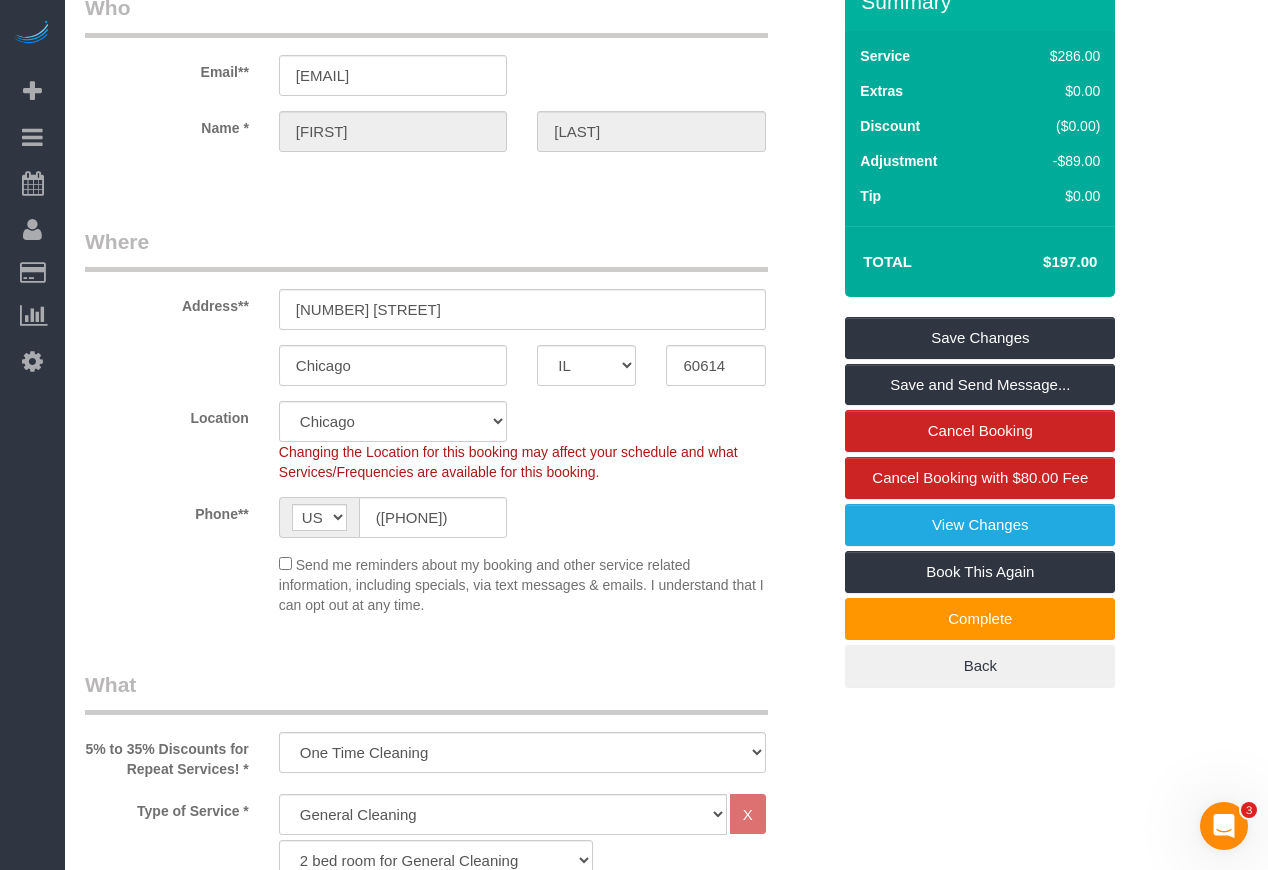 scroll, scrollTop: 0, scrollLeft: 0, axis: both 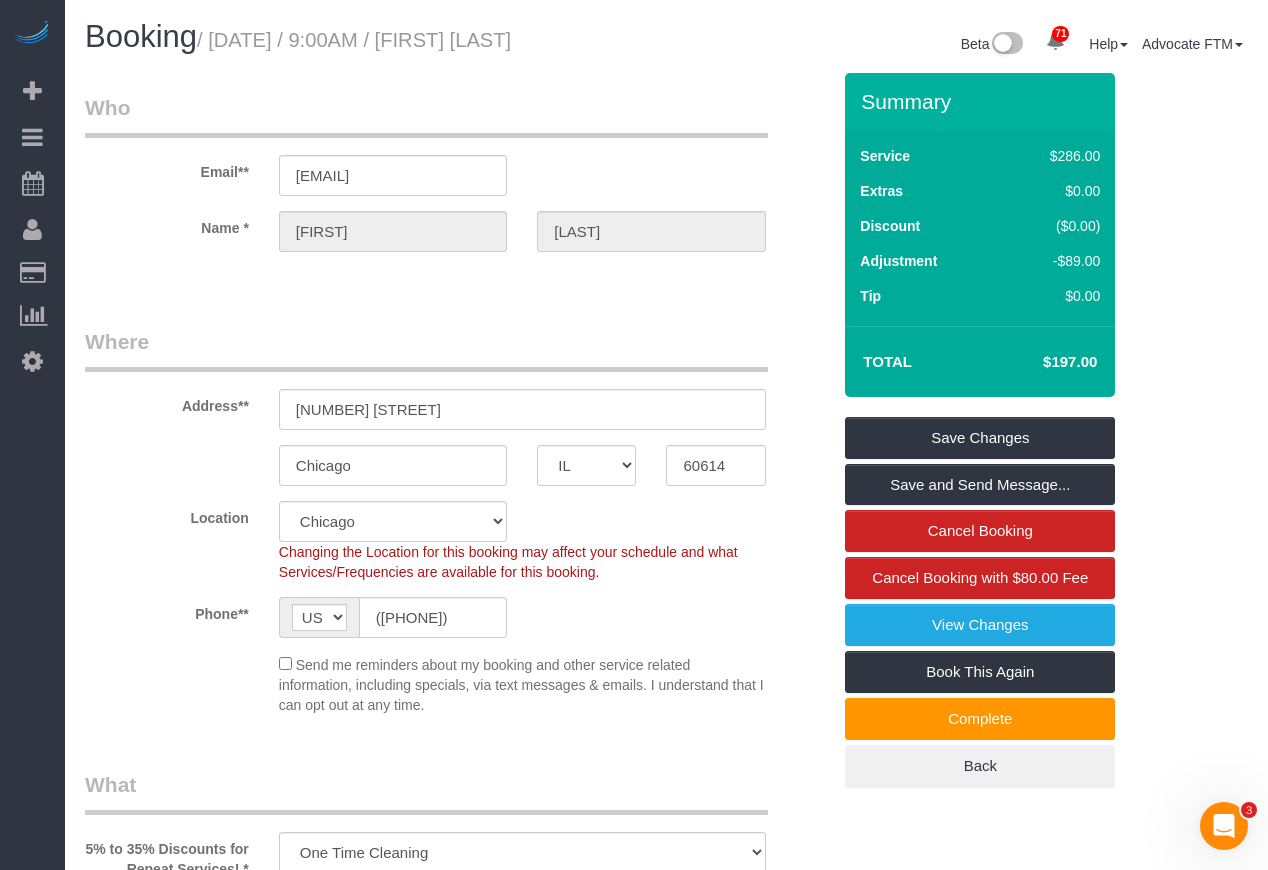 click on "Email**
[EMAIL]
Name *
[FIRST]
[LAST]" at bounding box center [457, 182] 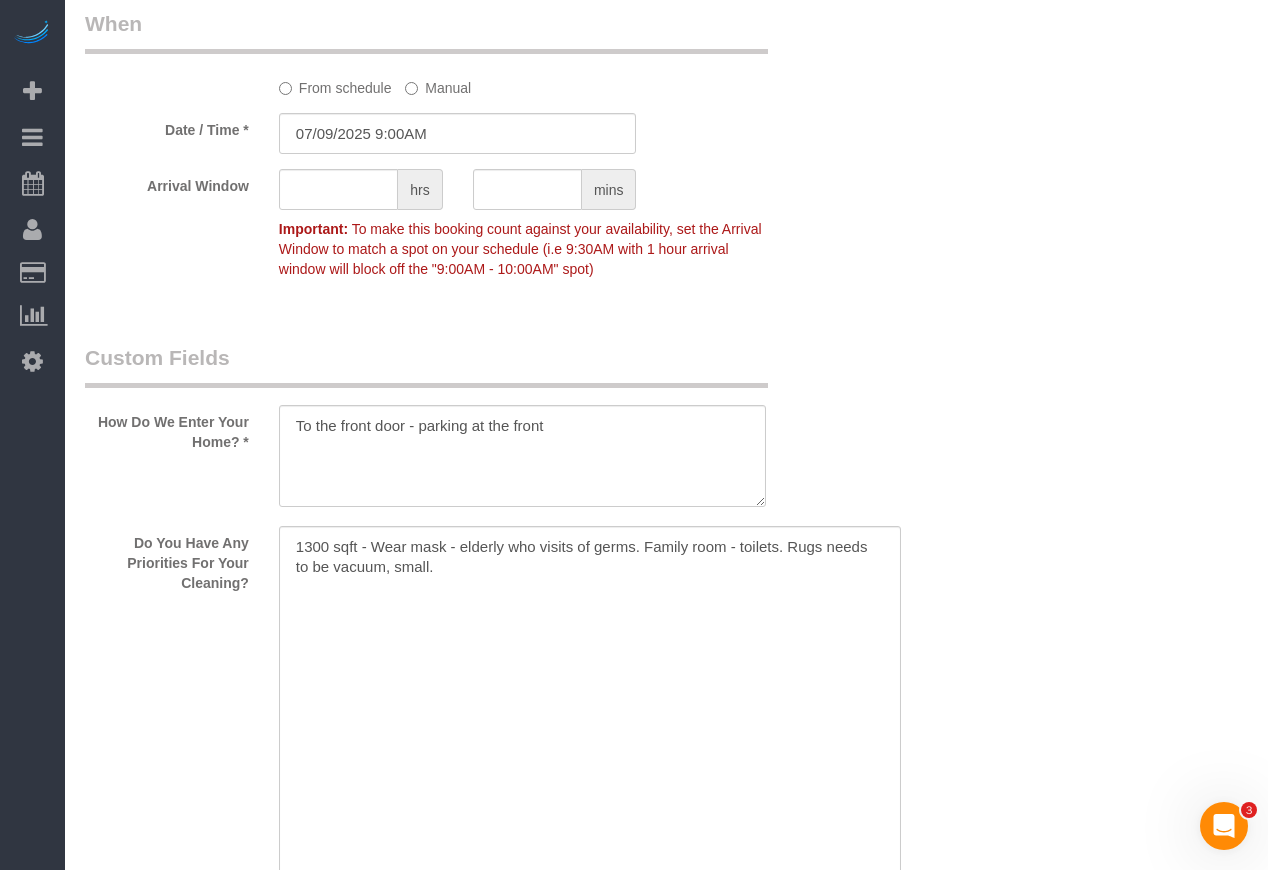 scroll, scrollTop: 2300, scrollLeft: 0, axis: vertical 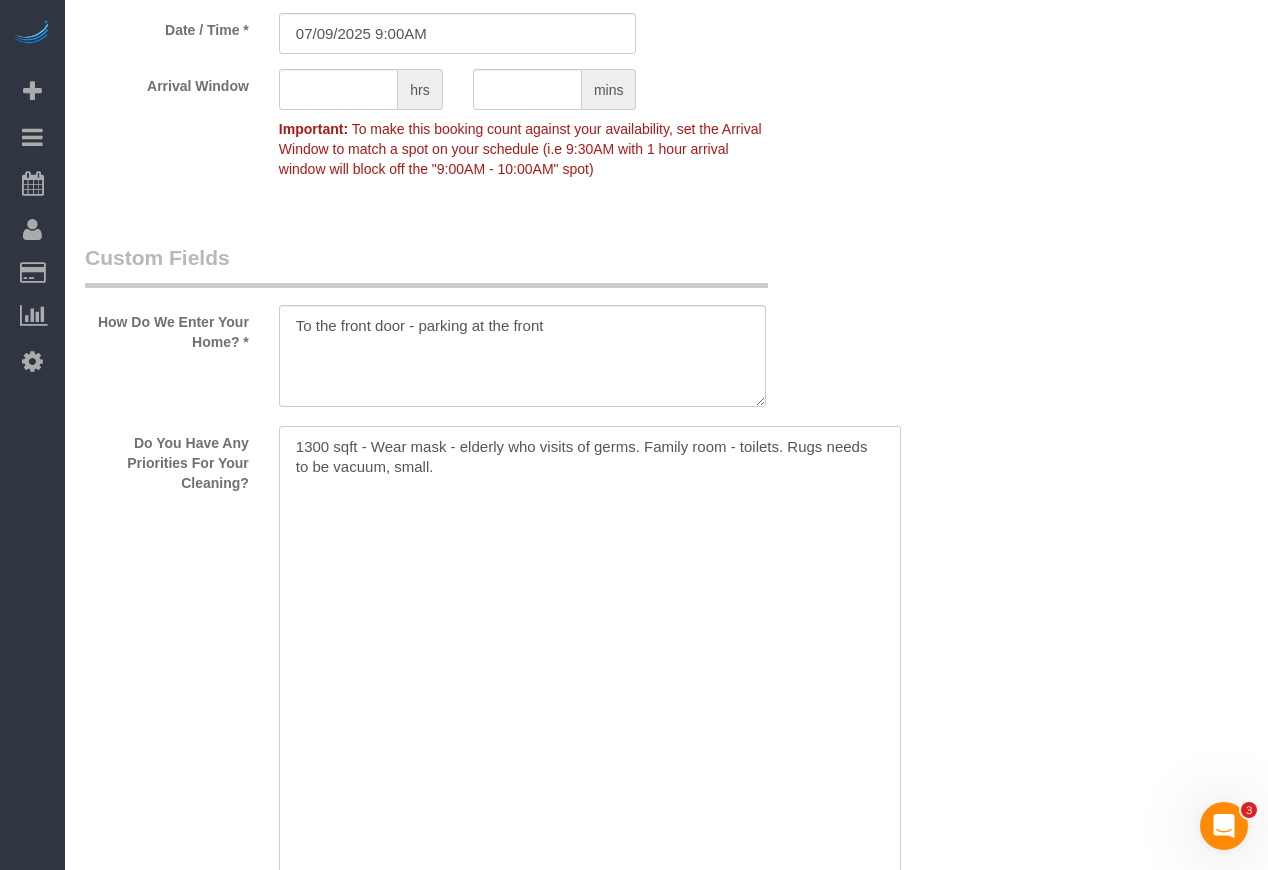 click at bounding box center [590, 726] 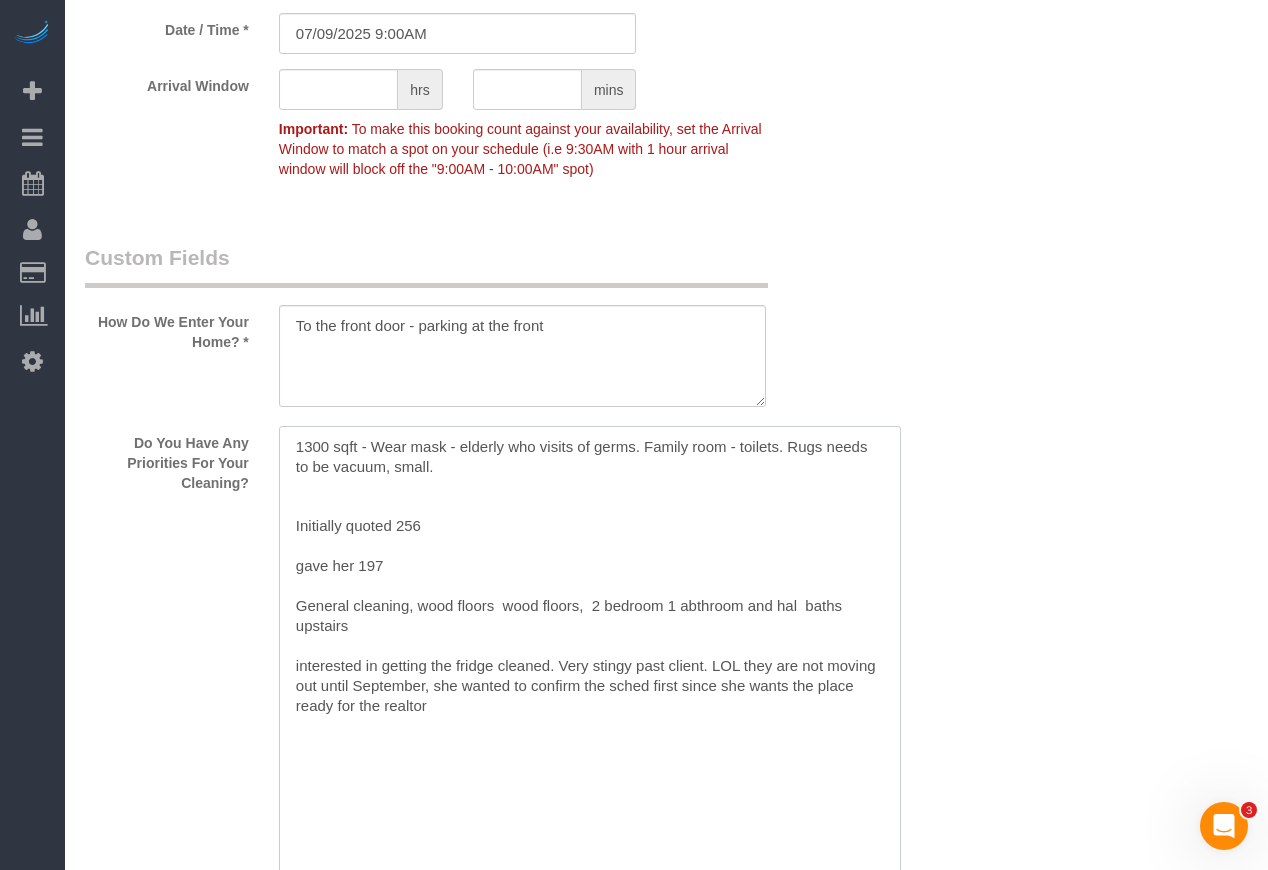click at bounding box center [590, 726] 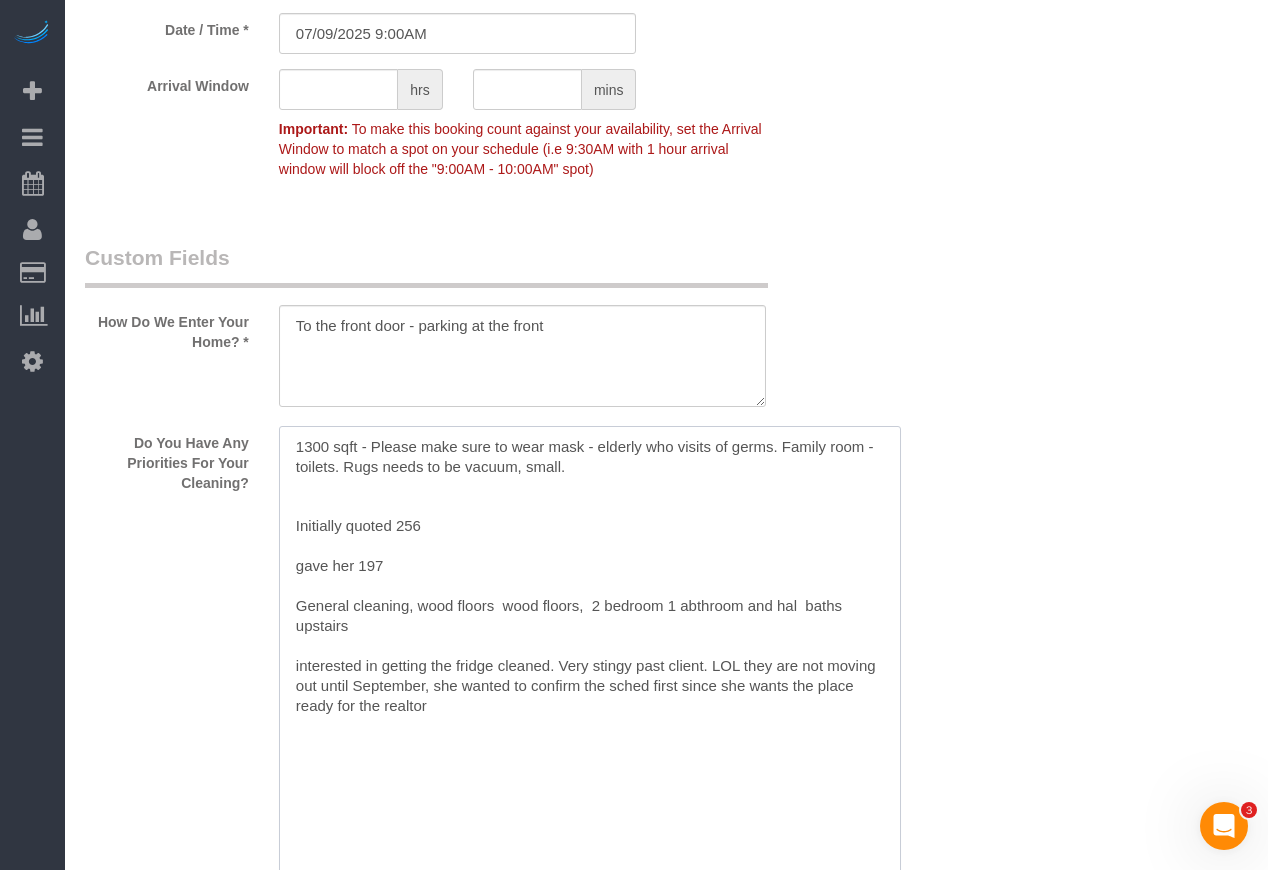 click at bounding box center [590, 726] 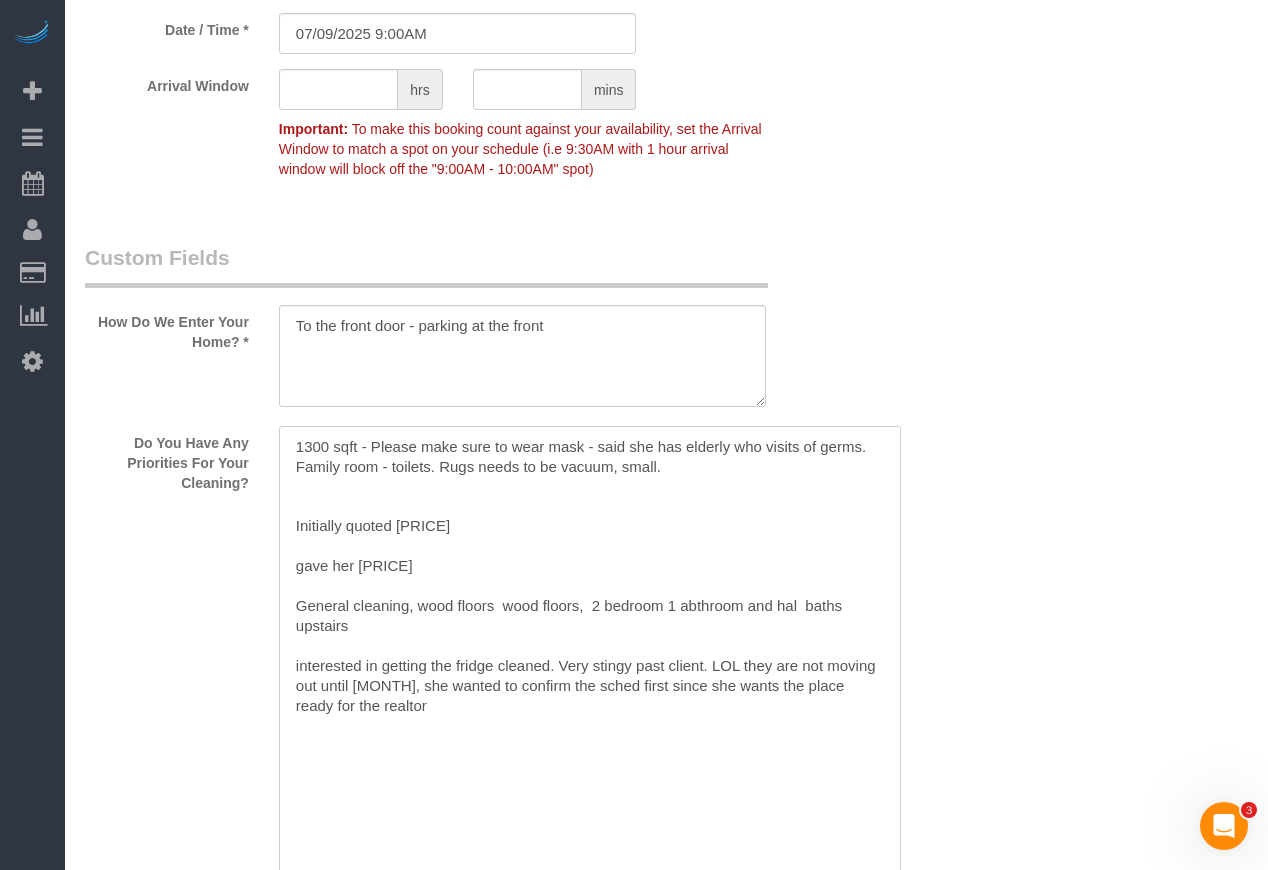drag, startPoint x: 794, startPoint y: 445, endPoint x: 813, endPoint y: 453, distance: 20.615528 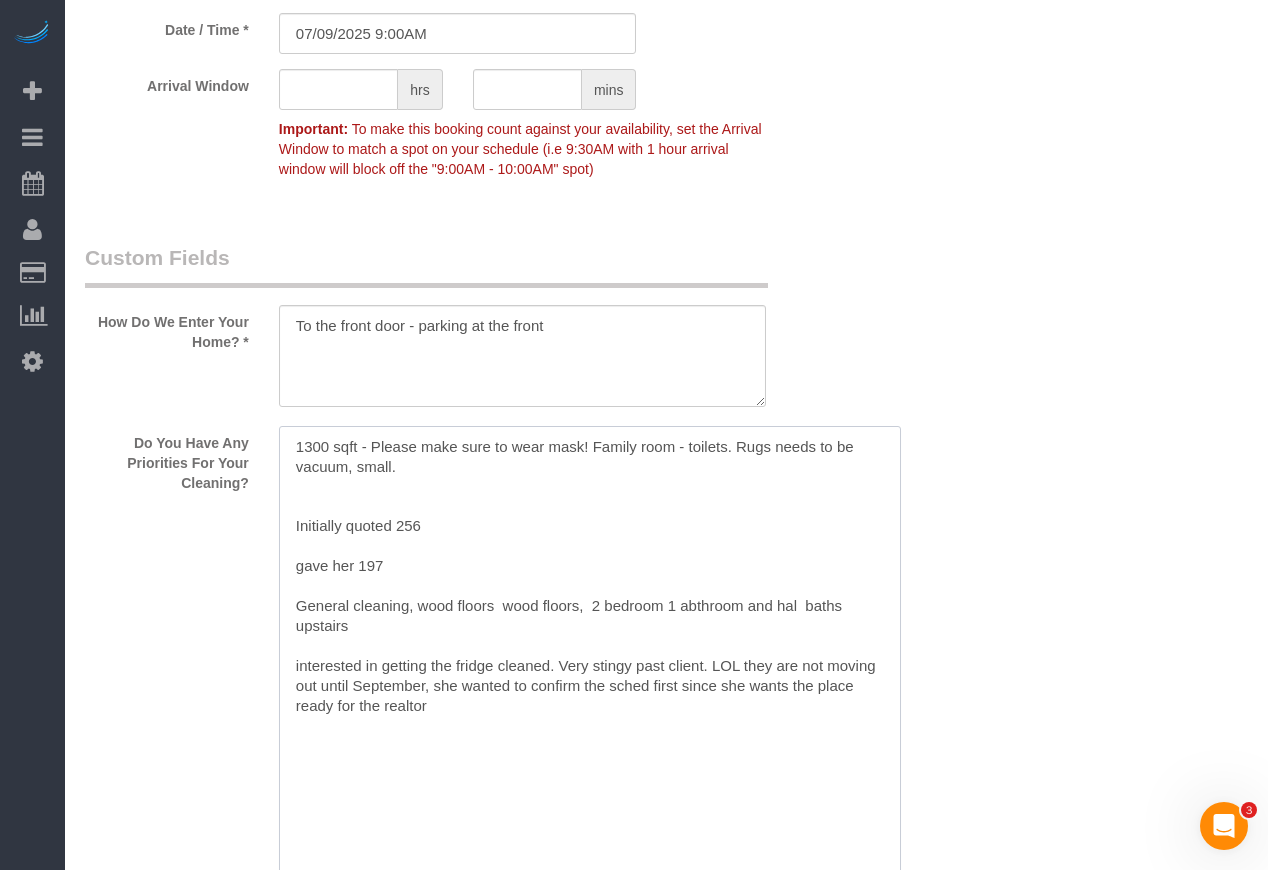 click at bounding box center [590, 726] 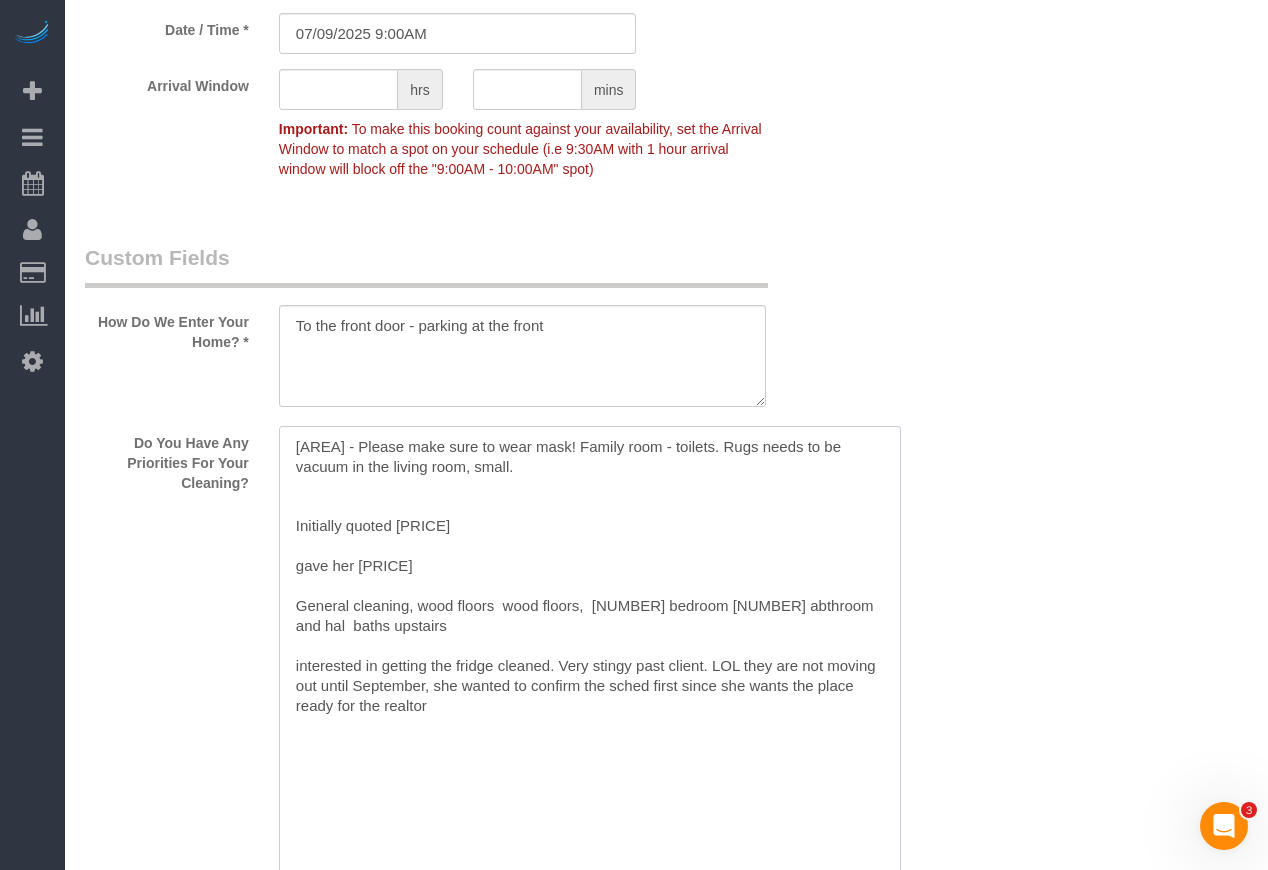 click at bounding box center (590, 726) 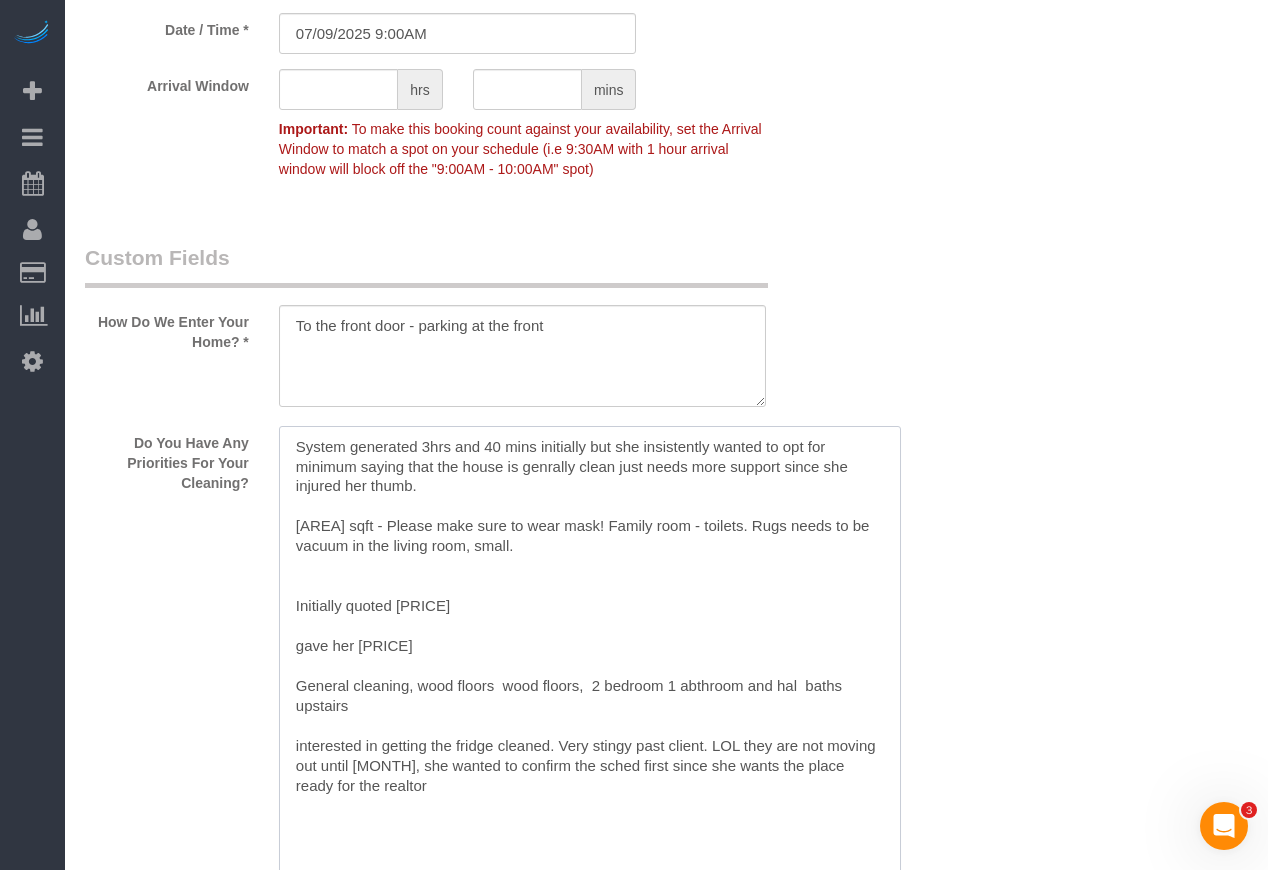 click at bounding box center [590, 726] 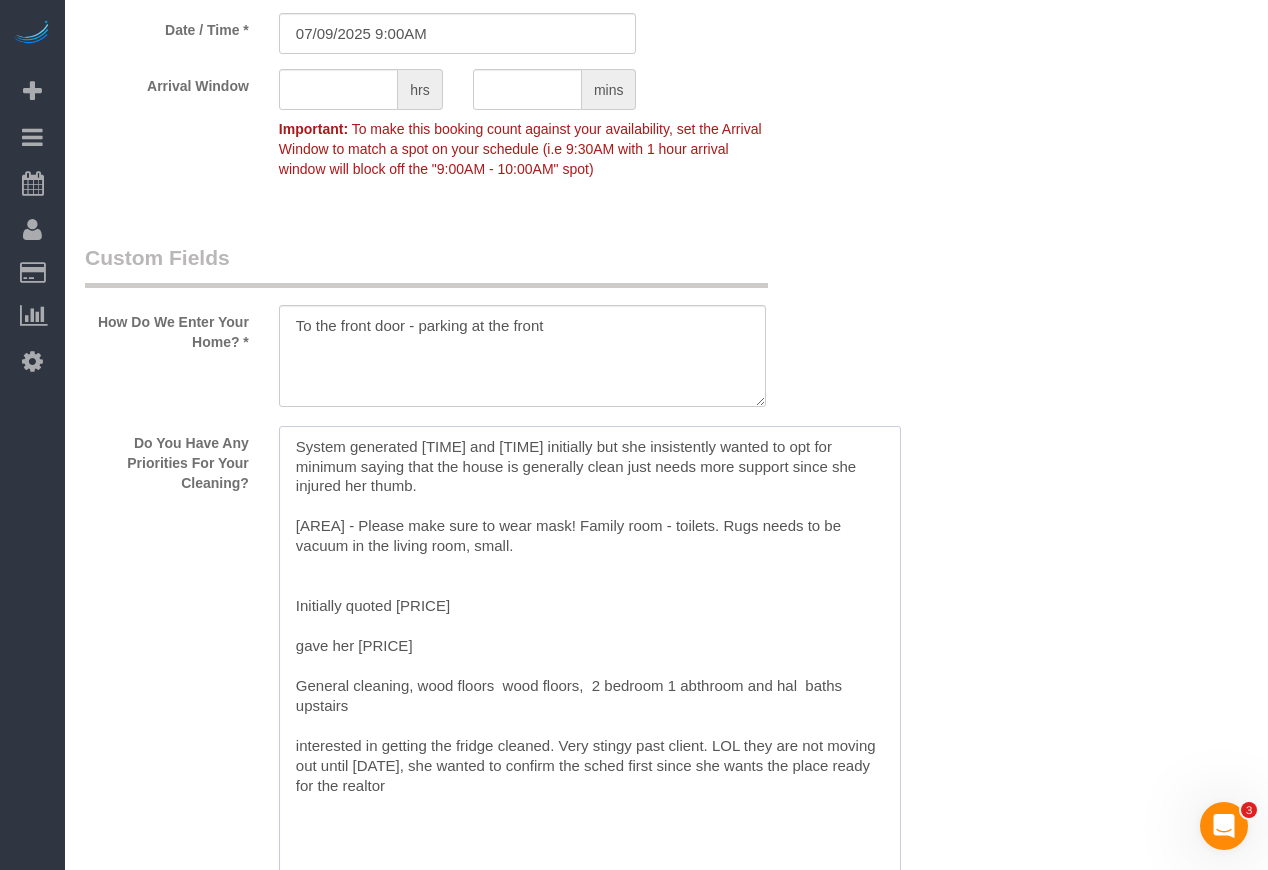 click at bounding box center [590, 726] 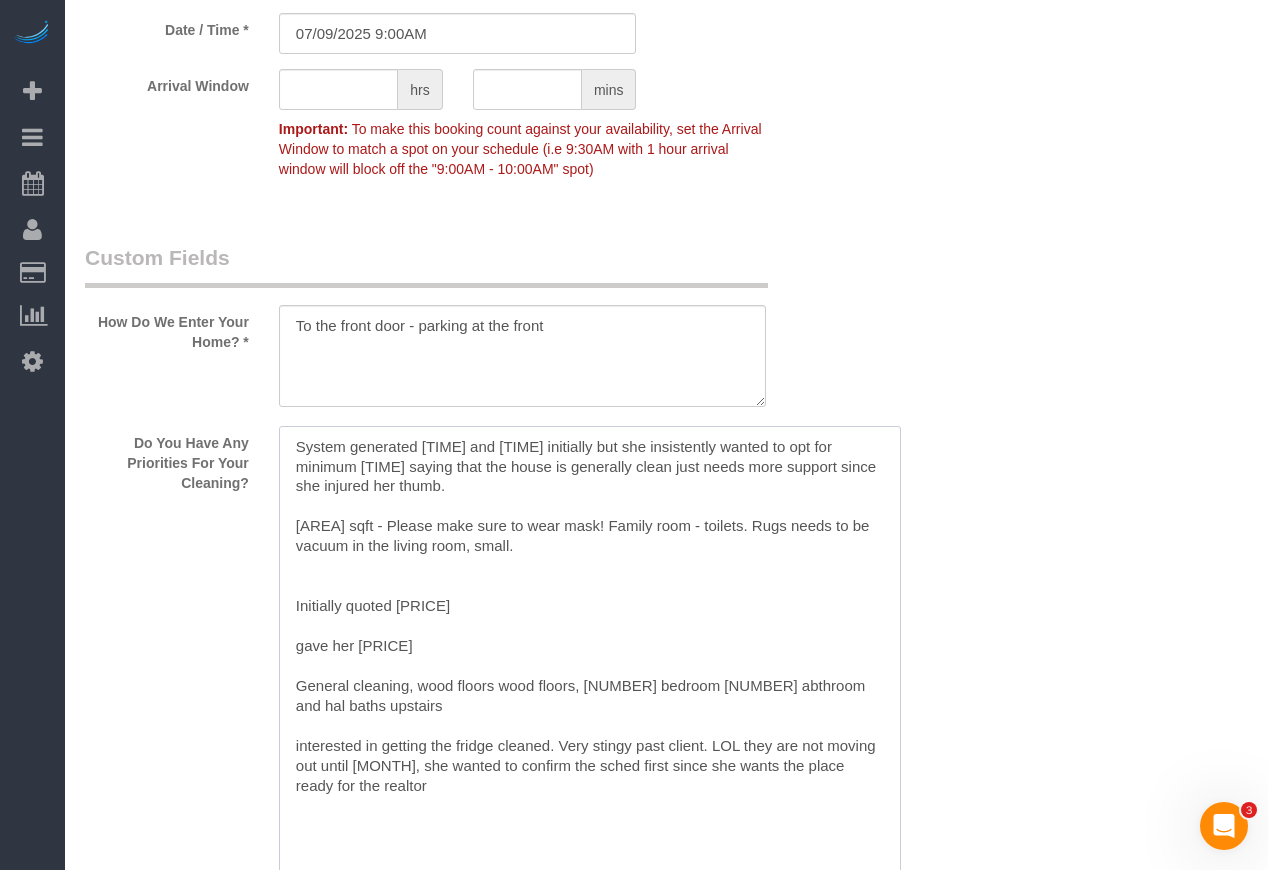 click at bounding box center [590, 726] 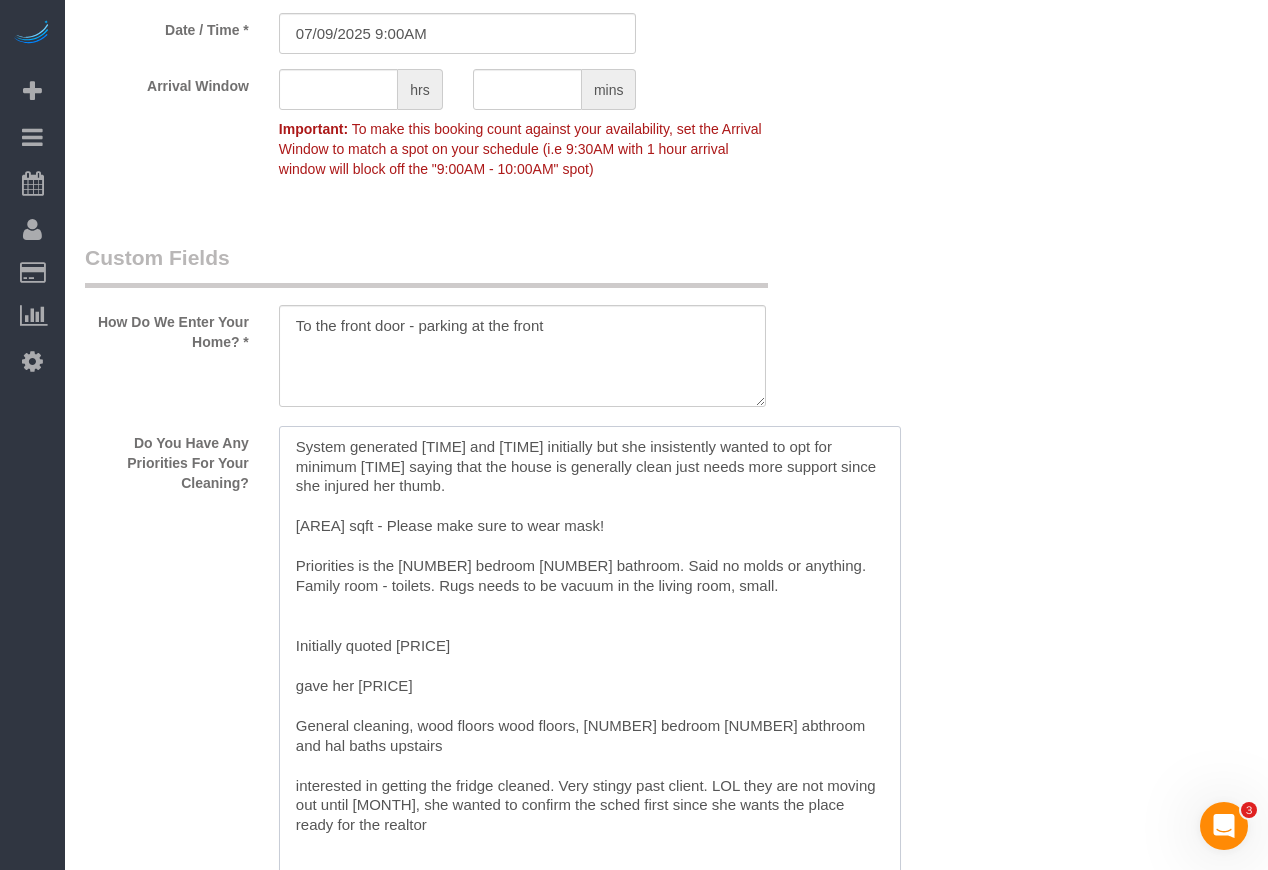 click at bounding box center (590, 726) 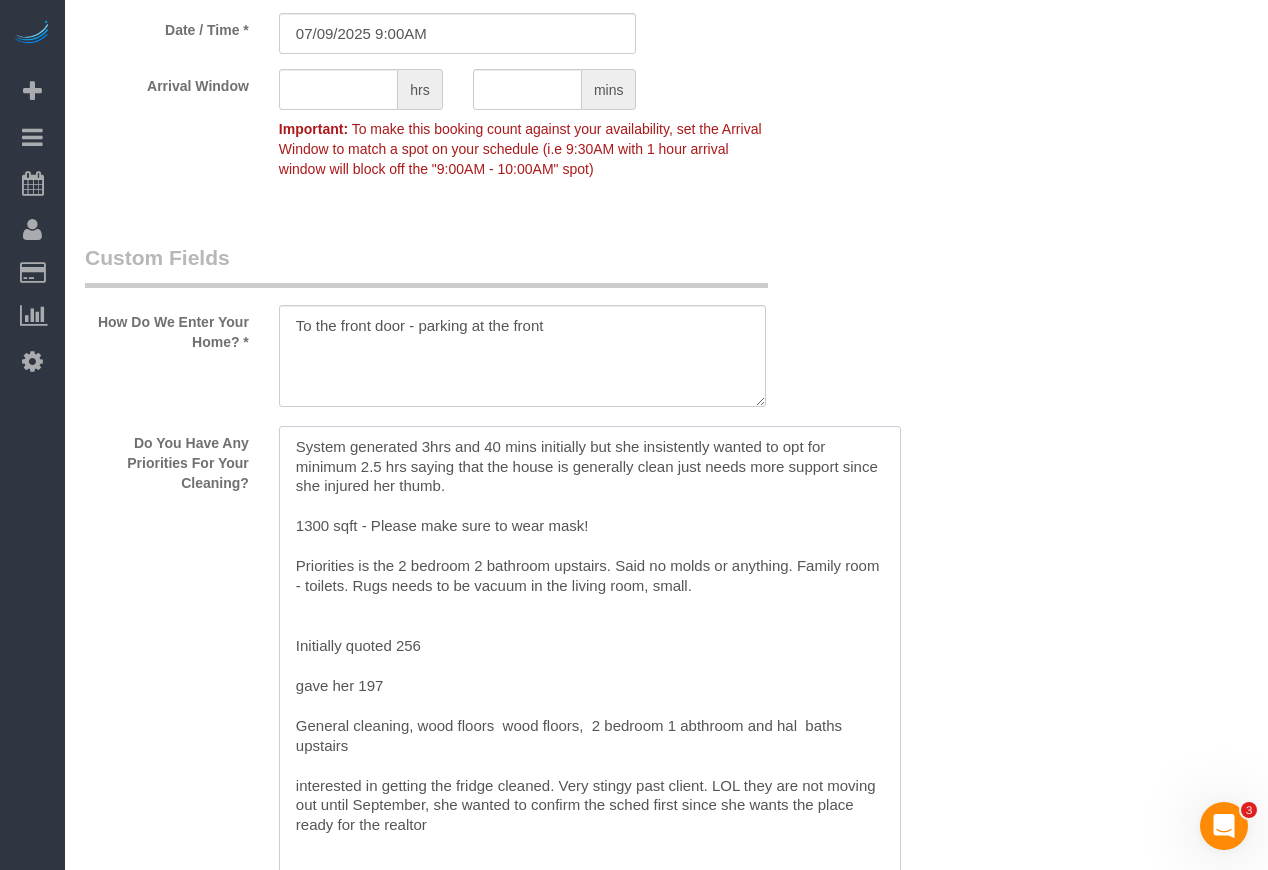 click at bounding box center [590, 726] 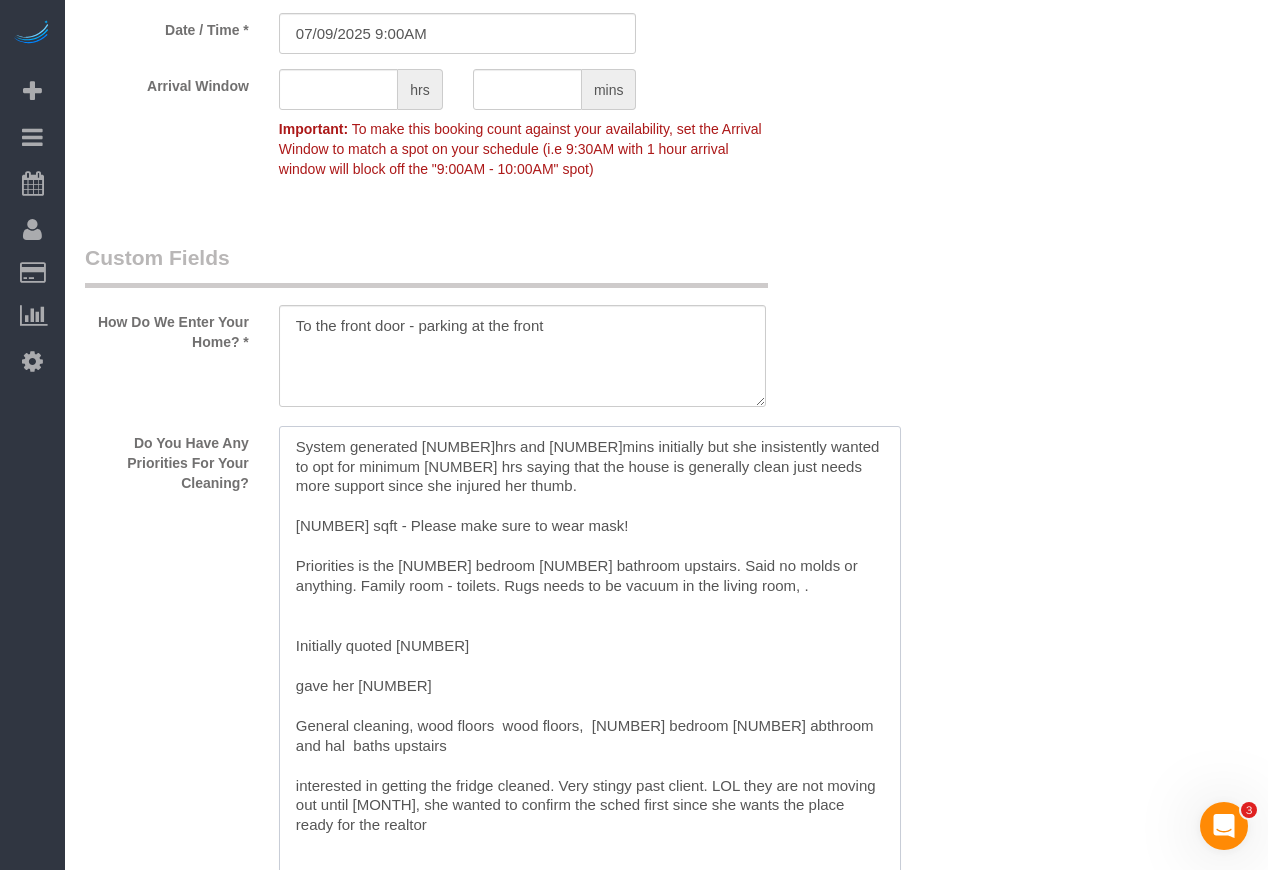 click at bounding box center (590, 726) 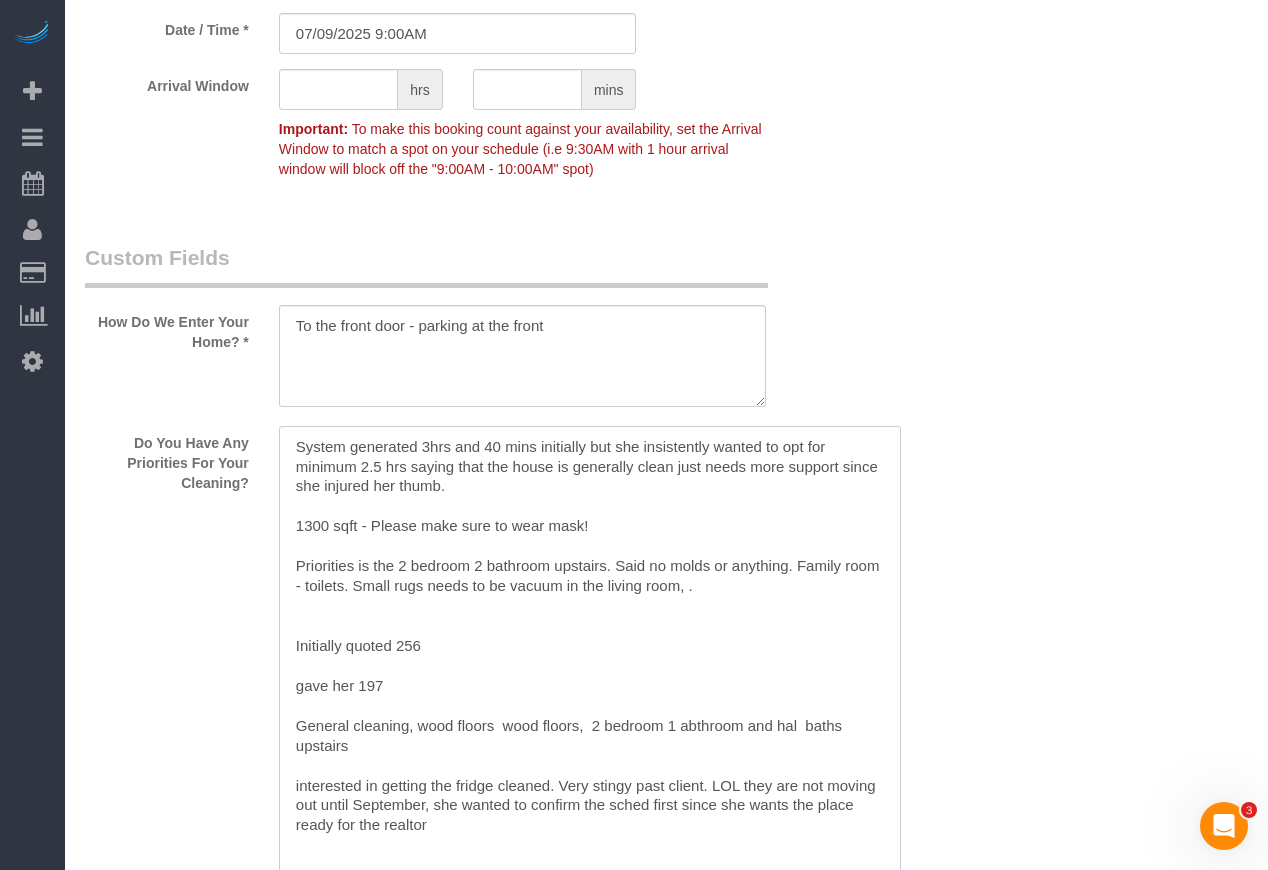 click at bounding box center (590, 726) 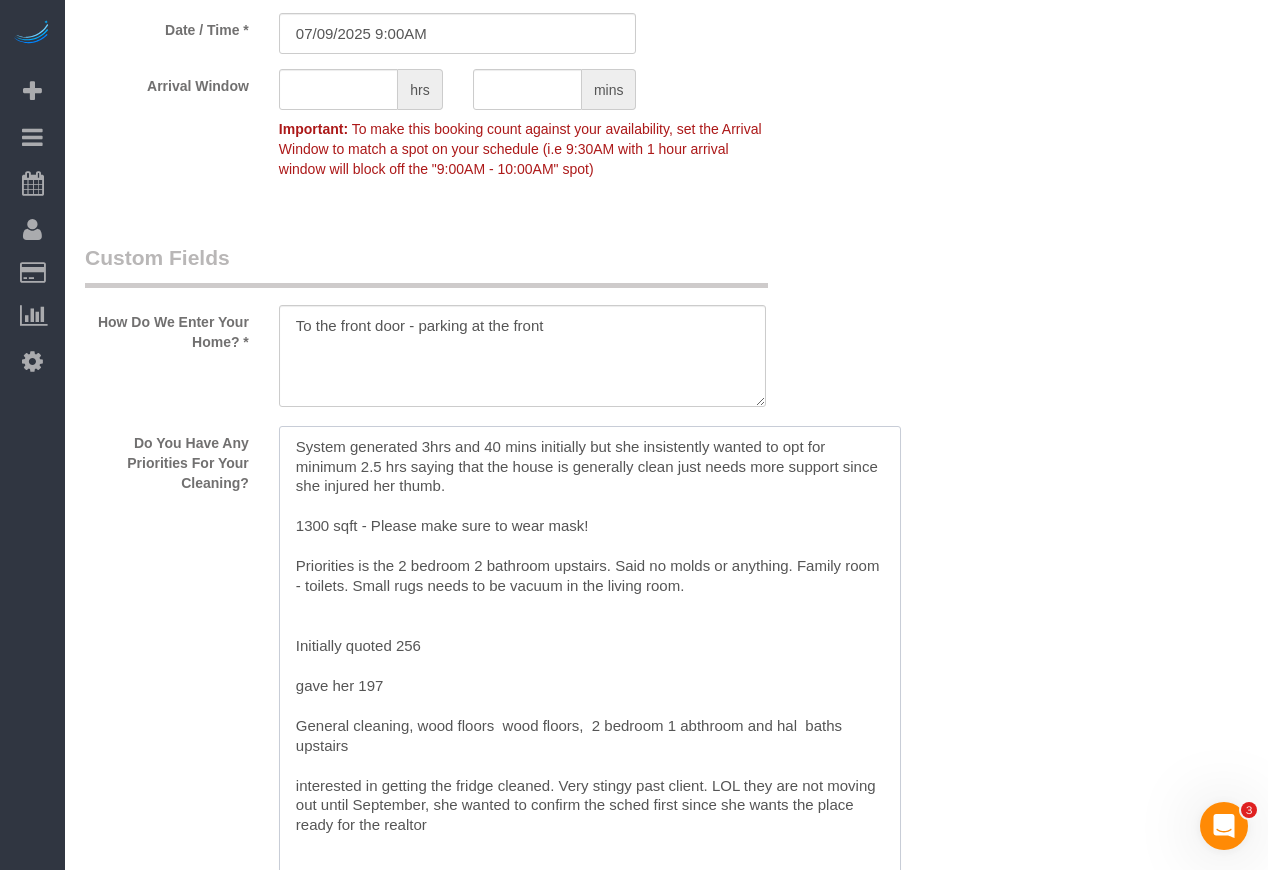 click at bounding box center [590, 726] 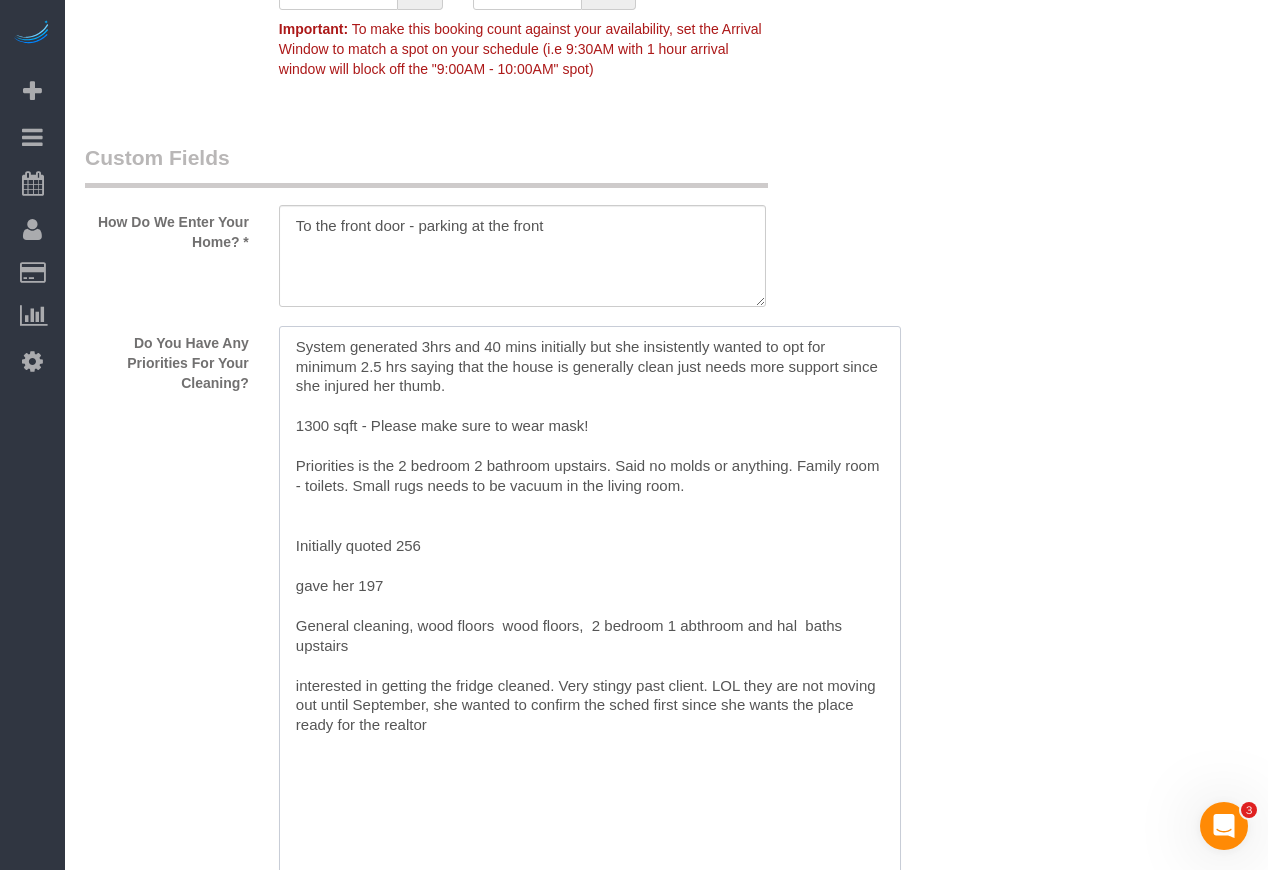 drag, startPoint x: 298, startPoint y: 525, endPoint x: 865, endPoint y: 637, distance: 577.9559 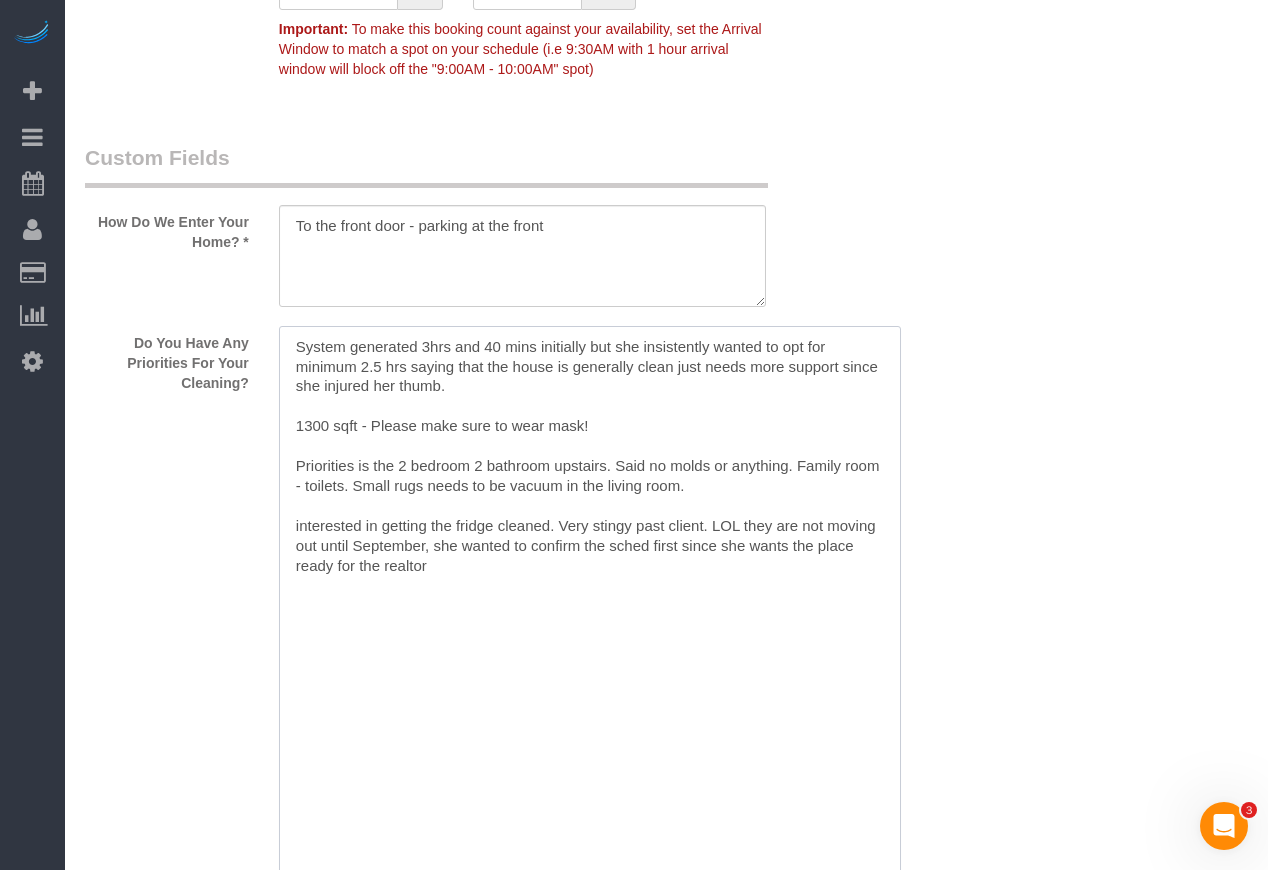 drag, startPoint x: 296, startPoint y: 522, endPoint x: 594, endPoint y: 598, distance: 307.5386 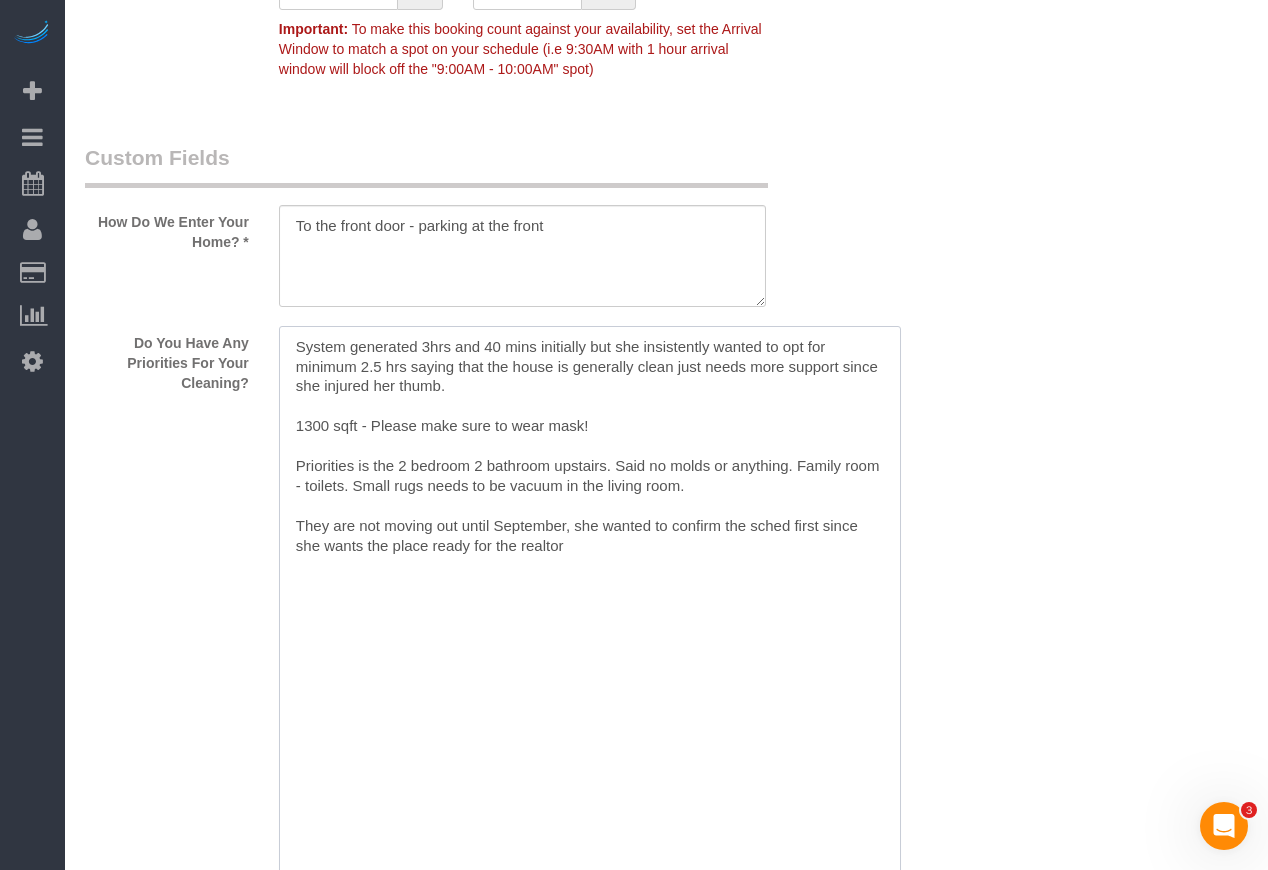 click at bounding box center (590, 626) 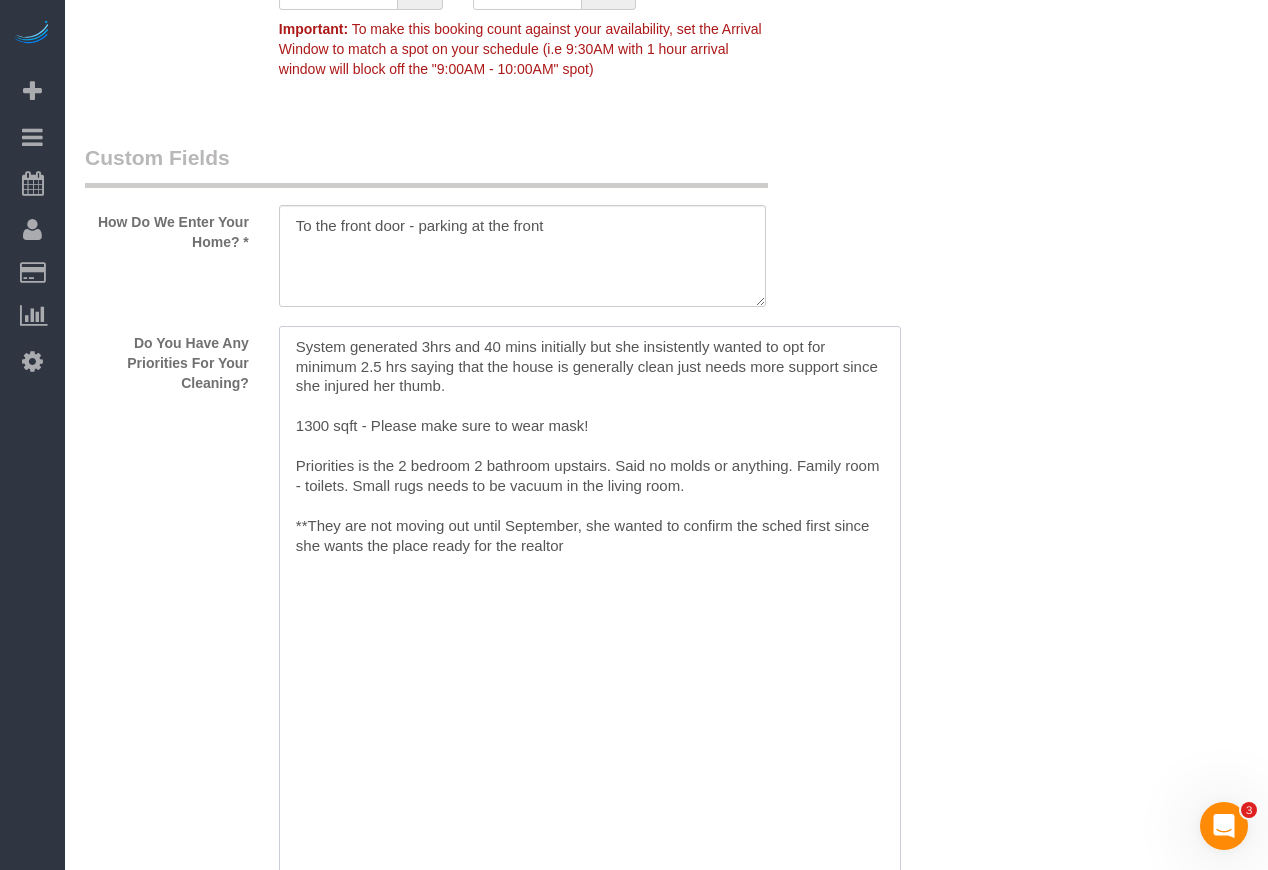 click at bounding box center (590, 626) 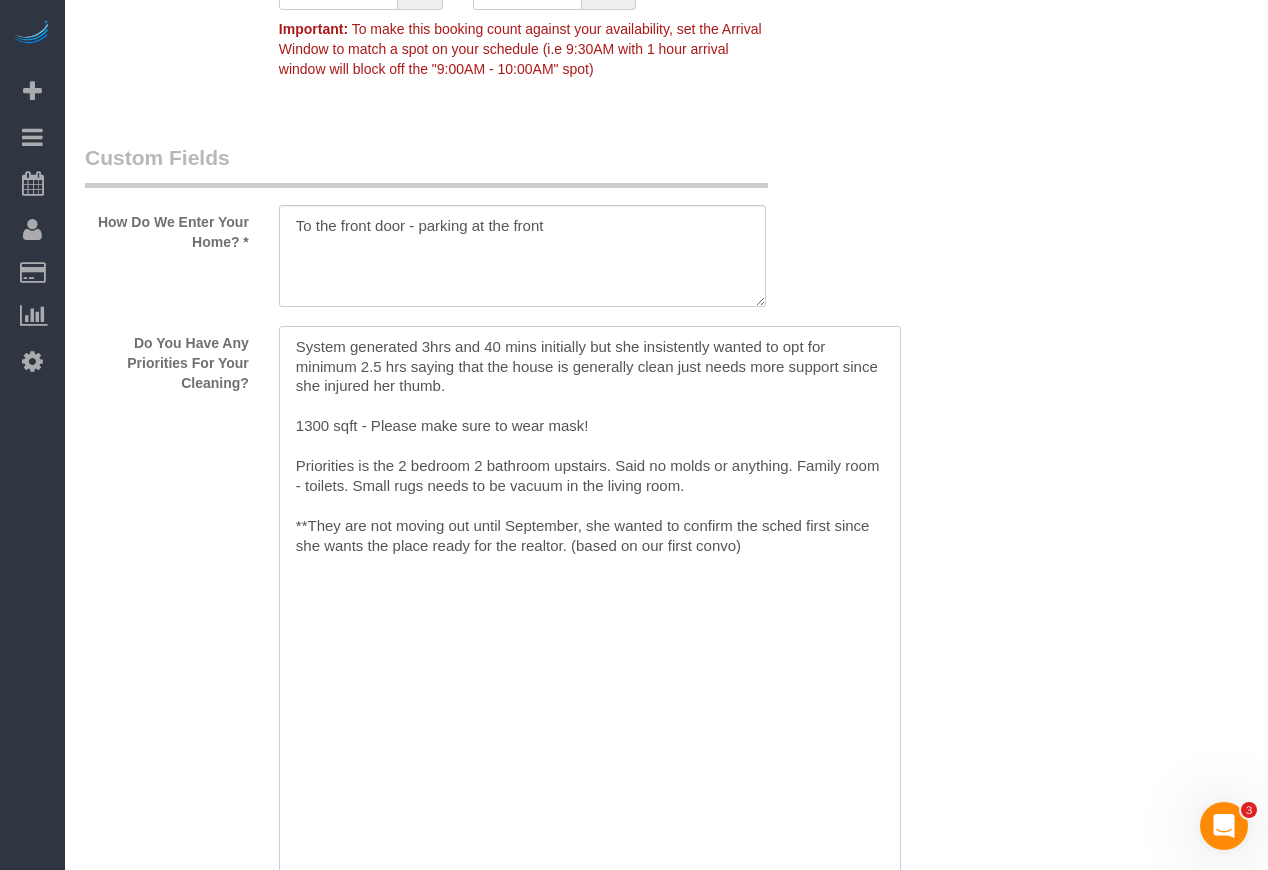click at bounding box center (590, 626) 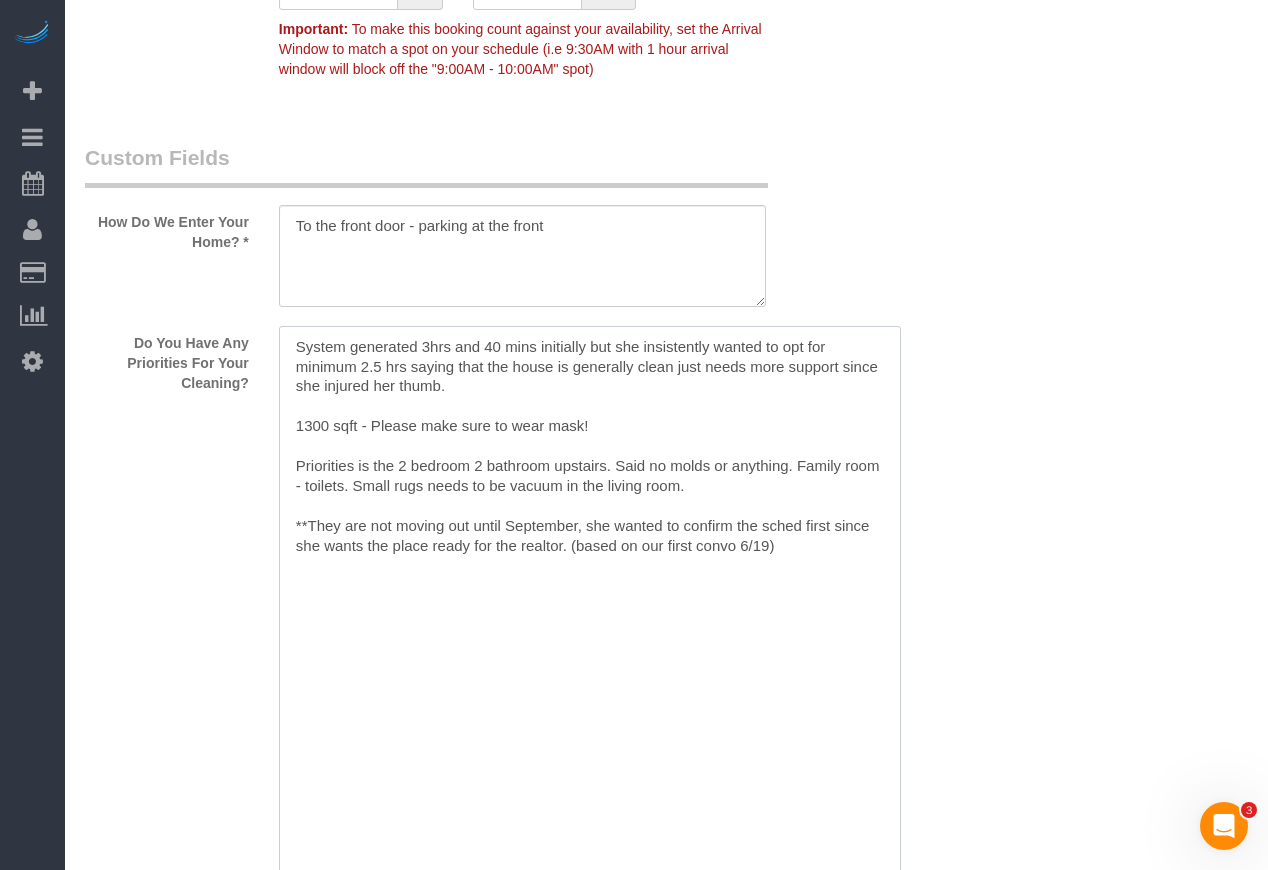 click at bounding box center (590, 626) 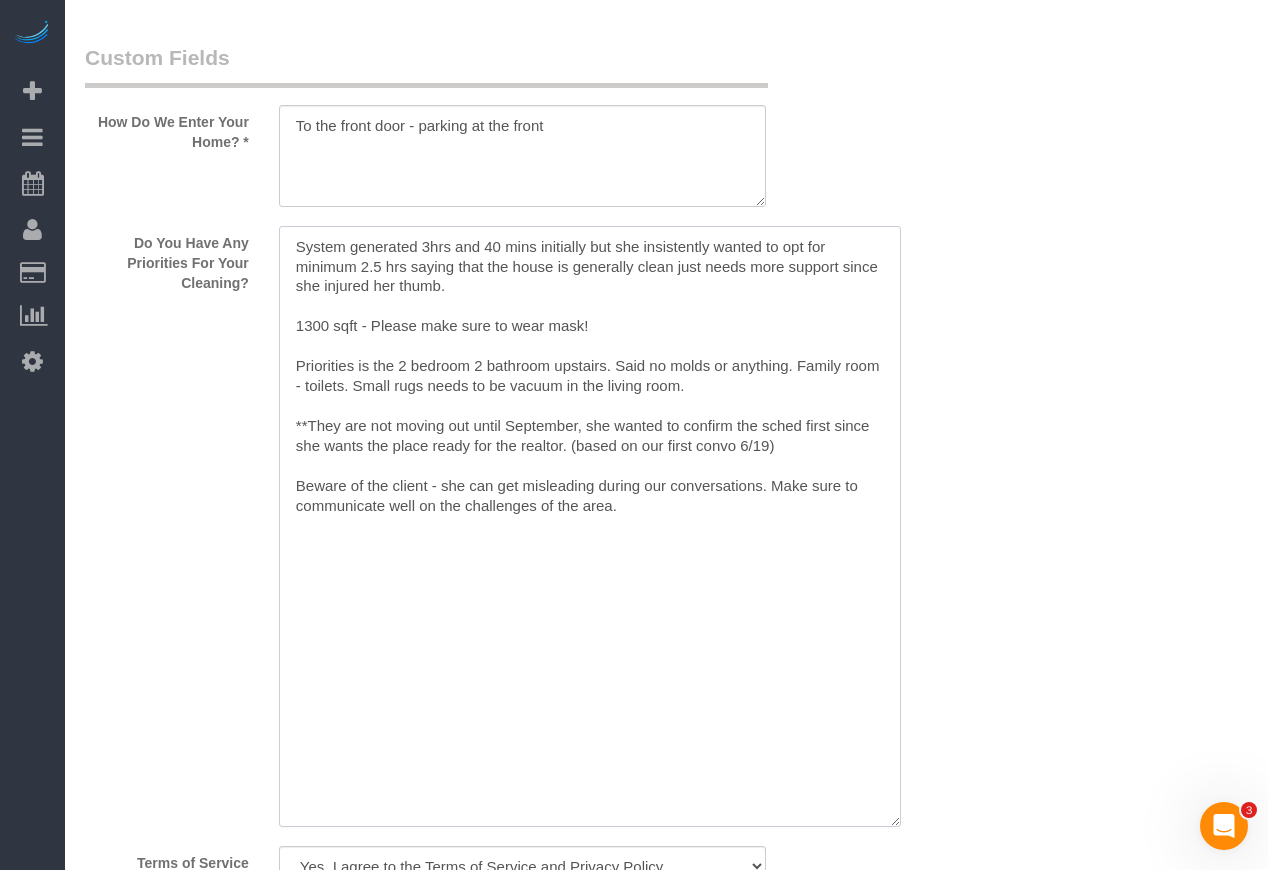 type on "System generated 3hrs and 40 mins initially but she insistently wanted to opt for minimum 2.5 hrs saying that the house is generally clean just needs more support since she injured her thumb.
1300 sqft - Please make sure to wear mask!
Priorities is the 2 bedroom 2 bathroom upstairs. Said no molds or anything. Family room - toilets. Small rugs needs to be vacuum in the living room.
**They are not moving out until September, she wanted to confirm the sched first since she wants the place ready for the realtor. (based on our first convo 6/19)
Beware of the client - she can get misleading during our conversations. Make sure to communicate well on the challenges of the area." 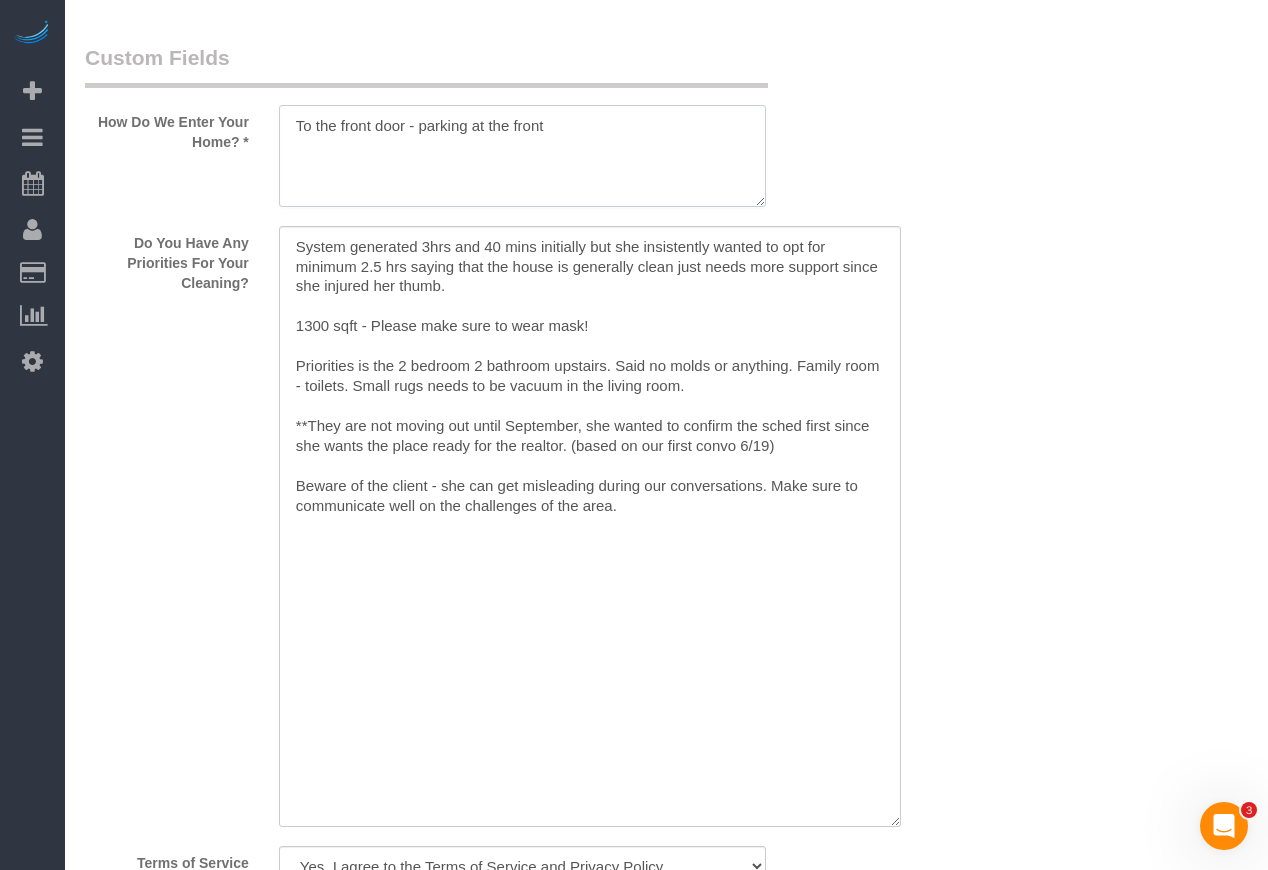 click at bounding box center (522, 156) 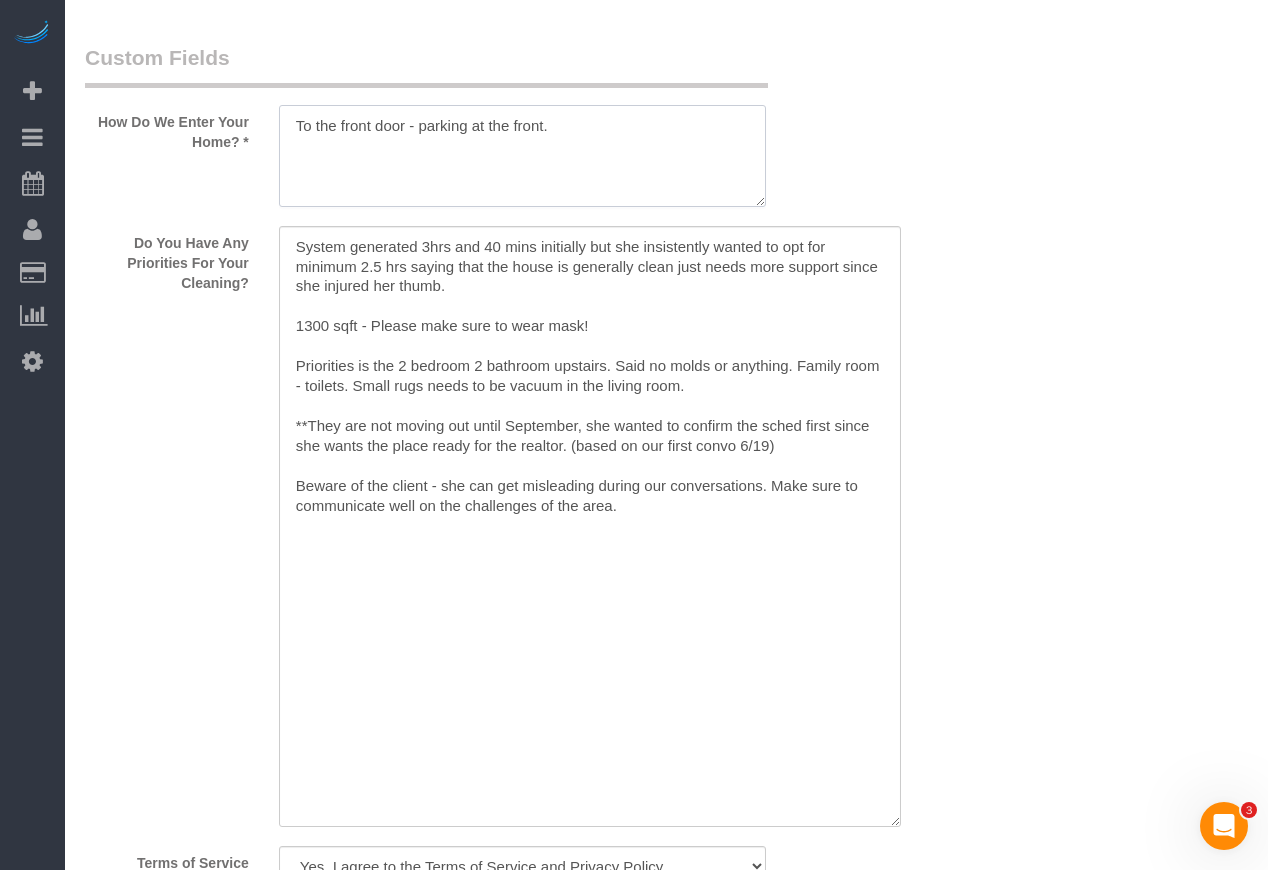 click at bounding box center (522, 156) 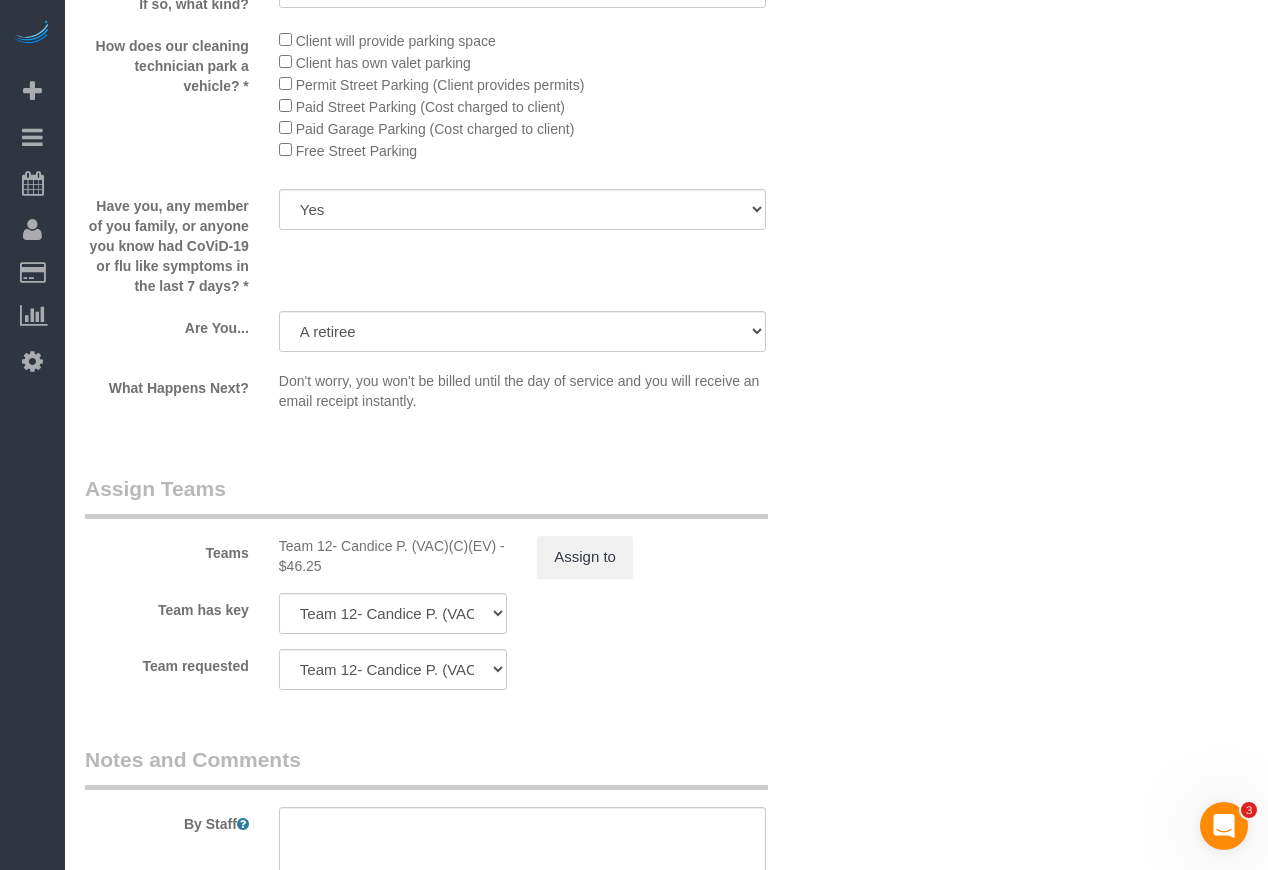 scroll, scrollTop: 3800, scrollLeft: 0, axis: vertical 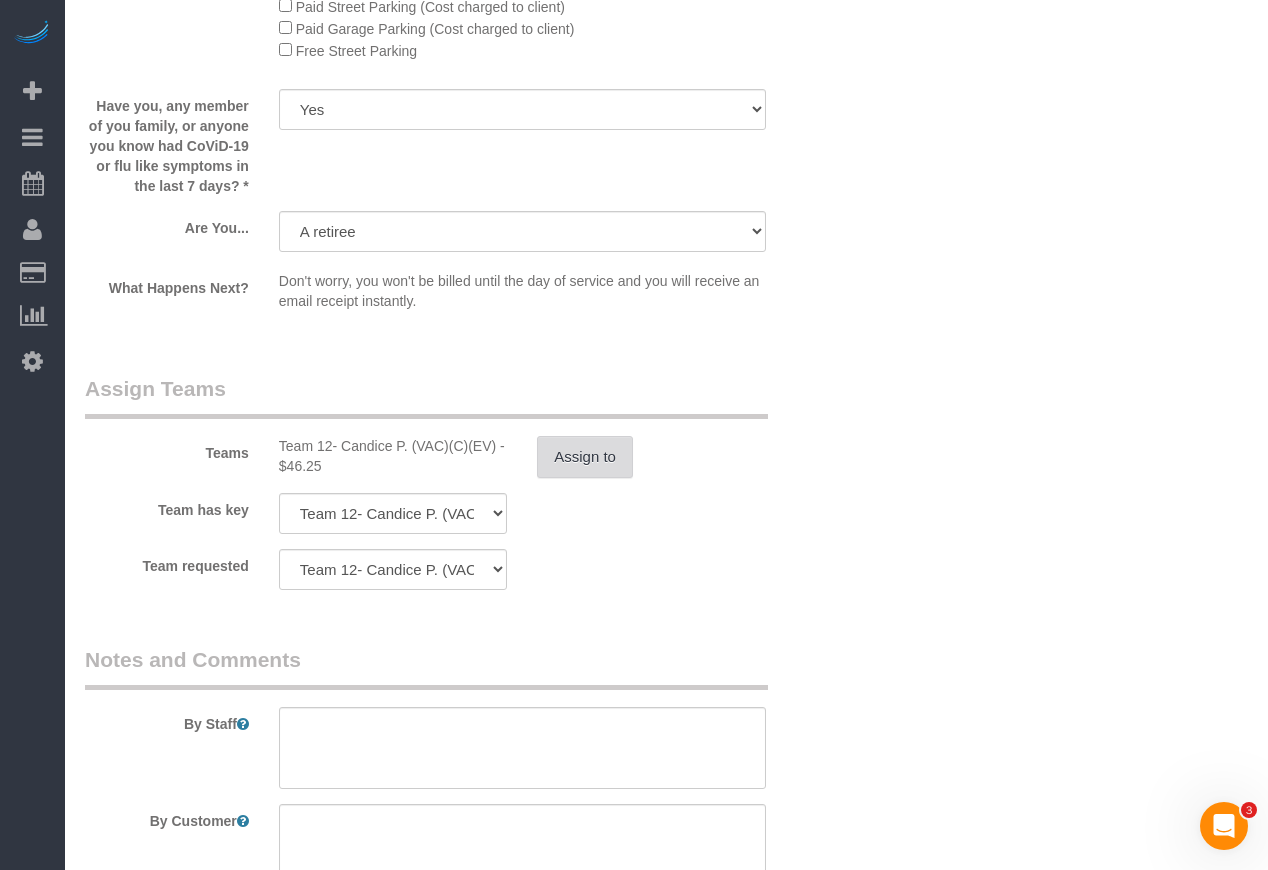 type on "To the front door - parking at the front." 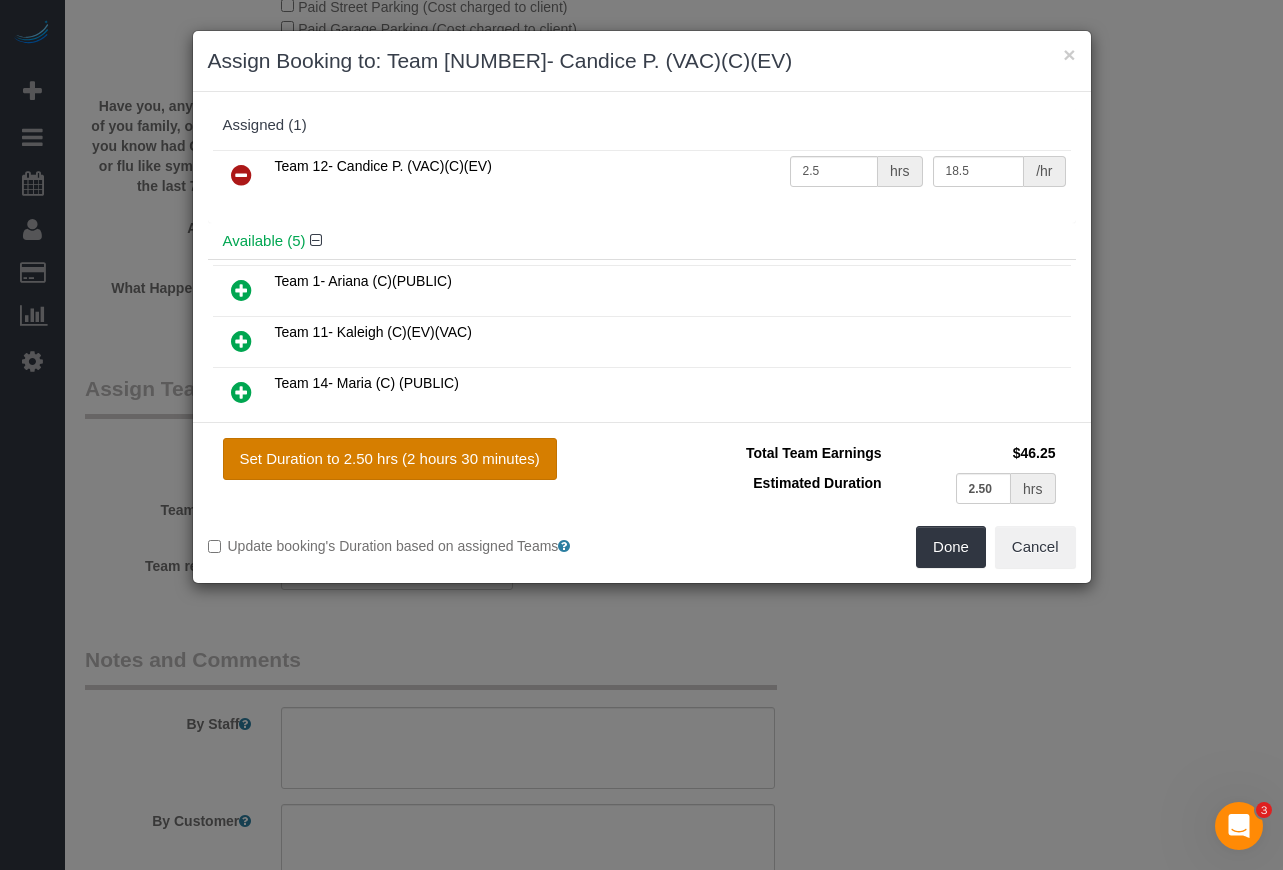 click on "Set Duration to 2.50 hrs (2 hours 30 minutes)" at bounding box center [390, 459] 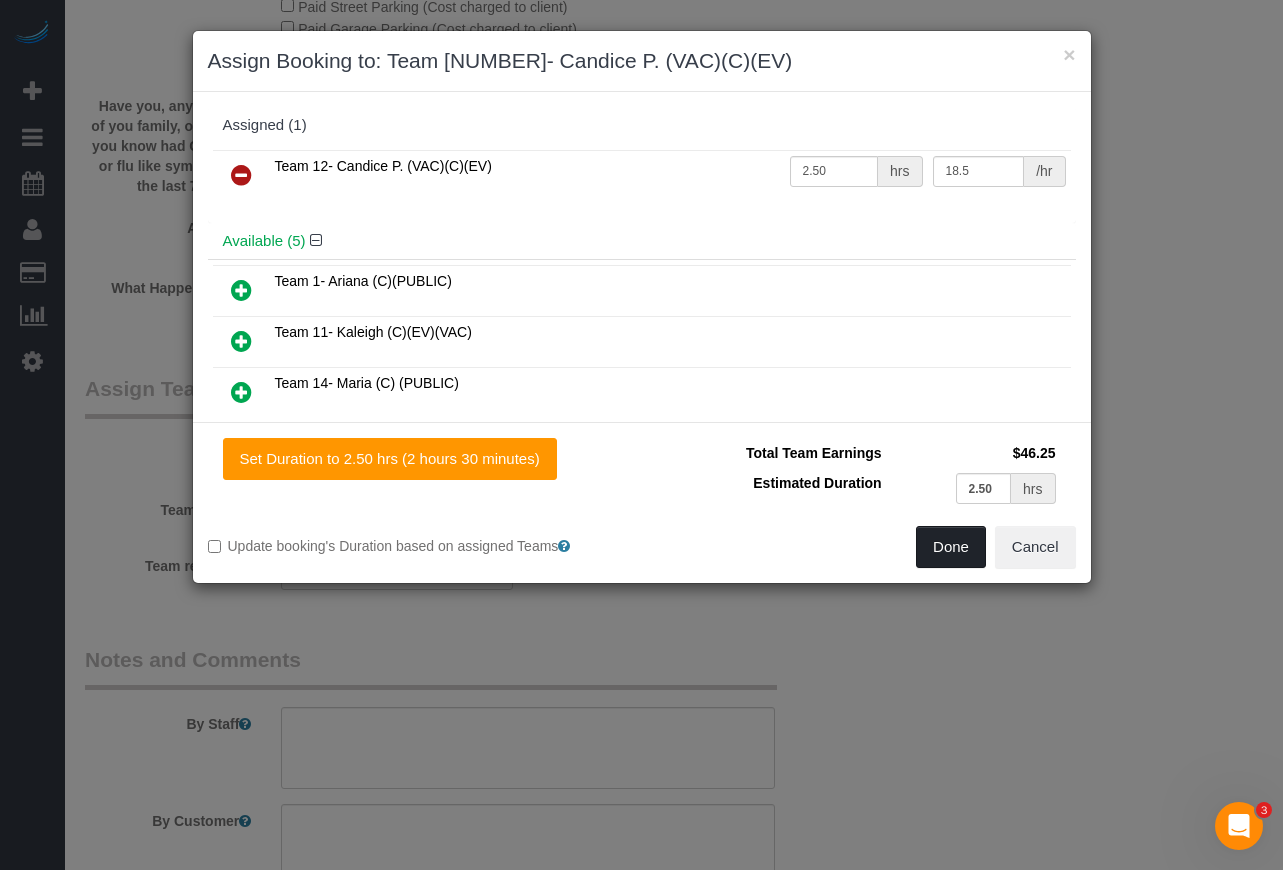 click on "Done" at bounding box center (951, 547) 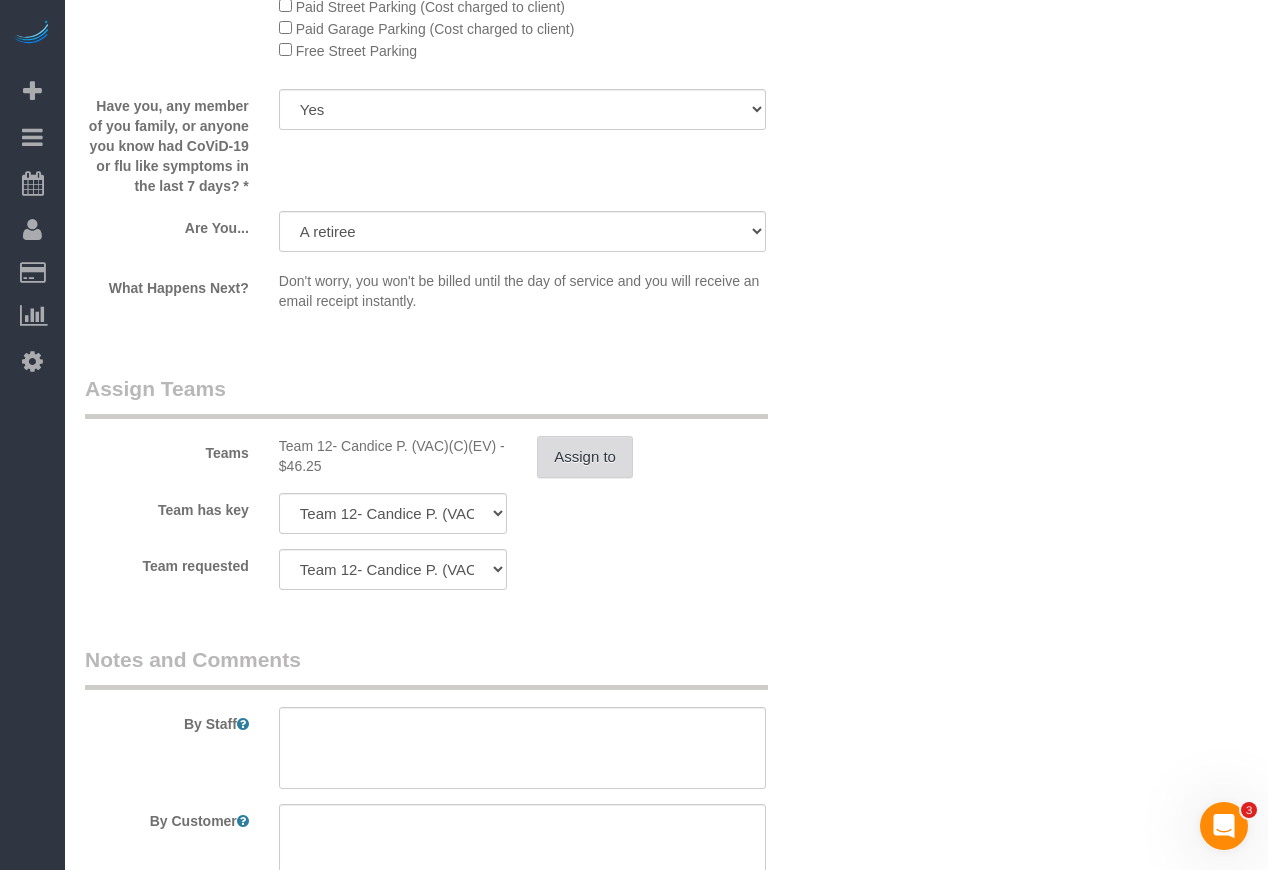 scroll, scrollTop: 4163, scrollLeft: 0, axis: vertical 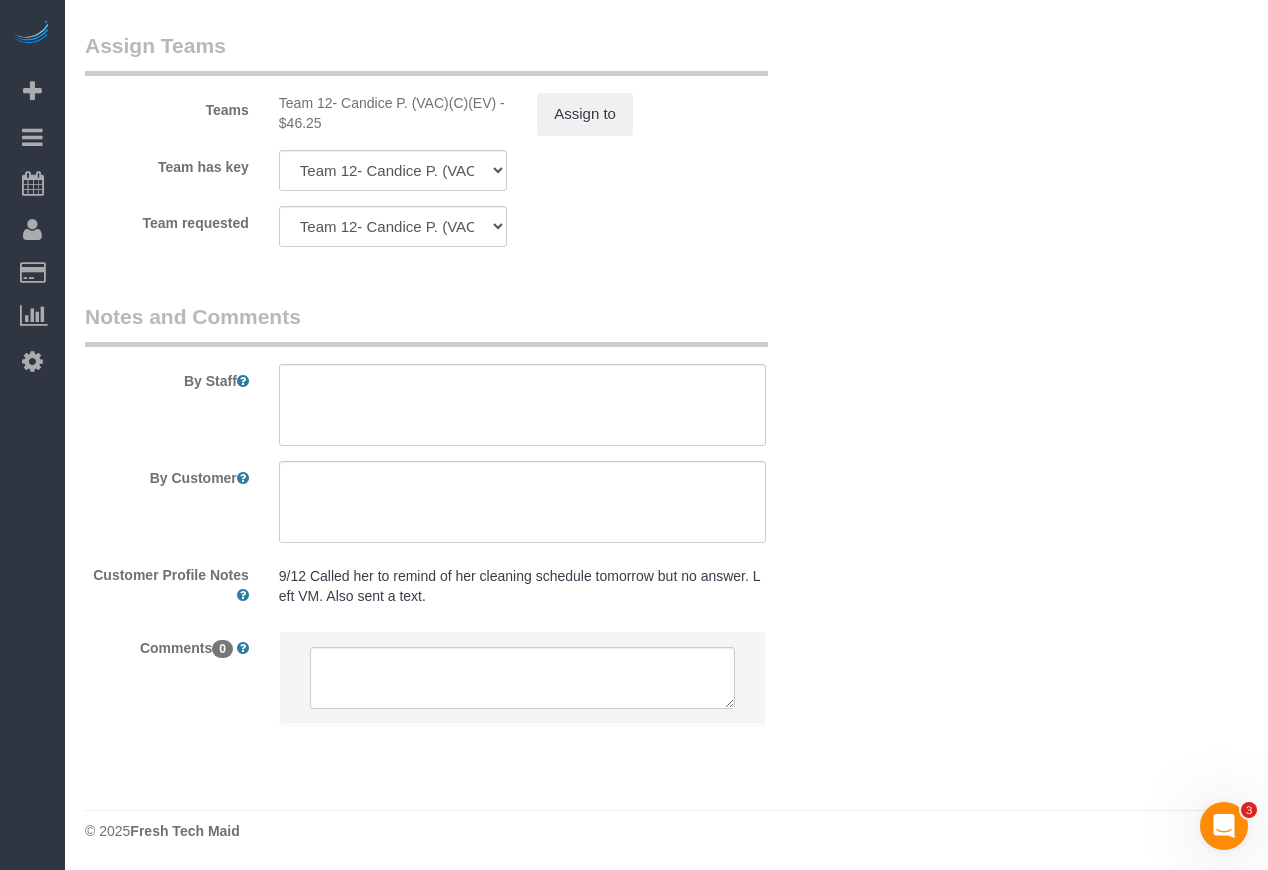 click on "9/12 Called her to remind of her cleaning schedule tomorrow but no answer. Left VM. Also sent a text." at bounding box center [522, 586] 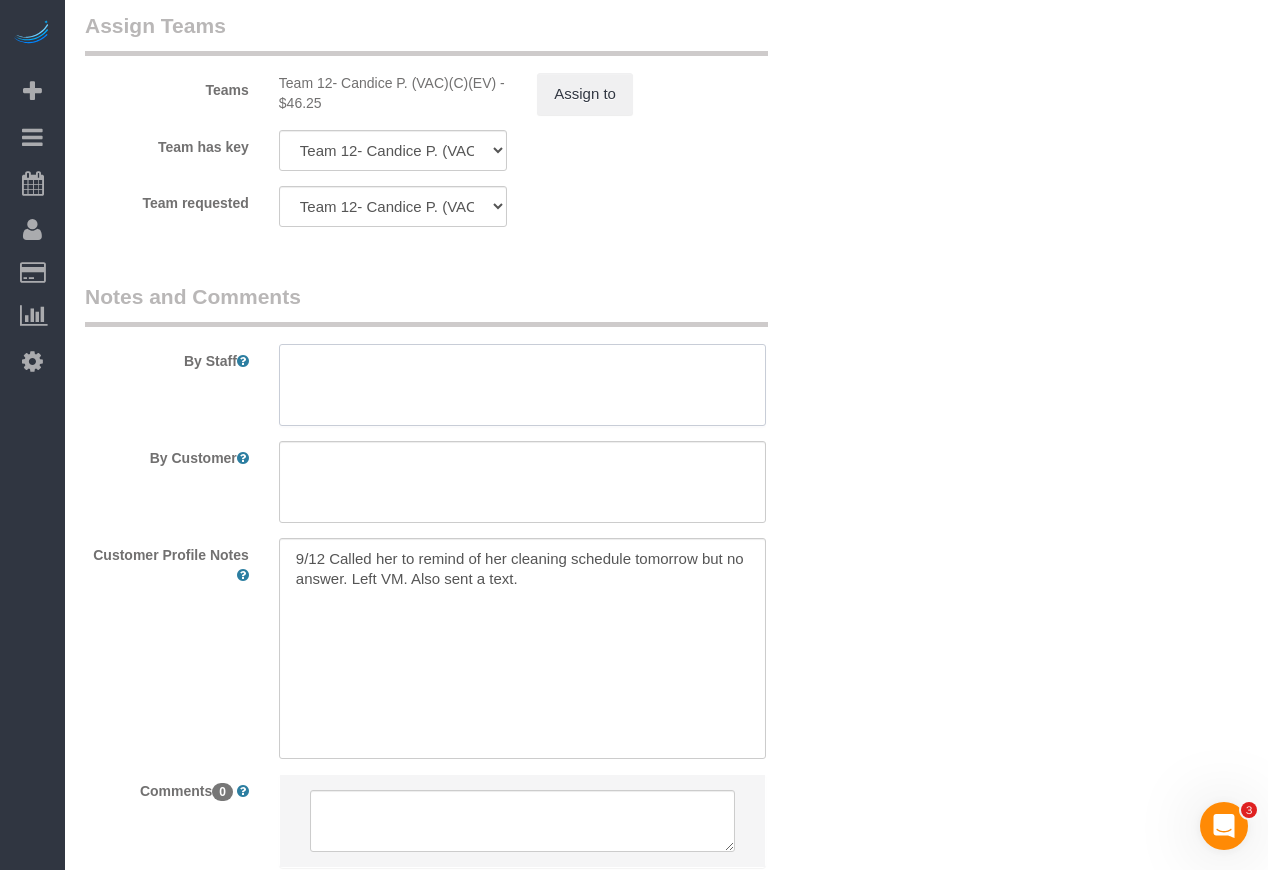 paste on "Initial Cleaning for a weekly cleaning. Partial Cleaning.  1). General Cleaning.  2) See priority listed in above section.   3) Estimated assigned cleaning ticket hours (3.8 hours cleaning)   4) Payment: cc.  5) Client Avatar: P  6) Client perceived Value: ST.  The client's father gifted this weekly cleaning to her as she has two young children and is very busy." 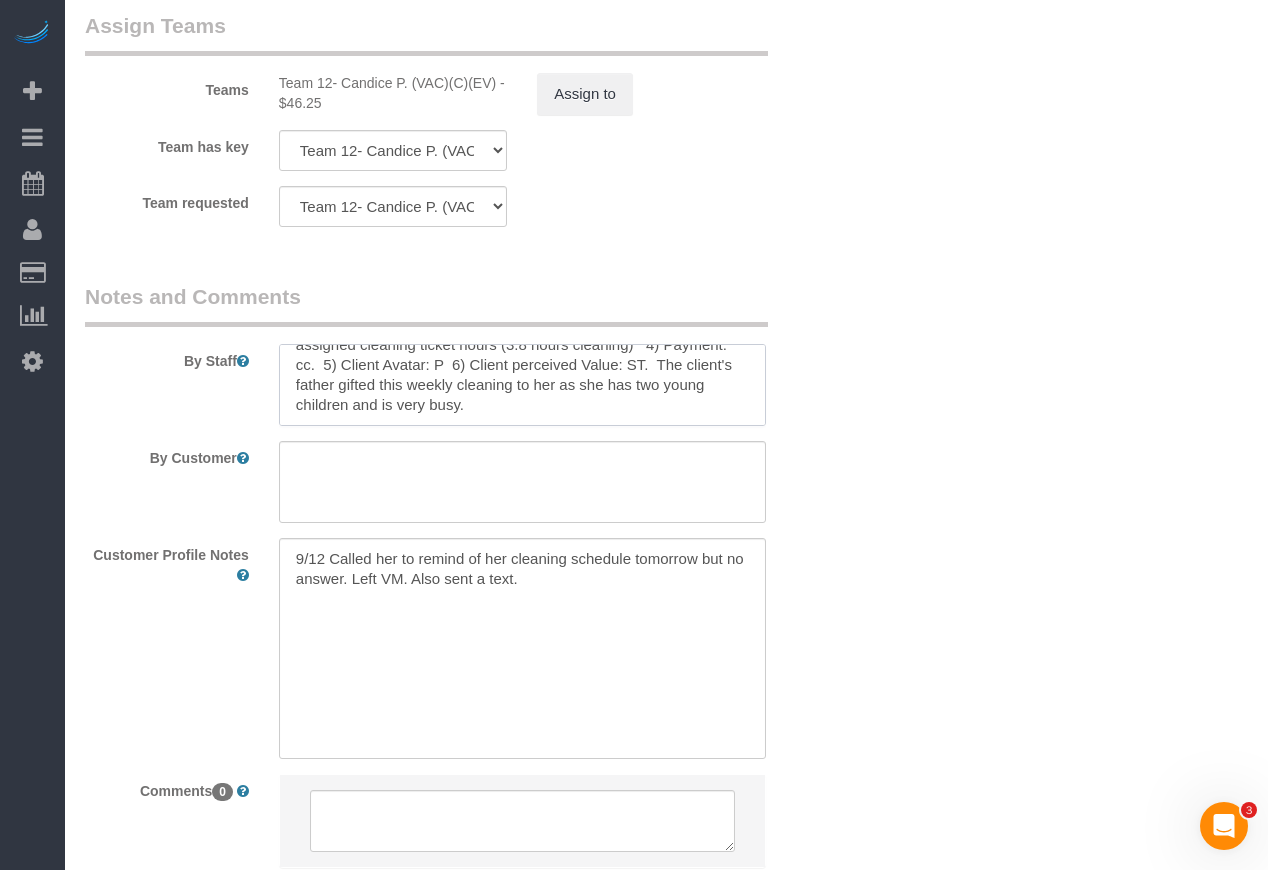 scroll, scrollTop: 0, scrollLeft: 0, axis: both 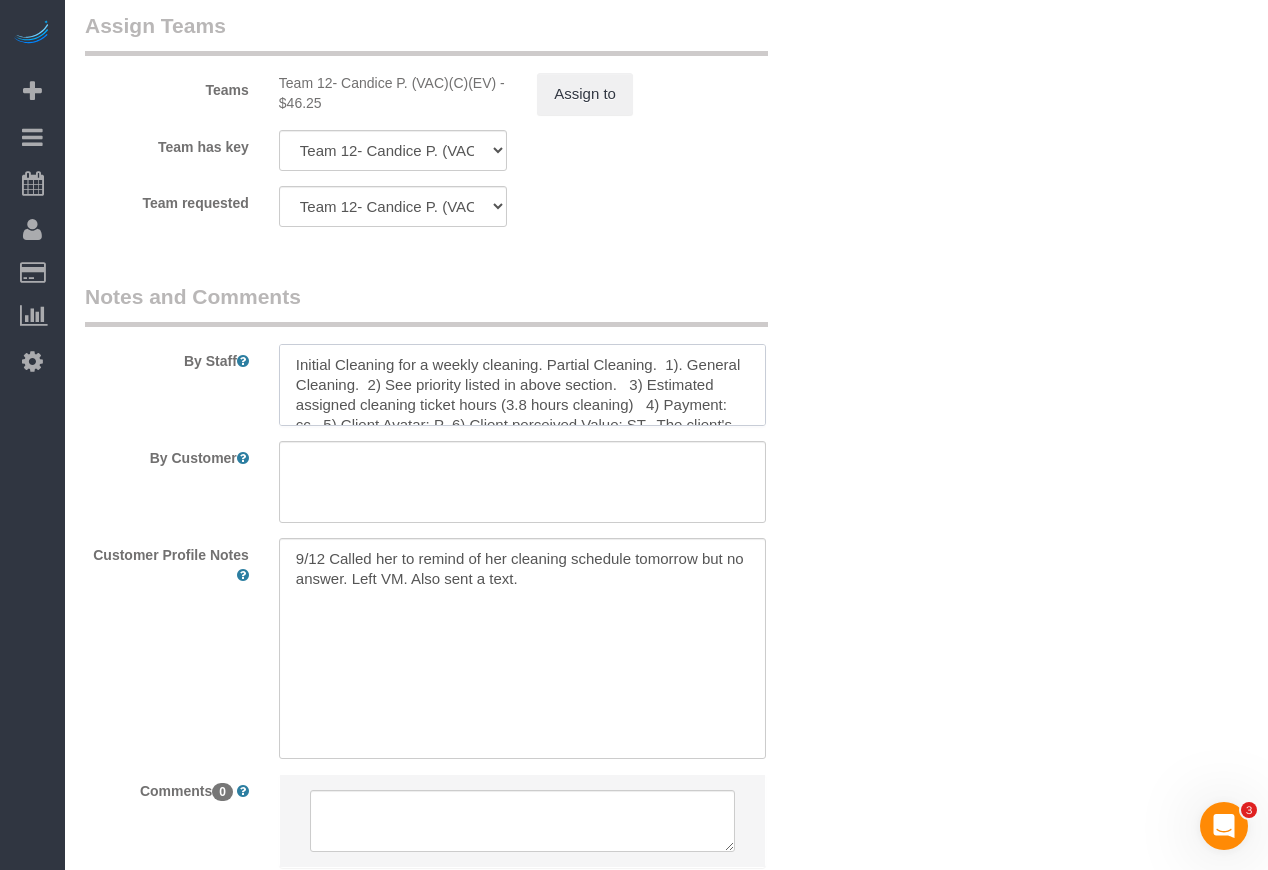 drag, startPoint x: 642, startPoint y: 384, endPoint x: 518, endPoint y: 393, distance: 124.32619 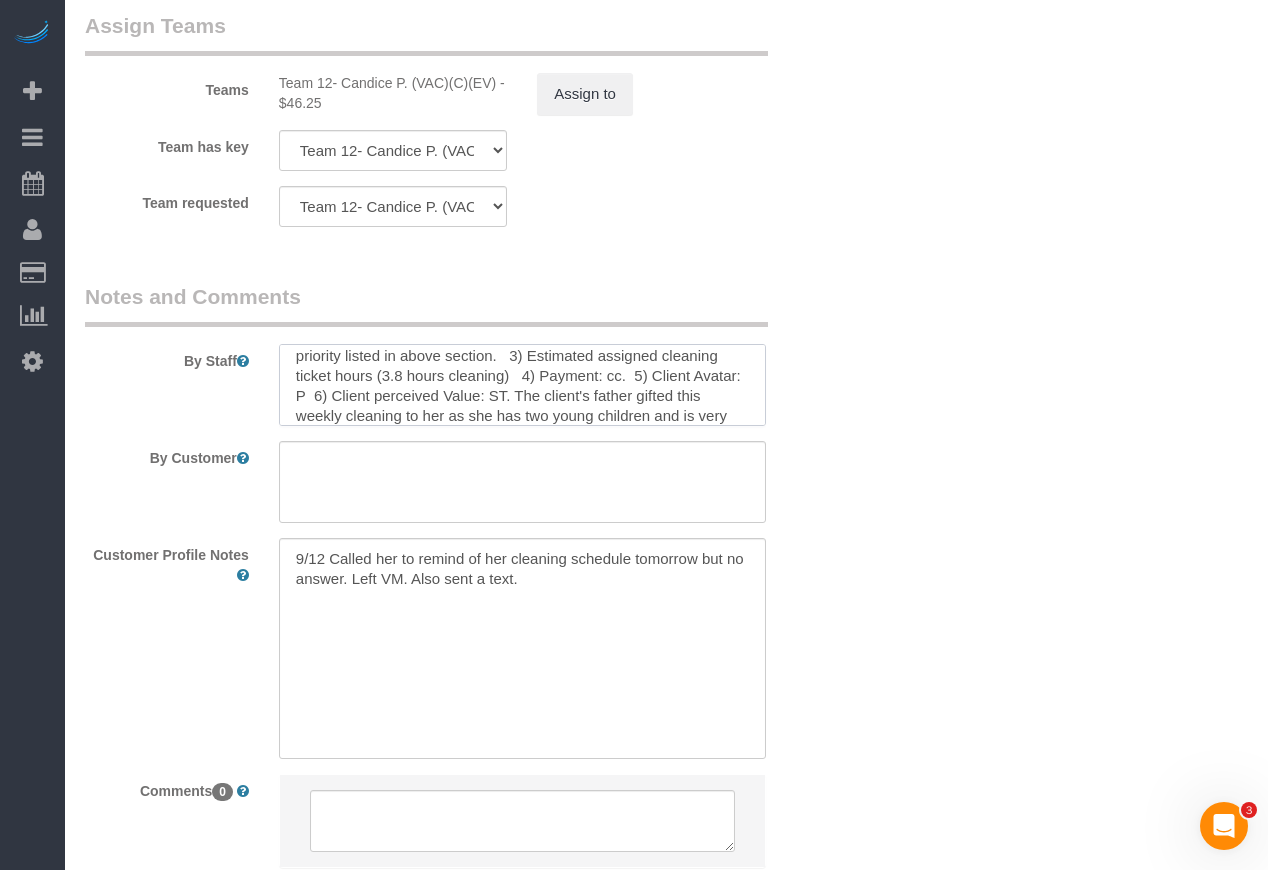 scroll, scrollTop: 0, scrollLeft: 0, axis: both 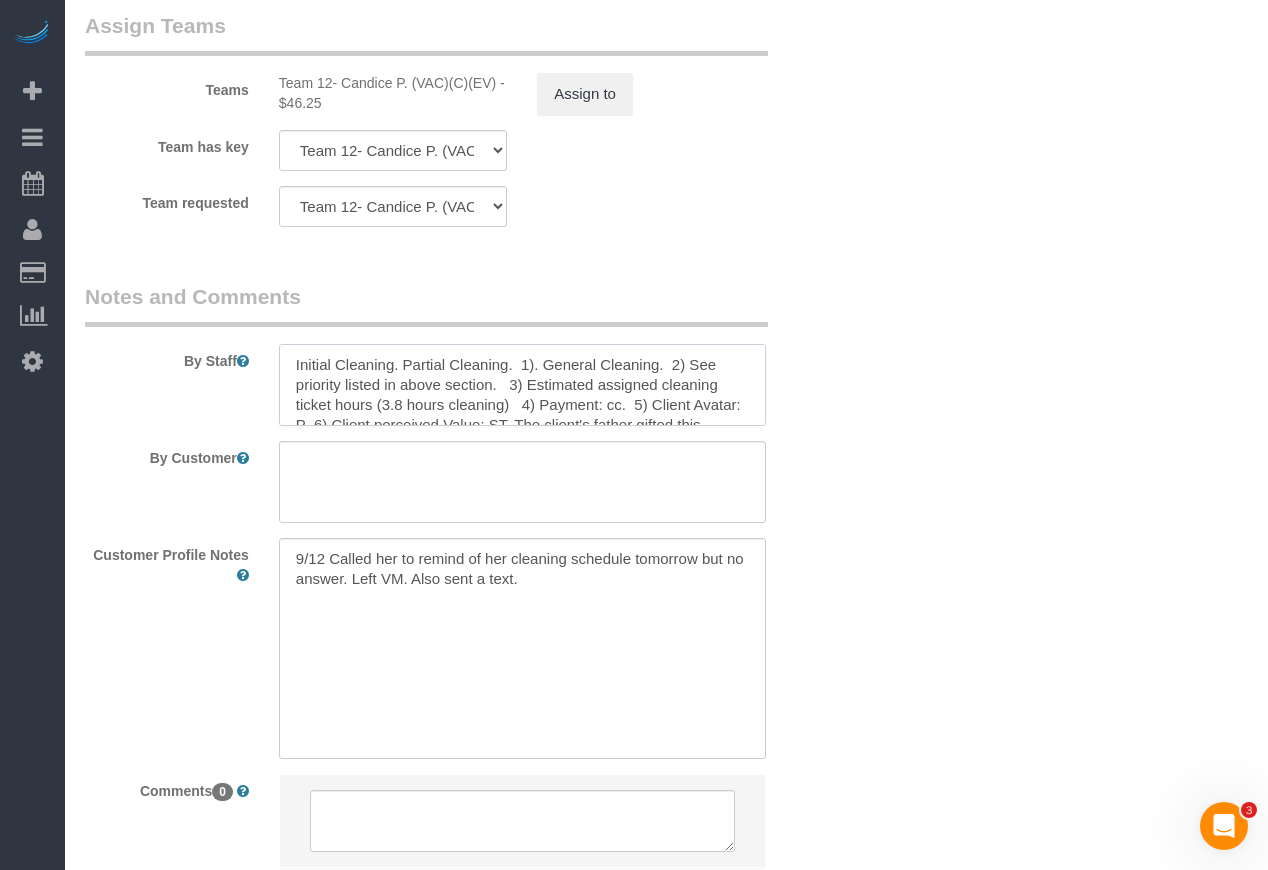 click at bounding box center [522, 385] 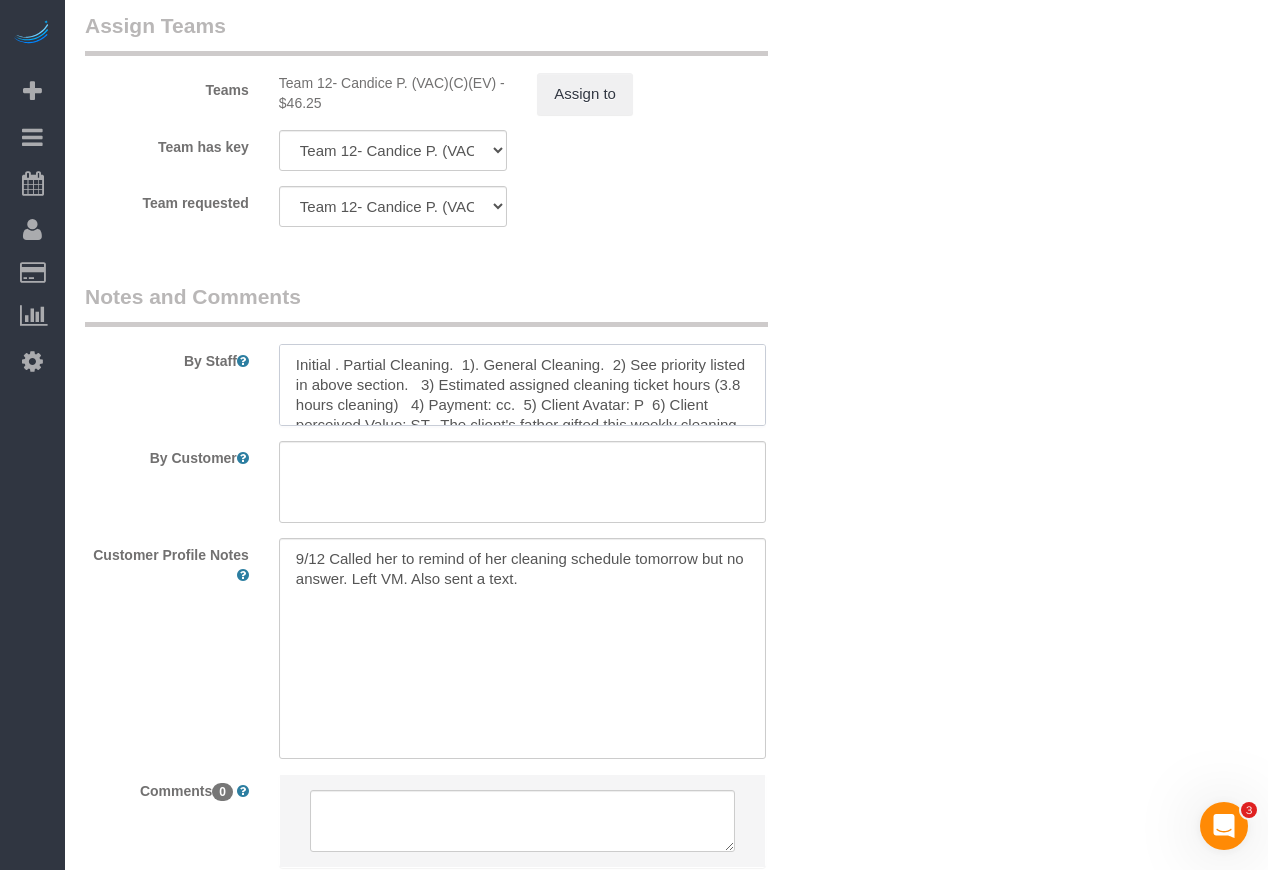 click at bounding box center (522, 385) 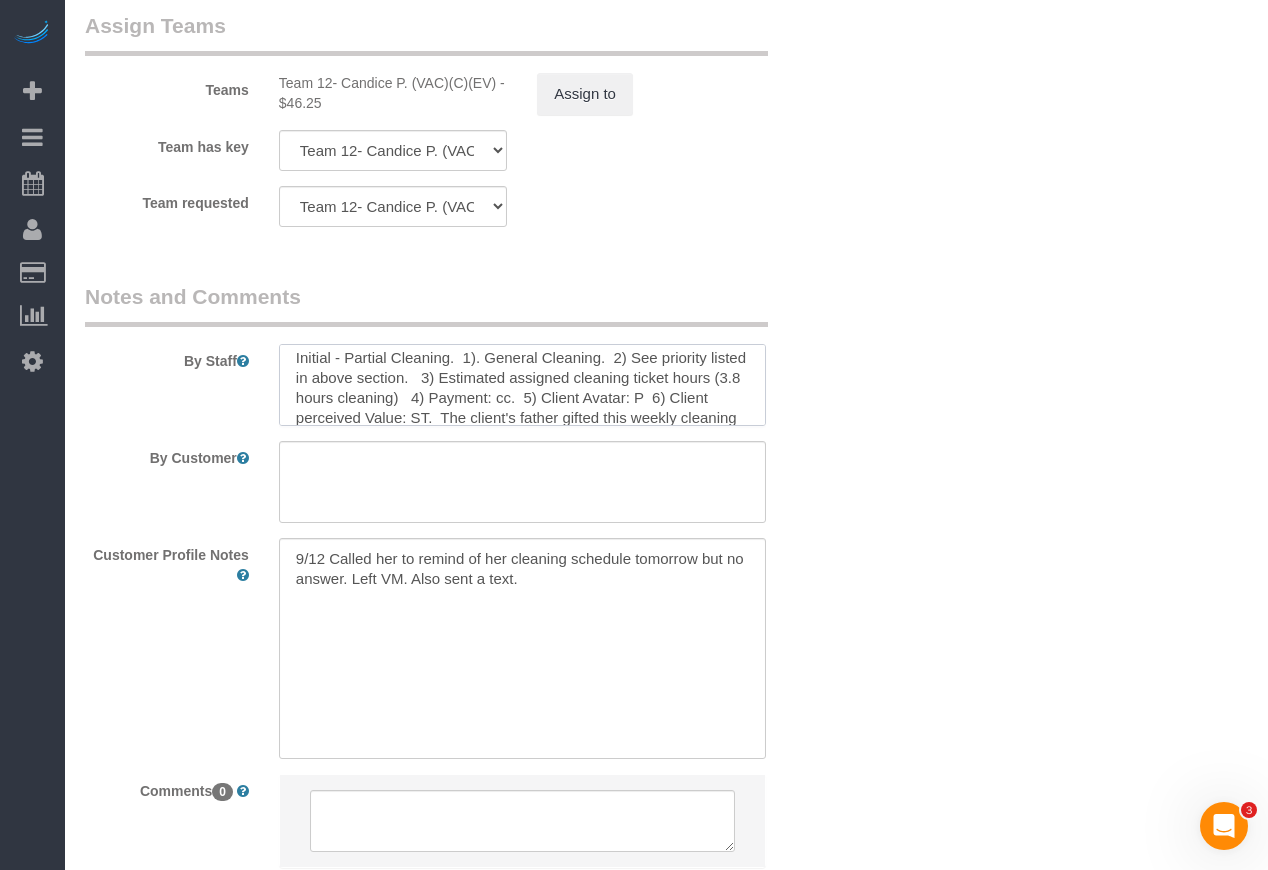 scroll, scrollTop: 15, scrollLeft: 0, axis: vertical 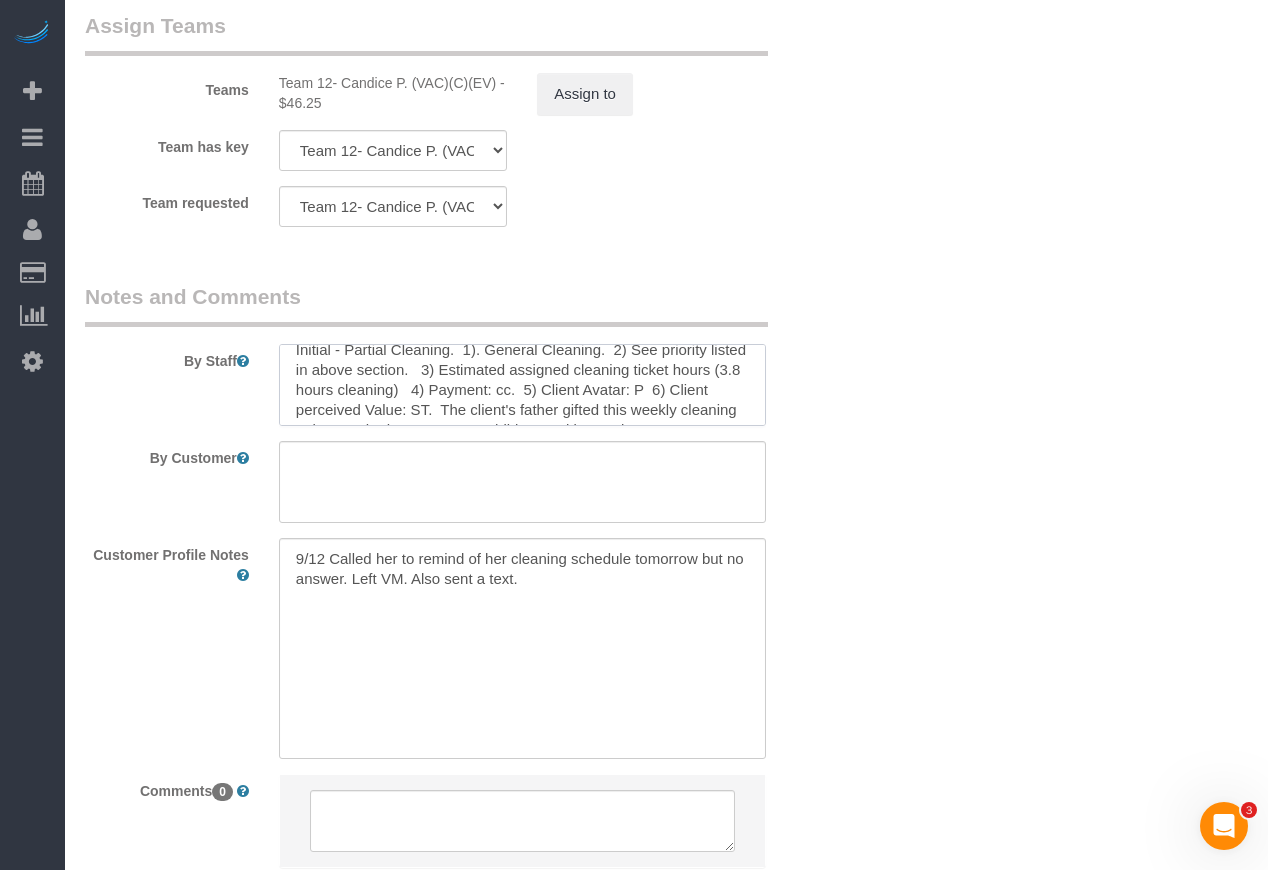 click at bounding box center (522, 385) 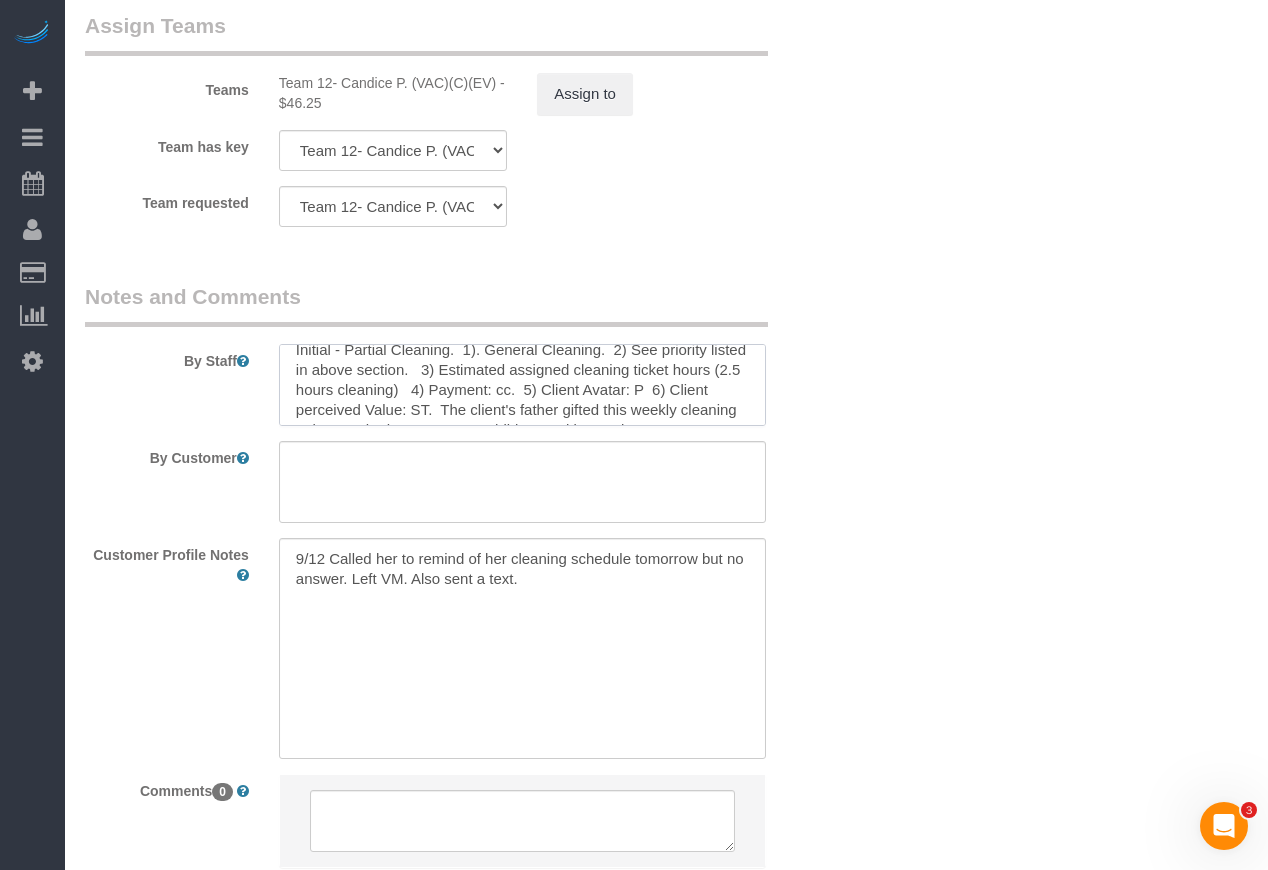 click at bounding box center [522, 385] 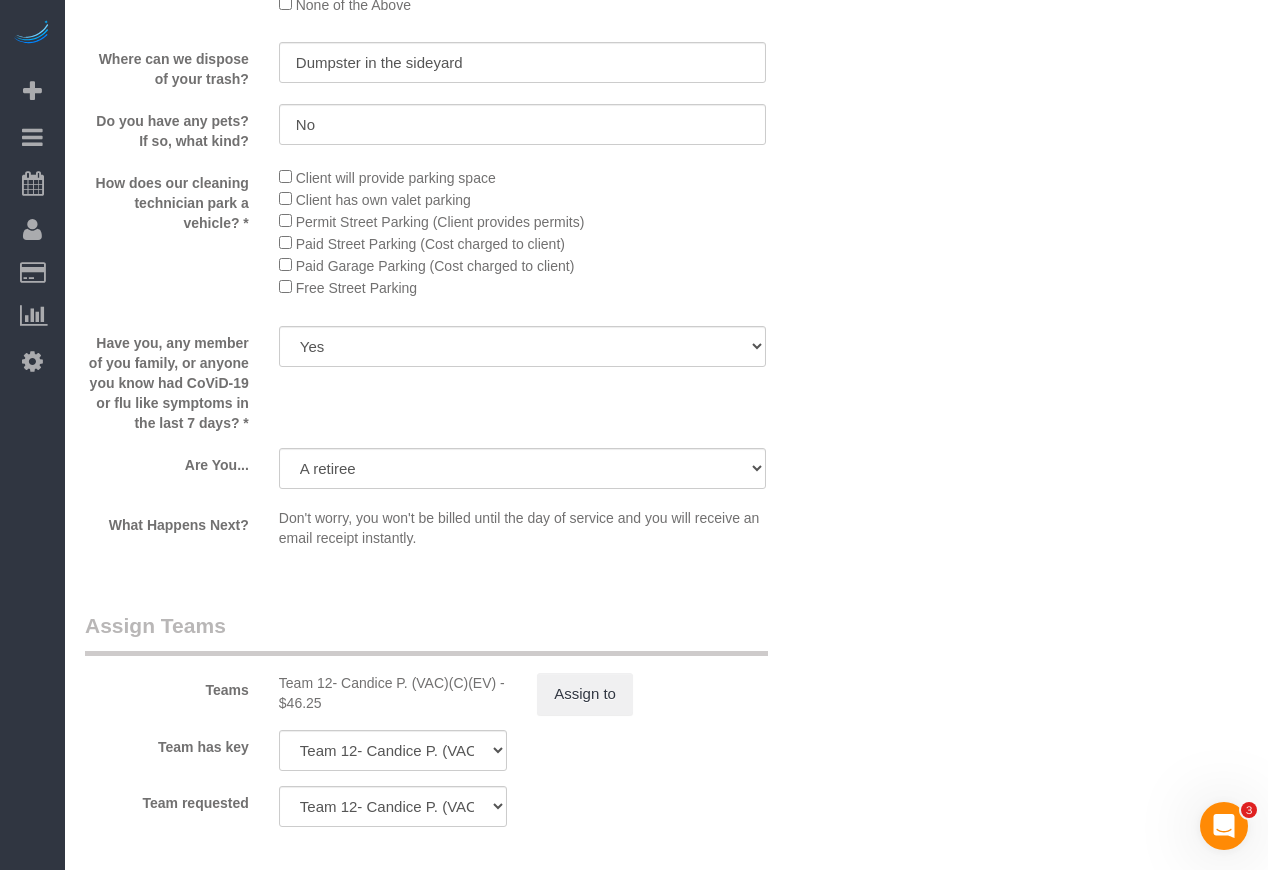 scroll, scrollTop: 3463, scrollLeft: 0, axis: vertical 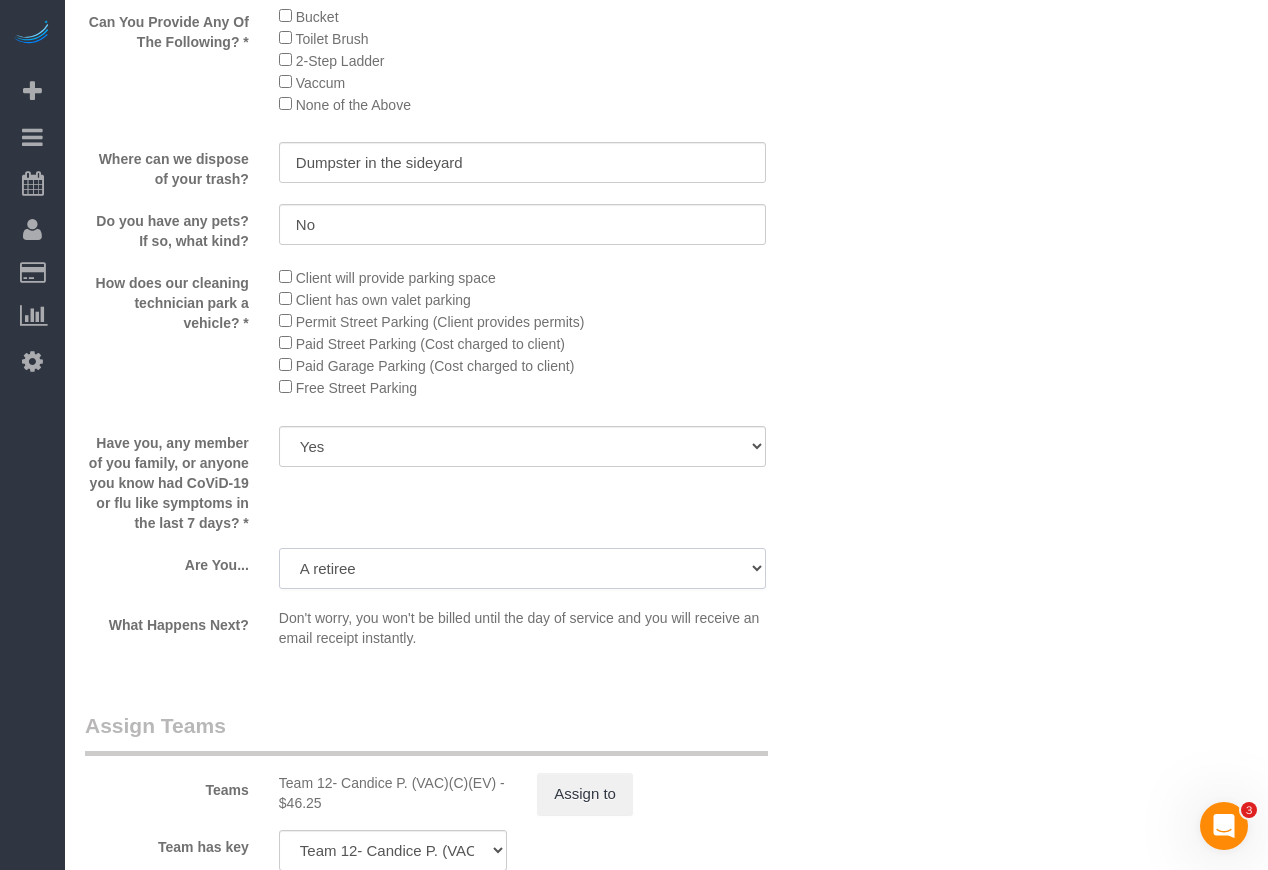 click on "A parent with kids living at home. A parent with kids out of home. A person looking for maid service for parents. A professional with no children. A retiree Other" at bounding box center (522, 568) 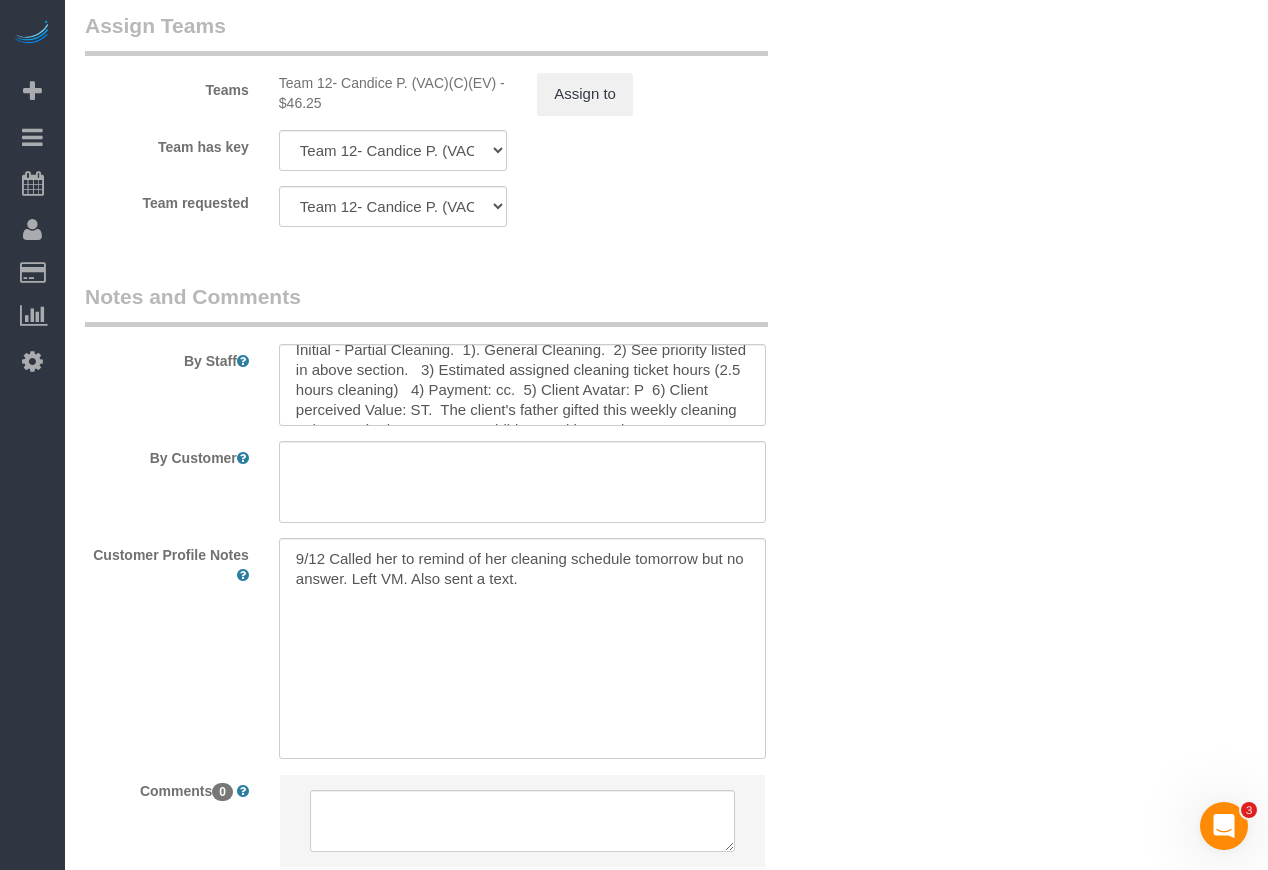 scroll, scrollTop: 4326, scrollLeft: 0, axis: vertical 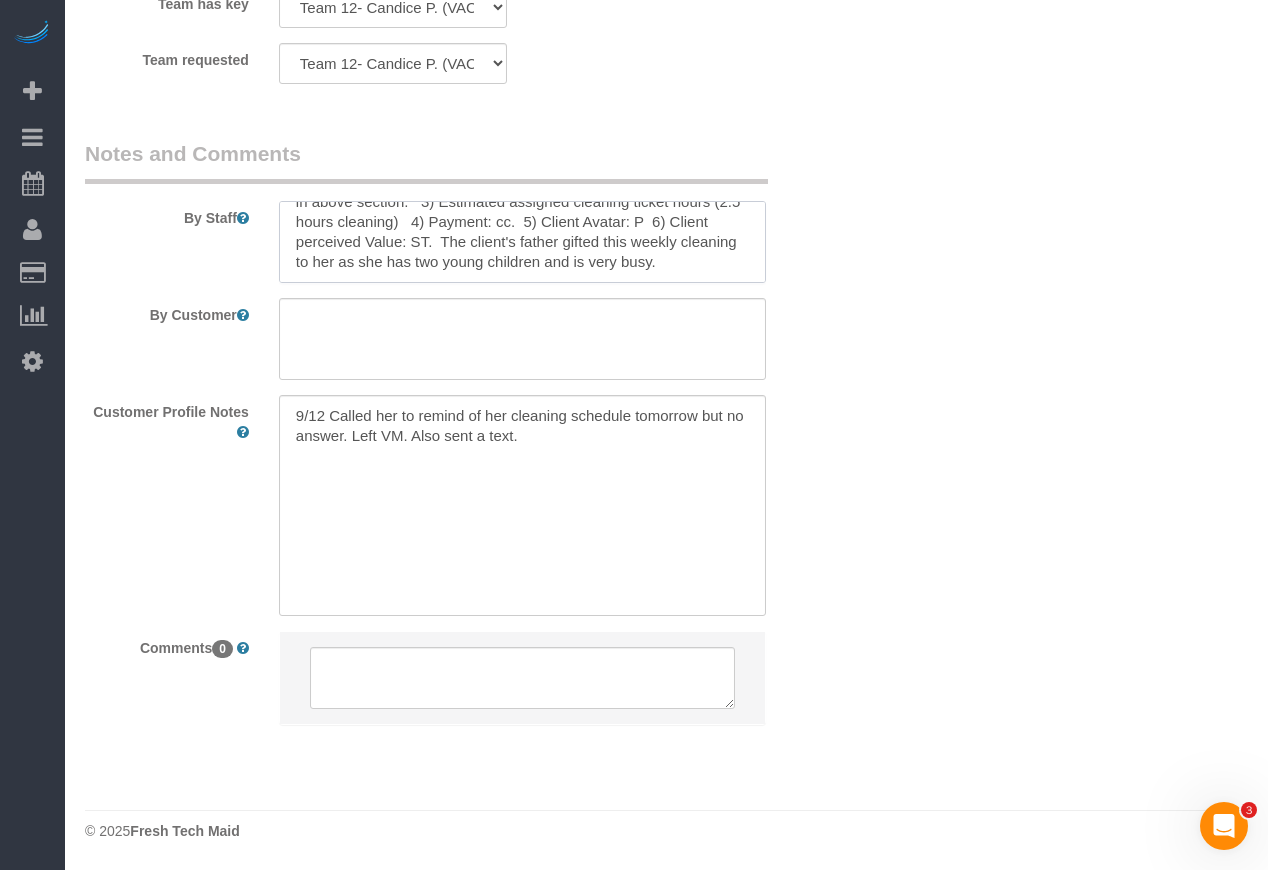 drag, startPoint x: 440, startPoint y: 231, endPoint x: 732, endPoint y: 261, distance: 293.53705 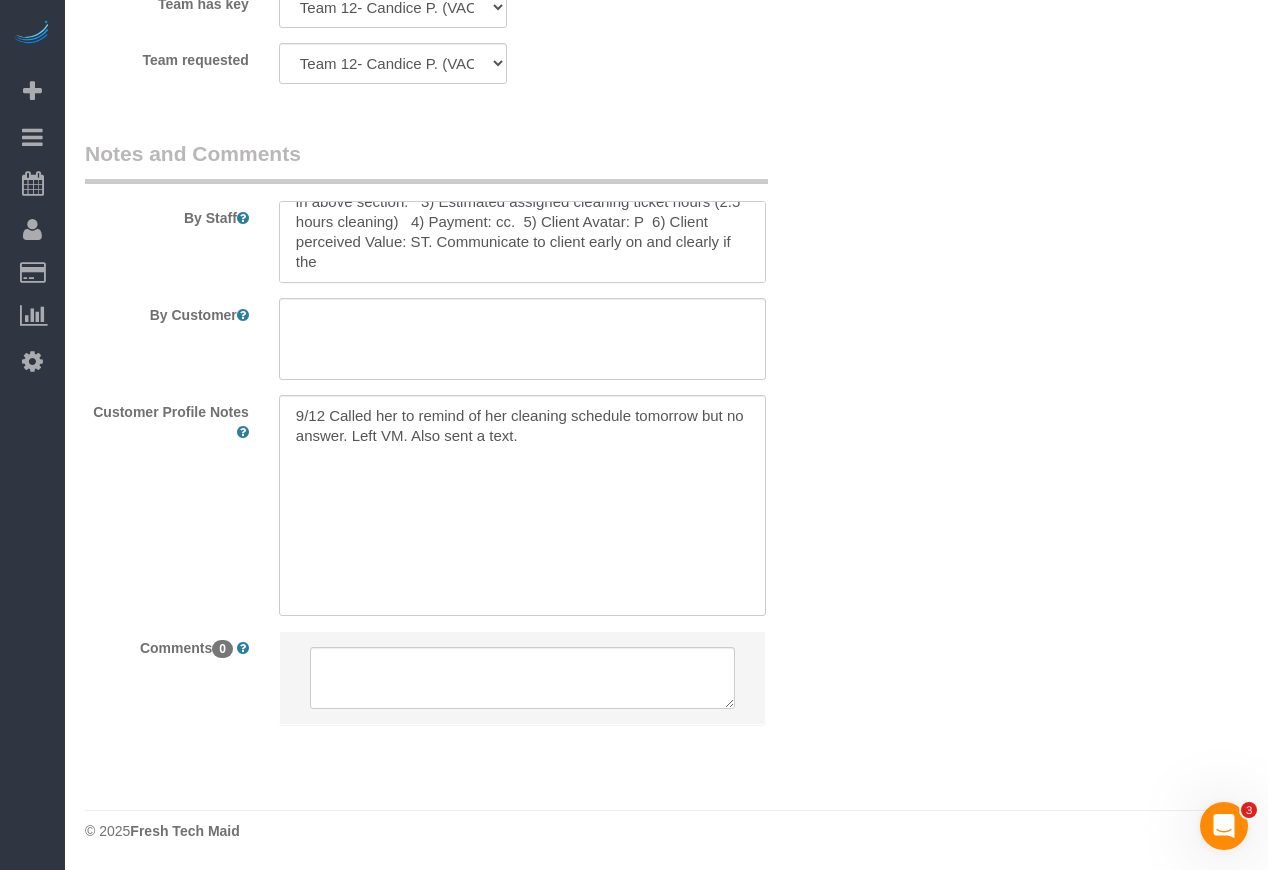scroll, scrollTop: 51, scrollLeft: 0, axis: vertical 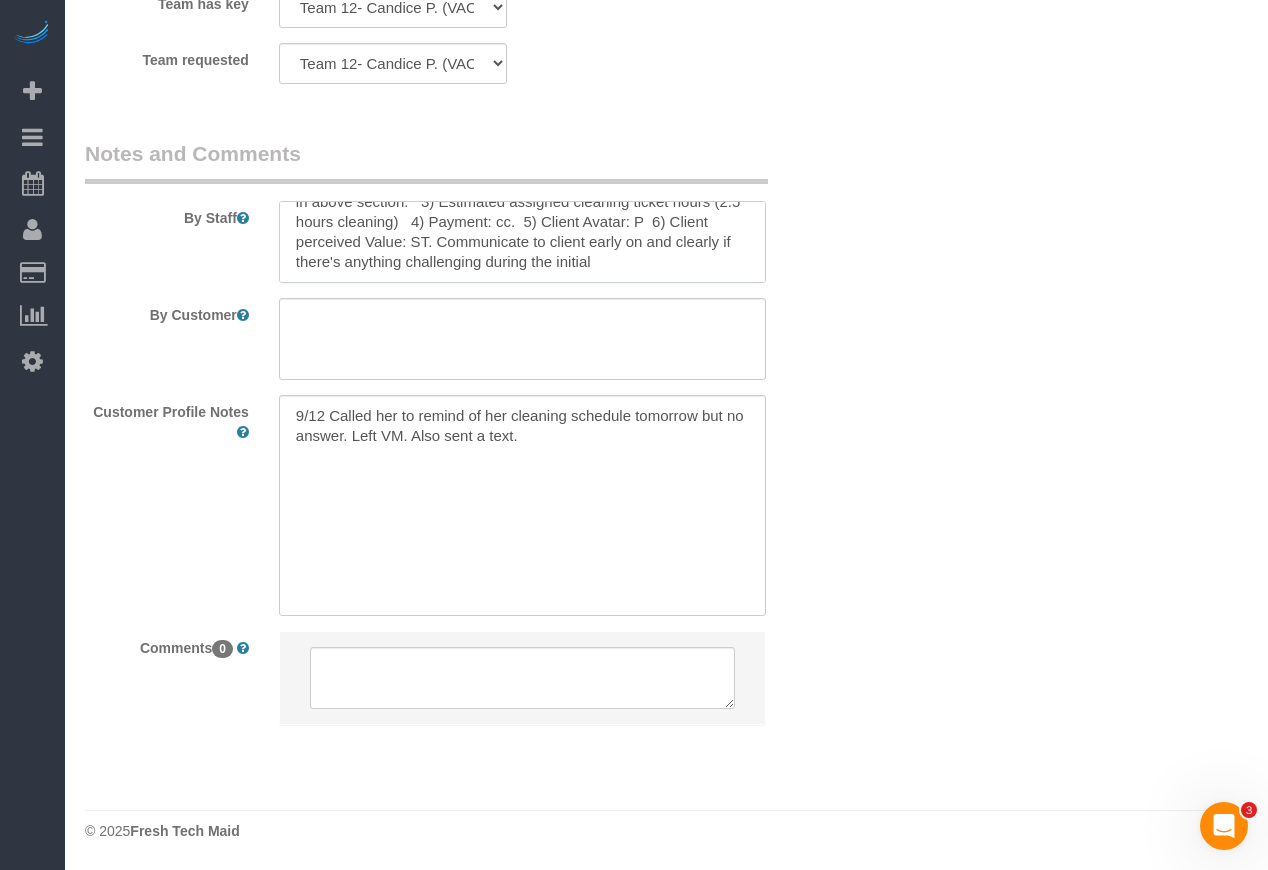 click at bounding box center (522, 242) 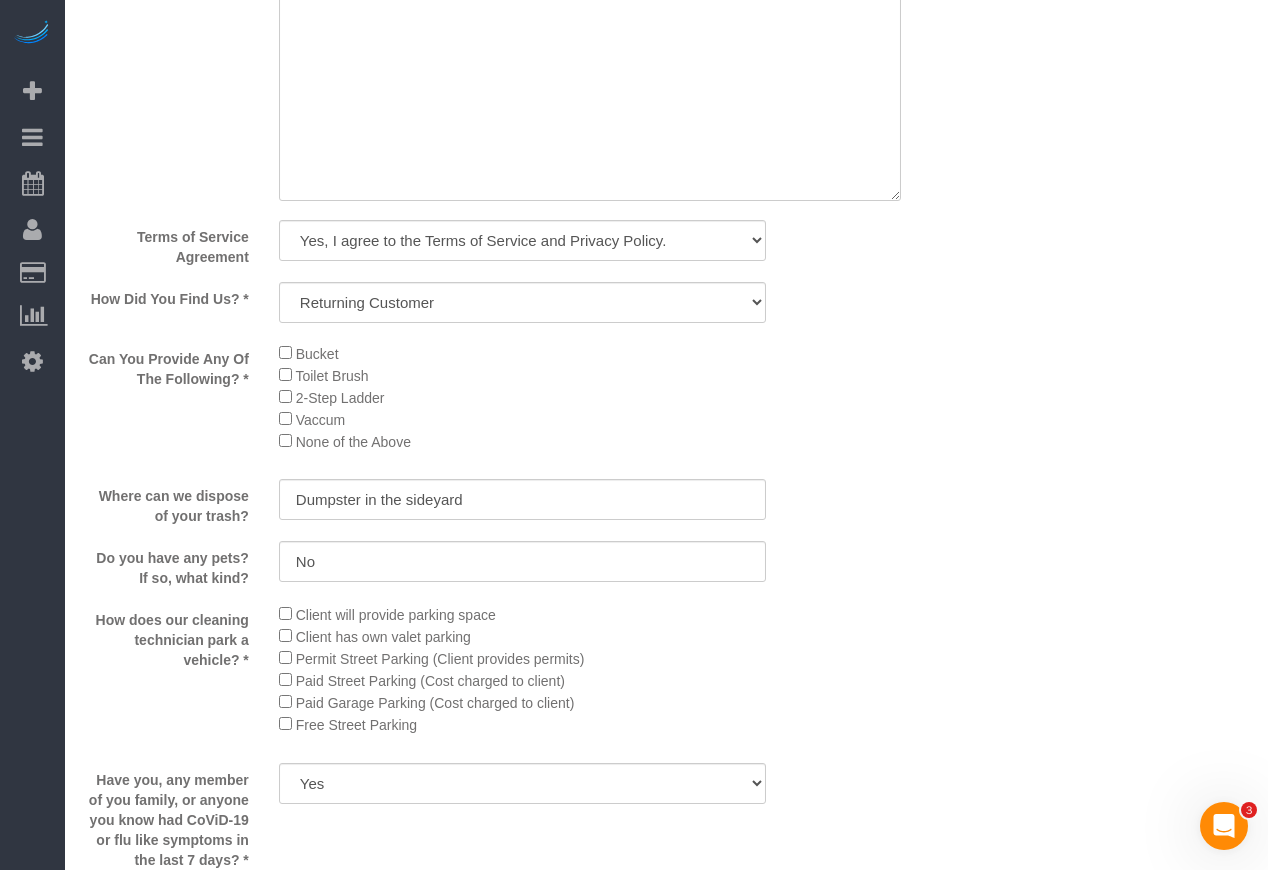 scroll, scrollTop: 2526, scrollLeft: 0, axis: vertical 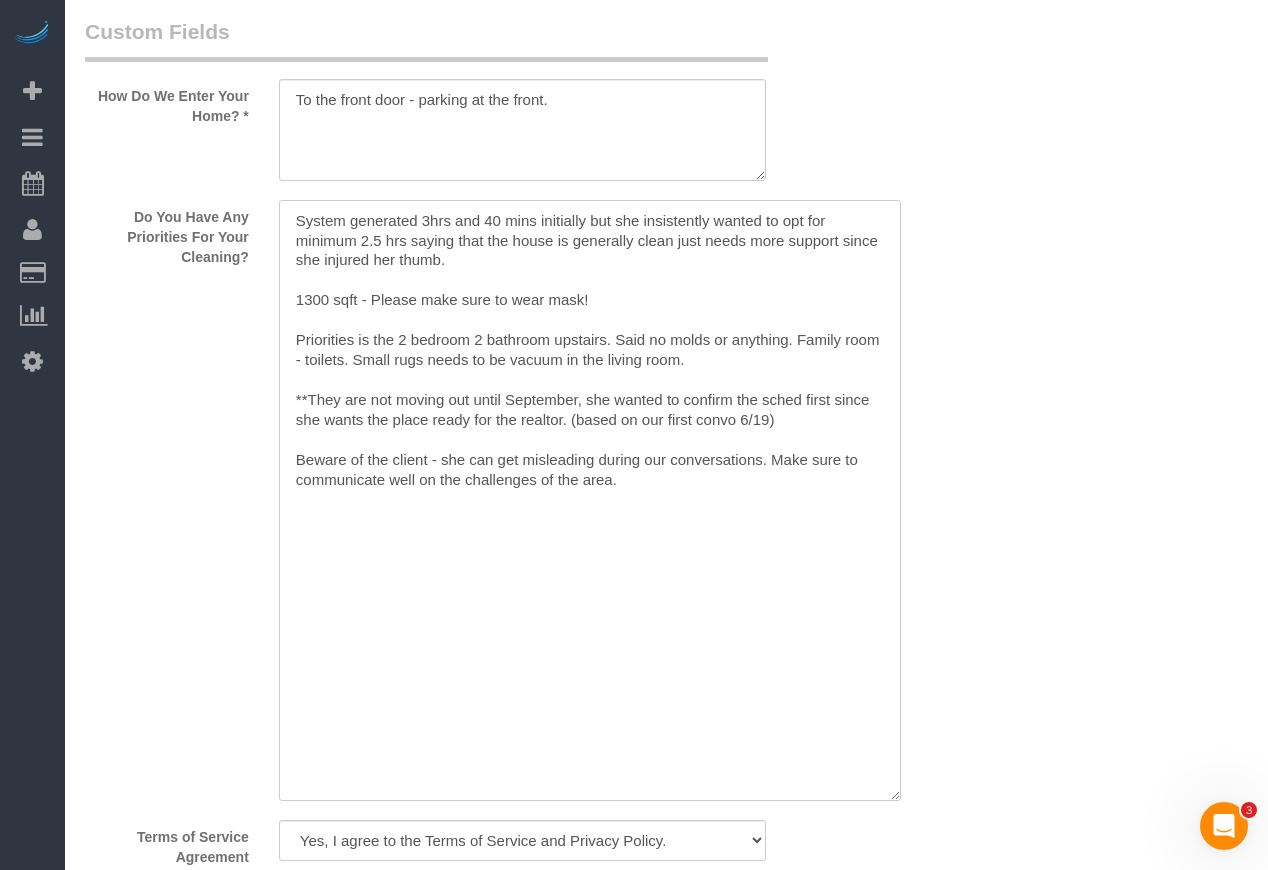 click at bounding box center [590, 500] 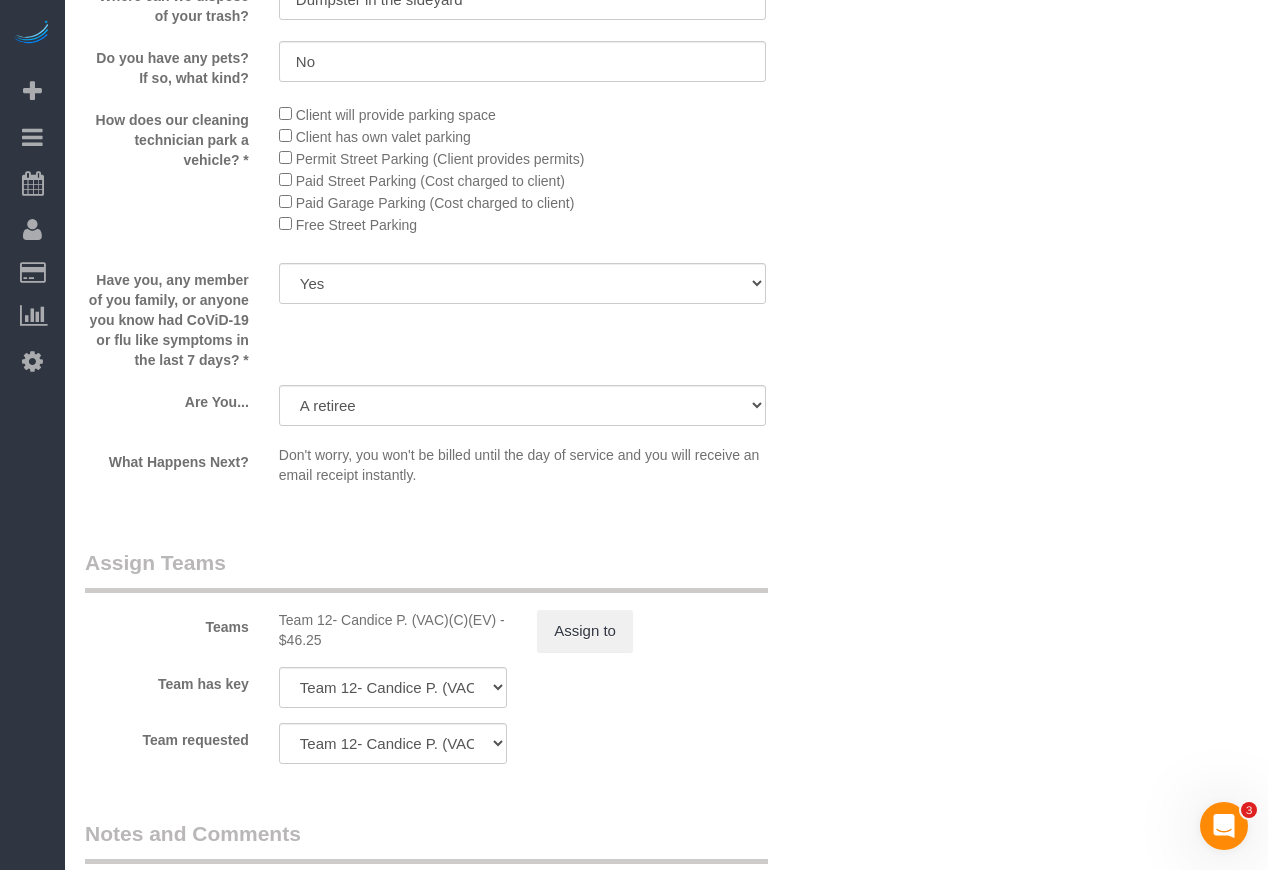 scroll, scrollTop: 4026, scrollLeft: 0, axis: vertical 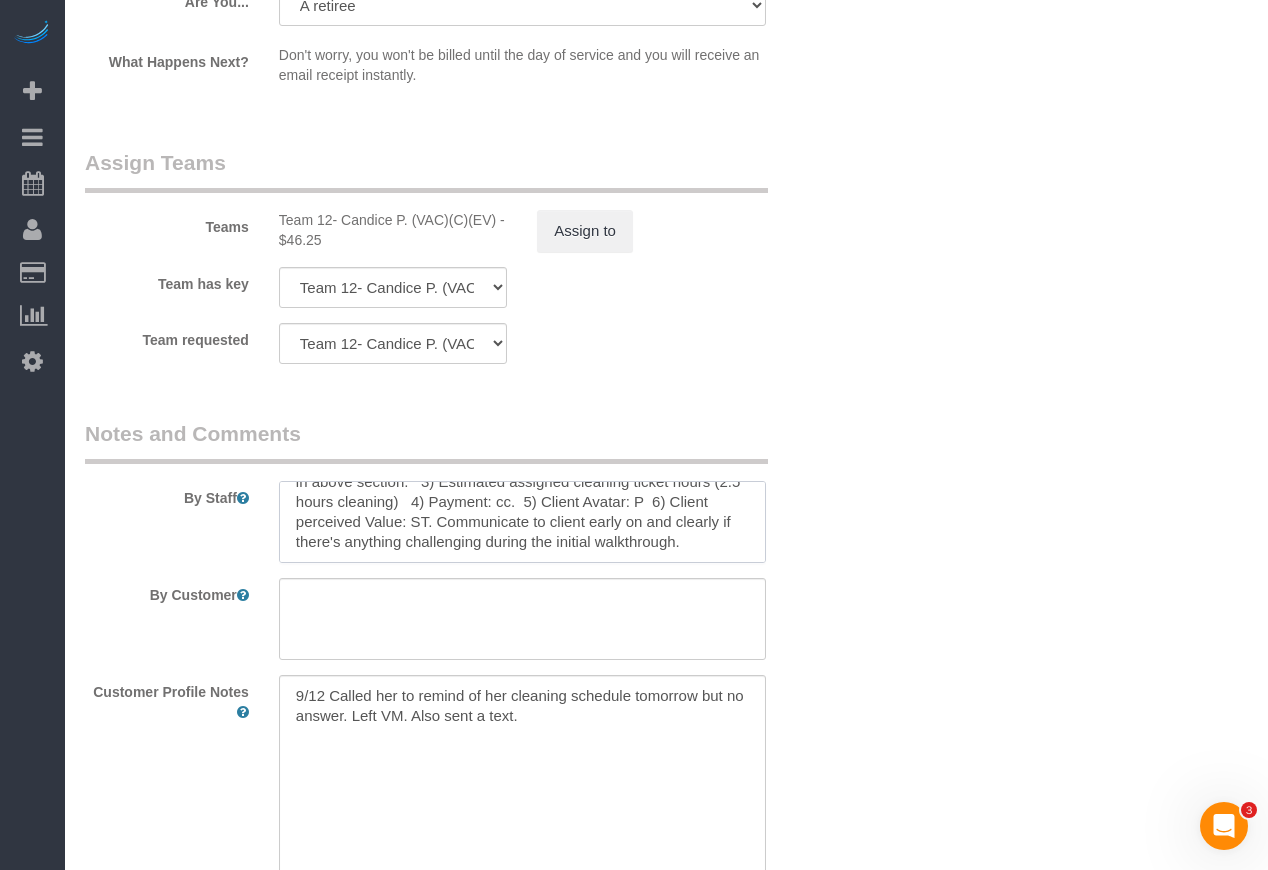 click at bounding box center (522, 522) 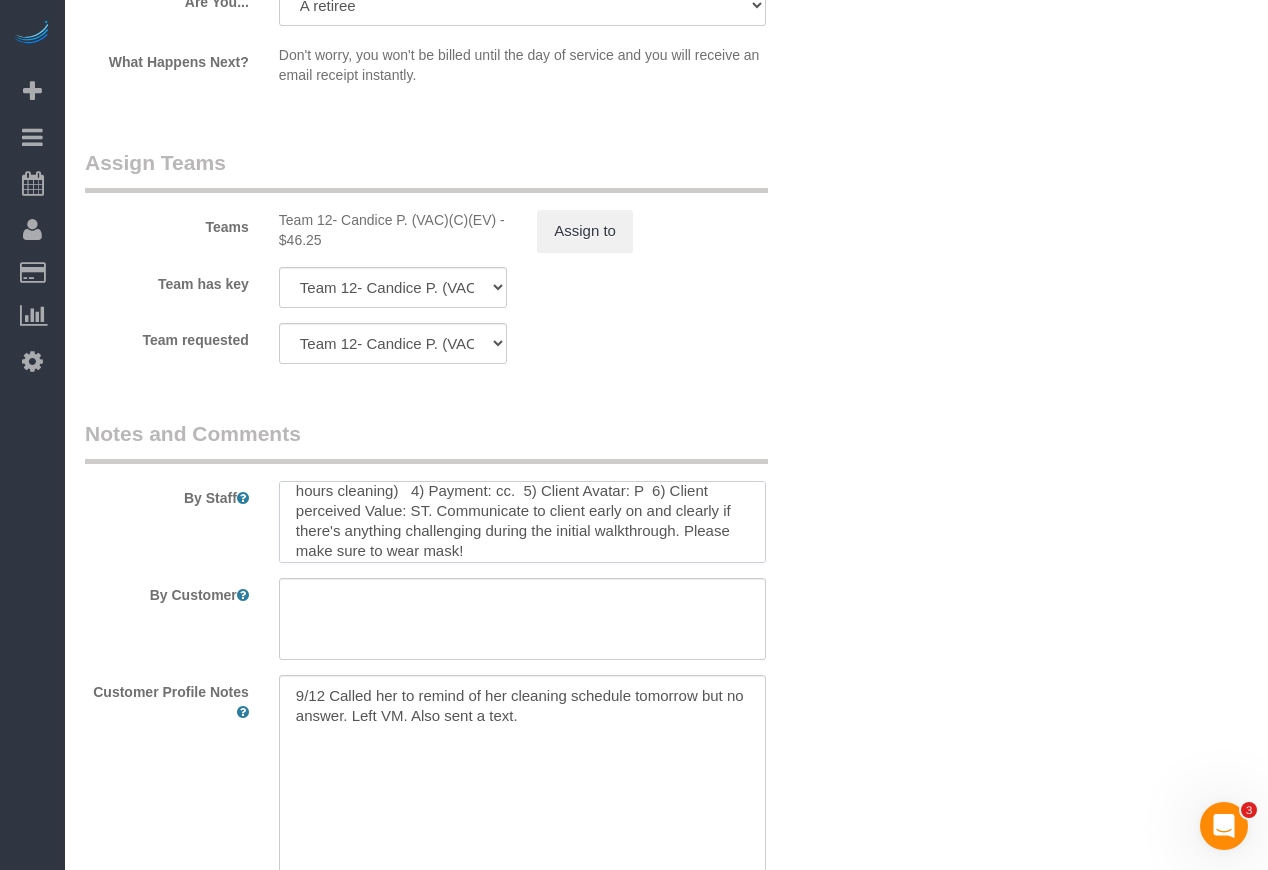 scroll, scrollTop: 68, scrollLeft: 0, axis: vertical 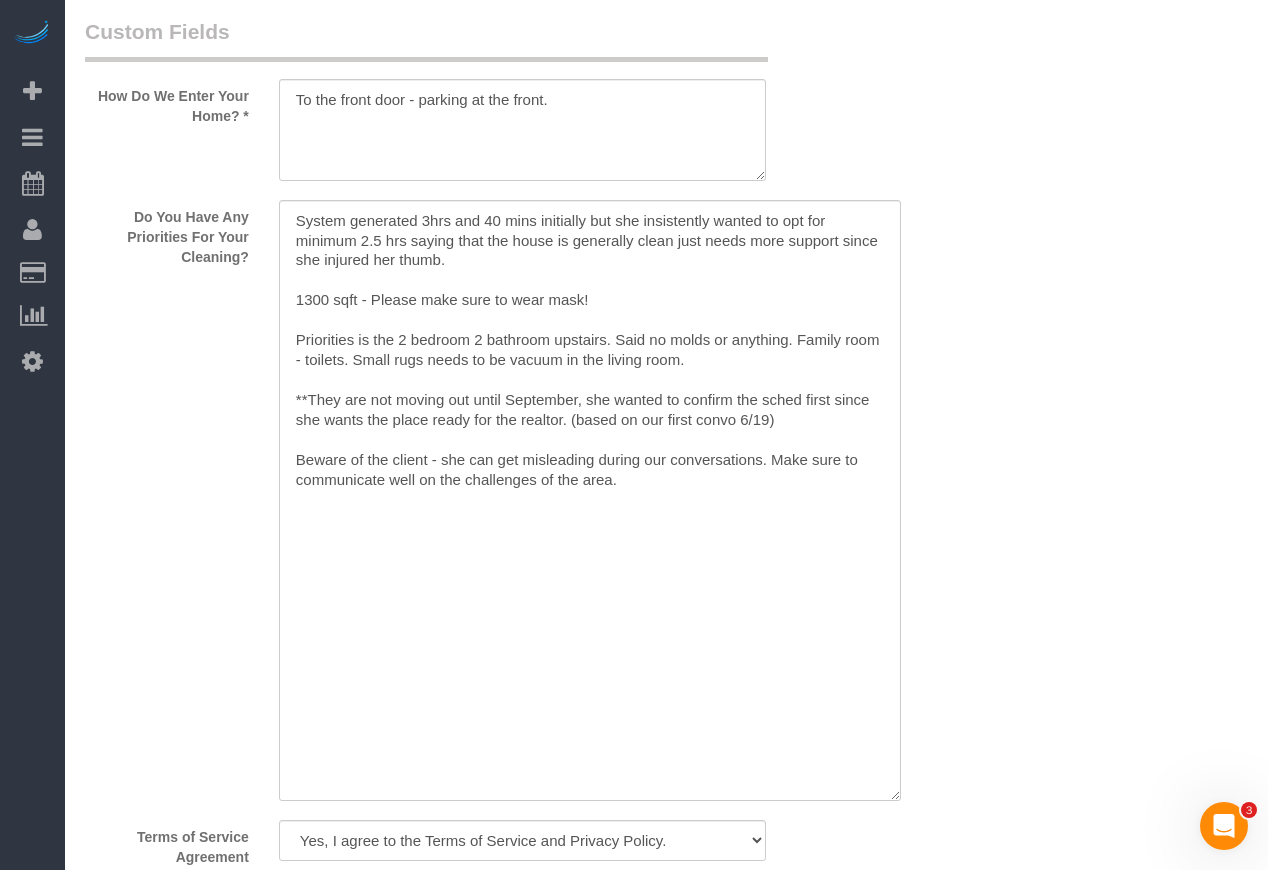 type on "Initial - Partial Cleaning.  1). General Cleaning.  2) See priority listed in above section.   3) Estimated assigned cleaning ticket hours (2.5 hours cleaning)   4) Payment: cc.  5) Client Avatar: P  6) Client perceived Value: ST. Communicate to client early on and clearly if there's anything challenging during the initial walkthrough. Please make sure to wear mask!" 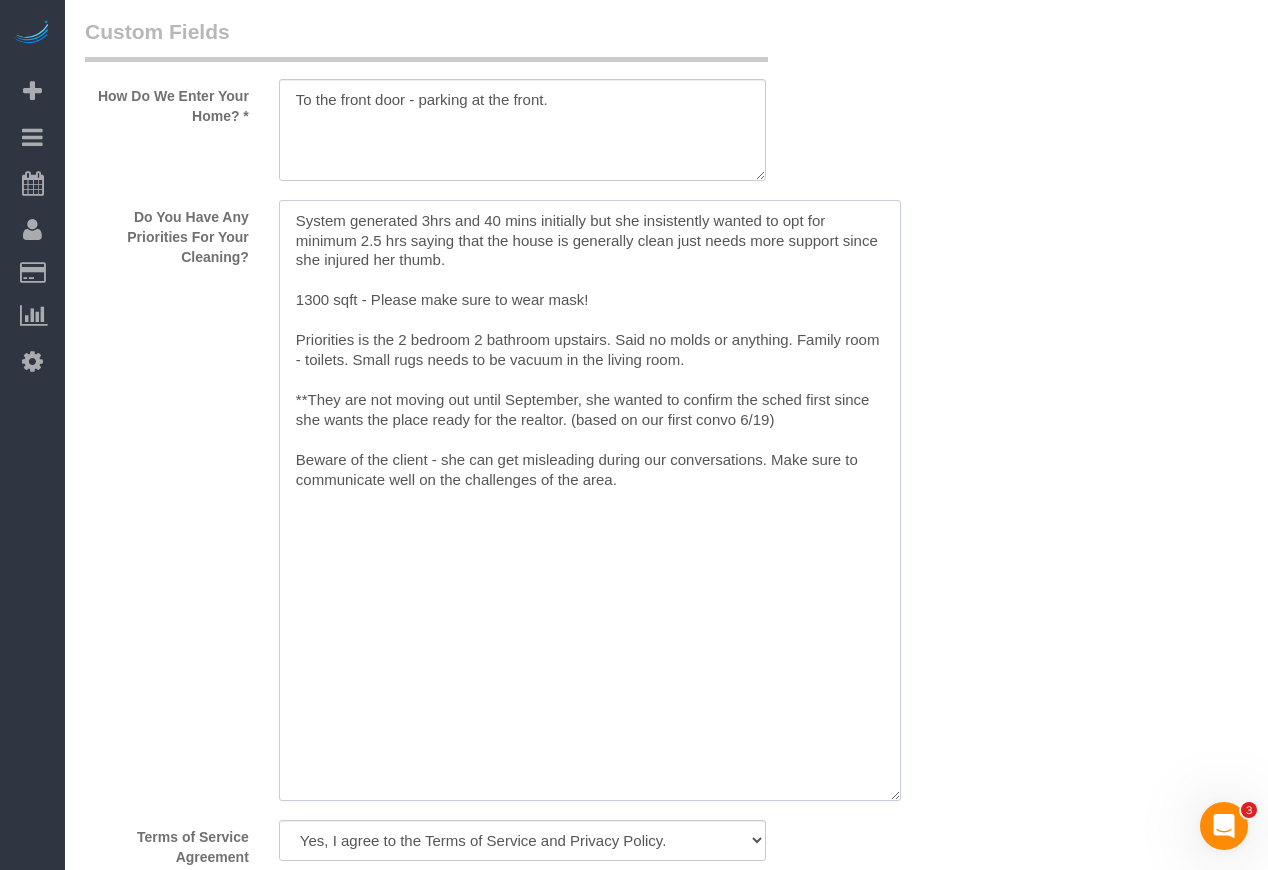 click at bounding box center (590, 500) 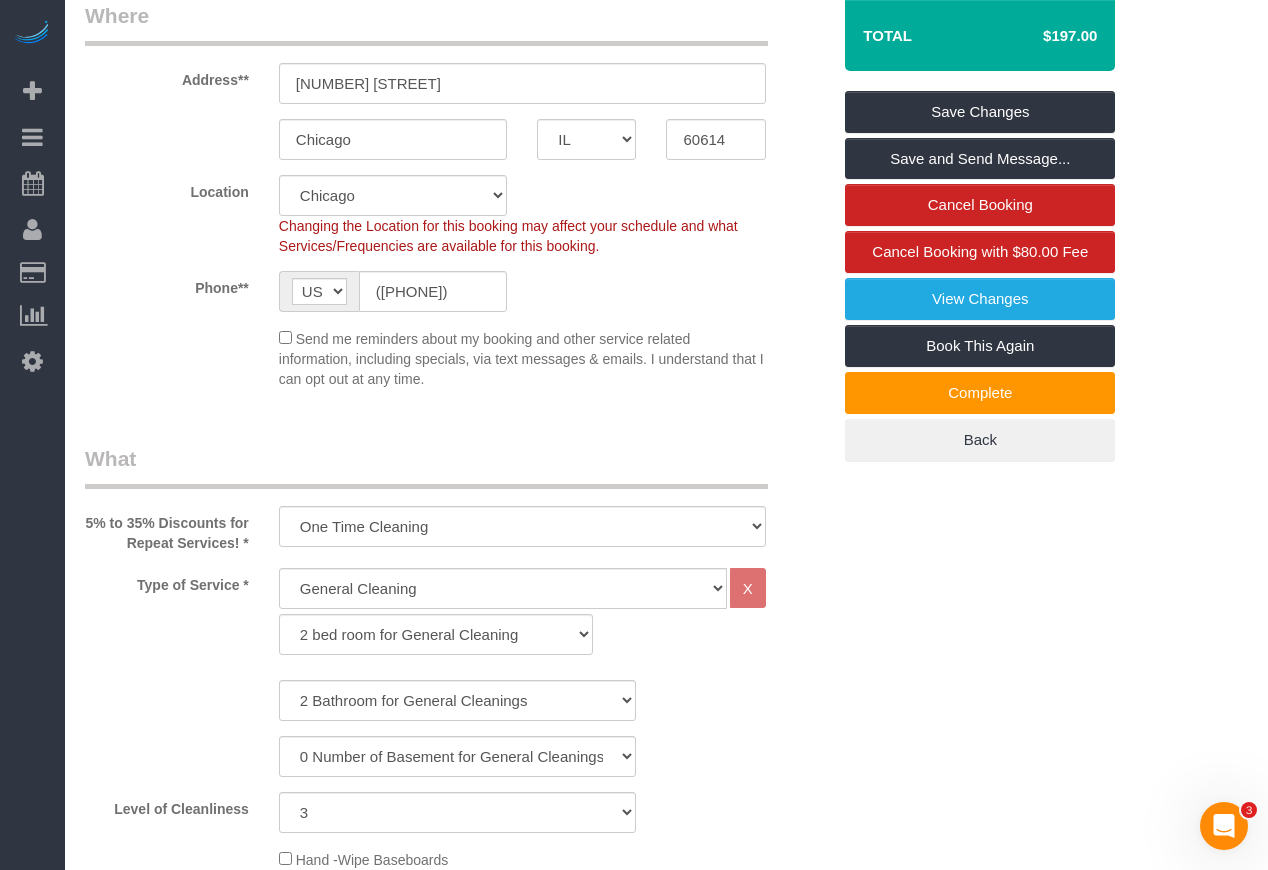 scroll, scrollTop: 0, scrollLeft: 0, axis: both 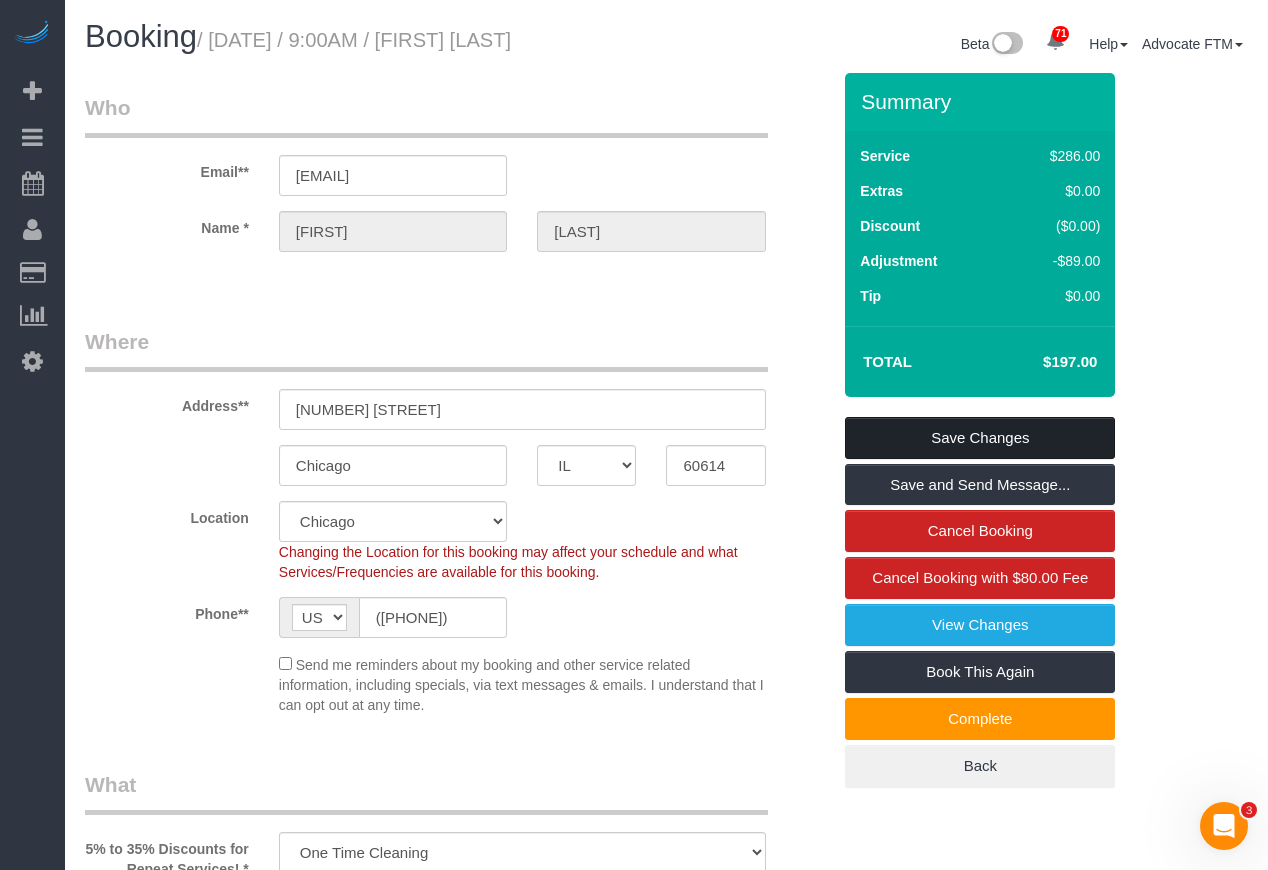 type on "System generated 3hrs and 40 mins initially but she insistently wanted to opt for minimum 2.5 hrs saying that the house is generally clean just needs more support since she injured her thumb.
1300 sqft - Please make sure to wear mask and bring your vacuum!
Priorities is the 2 bedroom 2 bathroom upstairs. Said no molds or anything. Family room - toilets. Small rugs needs to be vacuum in the living room.
**They are not moving out until September, she wanted to confirm the sched first since she wants the place ready for the realtor. (based on our first convo 6/19)
Beware of the client - she can get misleading during our conversations. Make sure to communicate well on the challenges of the area." 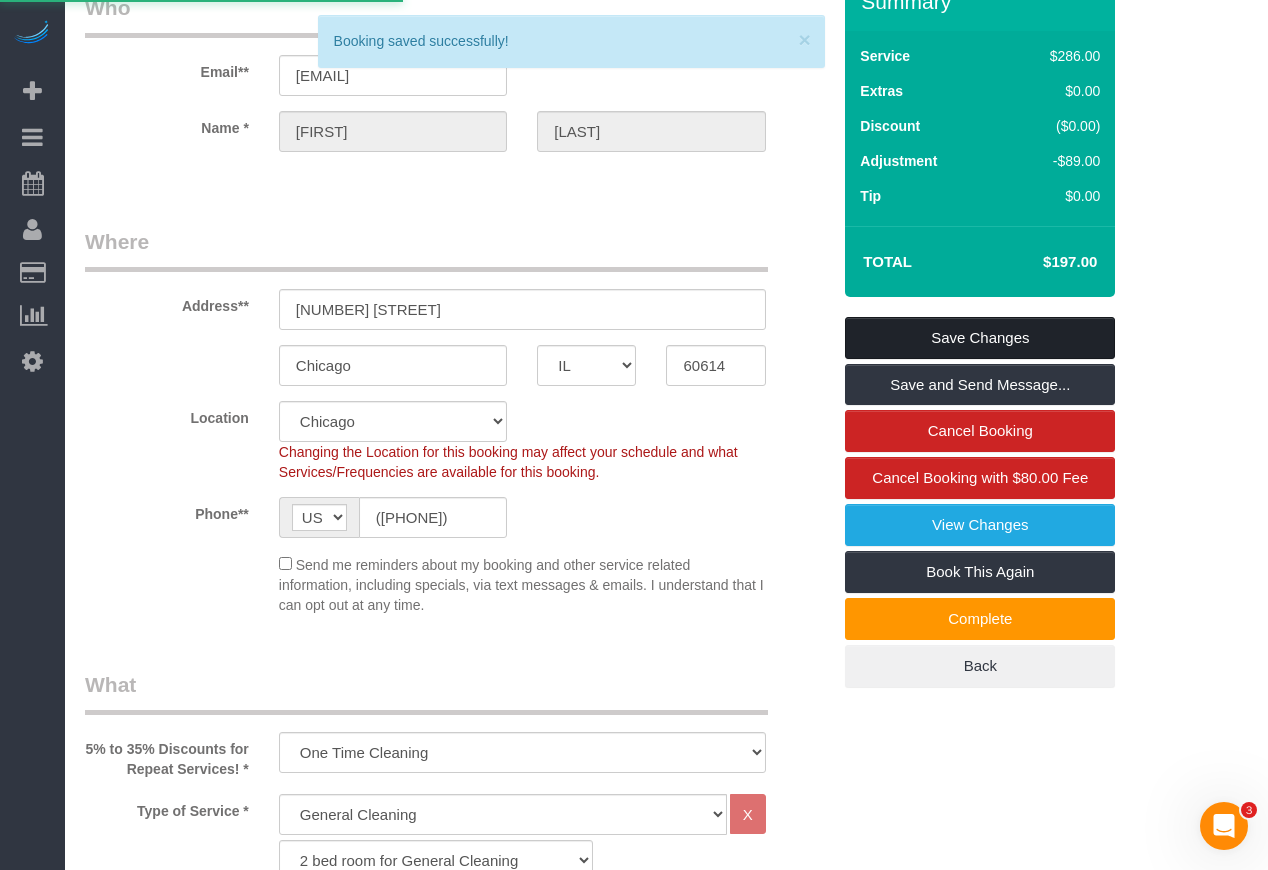 scroll, scrollTop: 500, scrollLeft: 0, axis: vertical 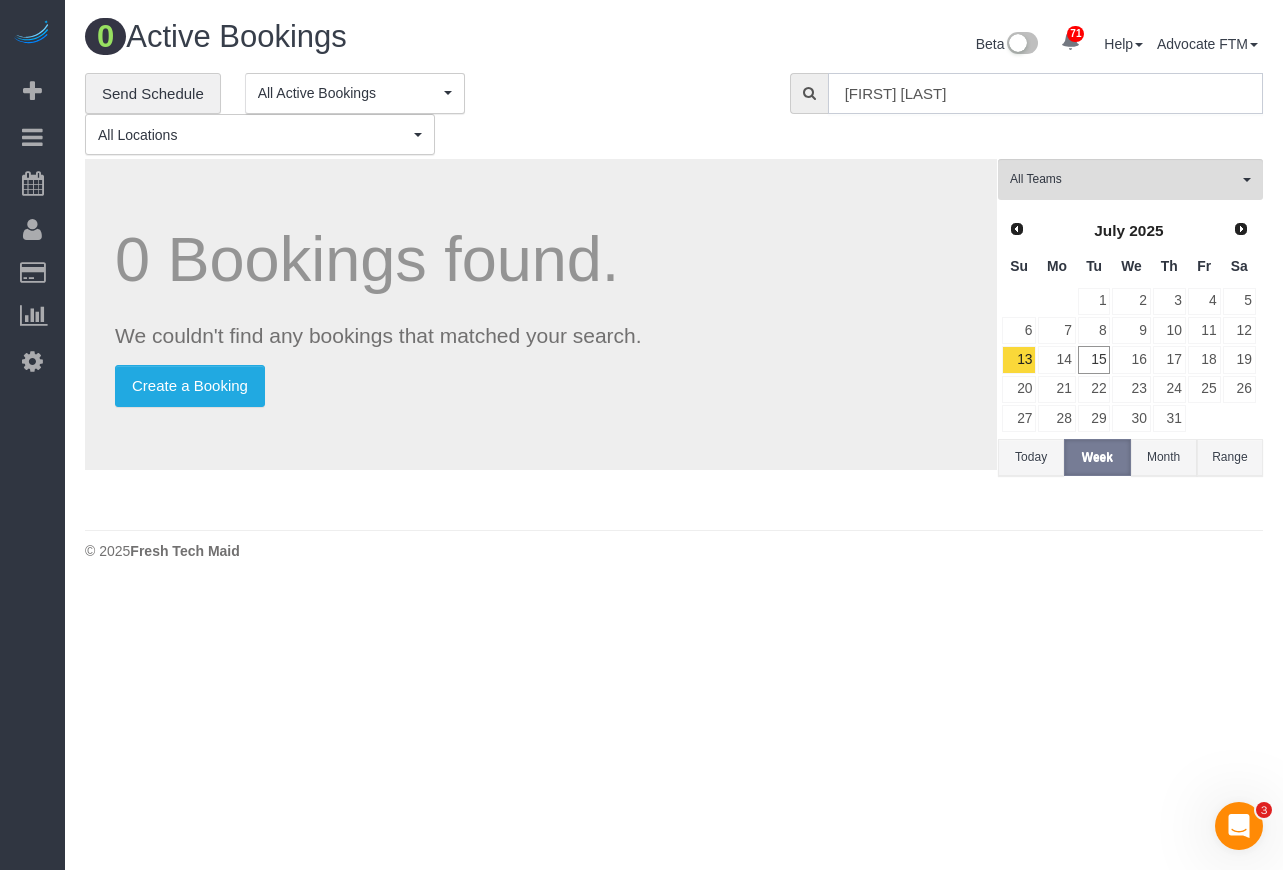 click on "[FIRST] [LAST]" at bounding box center (1045, 93) 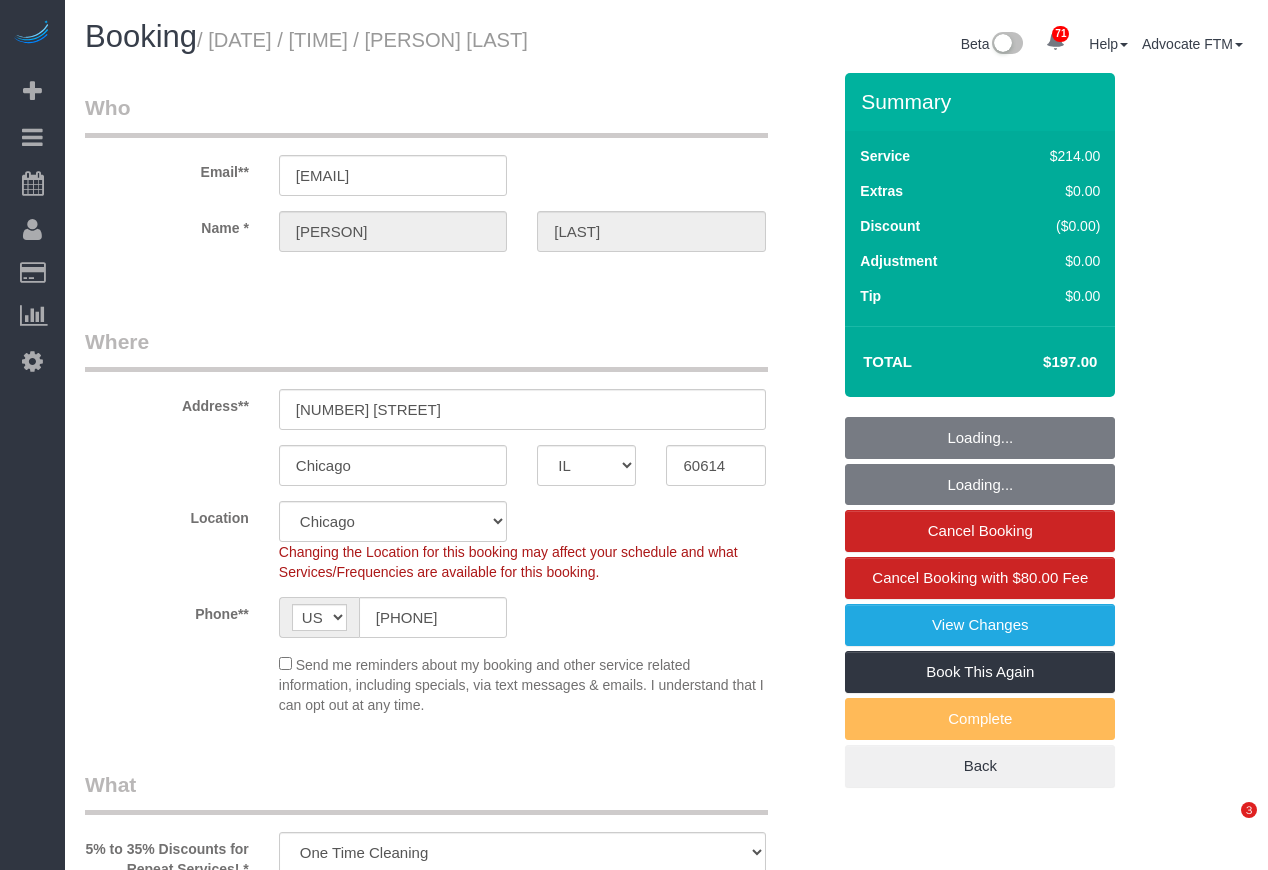 select on "IL" 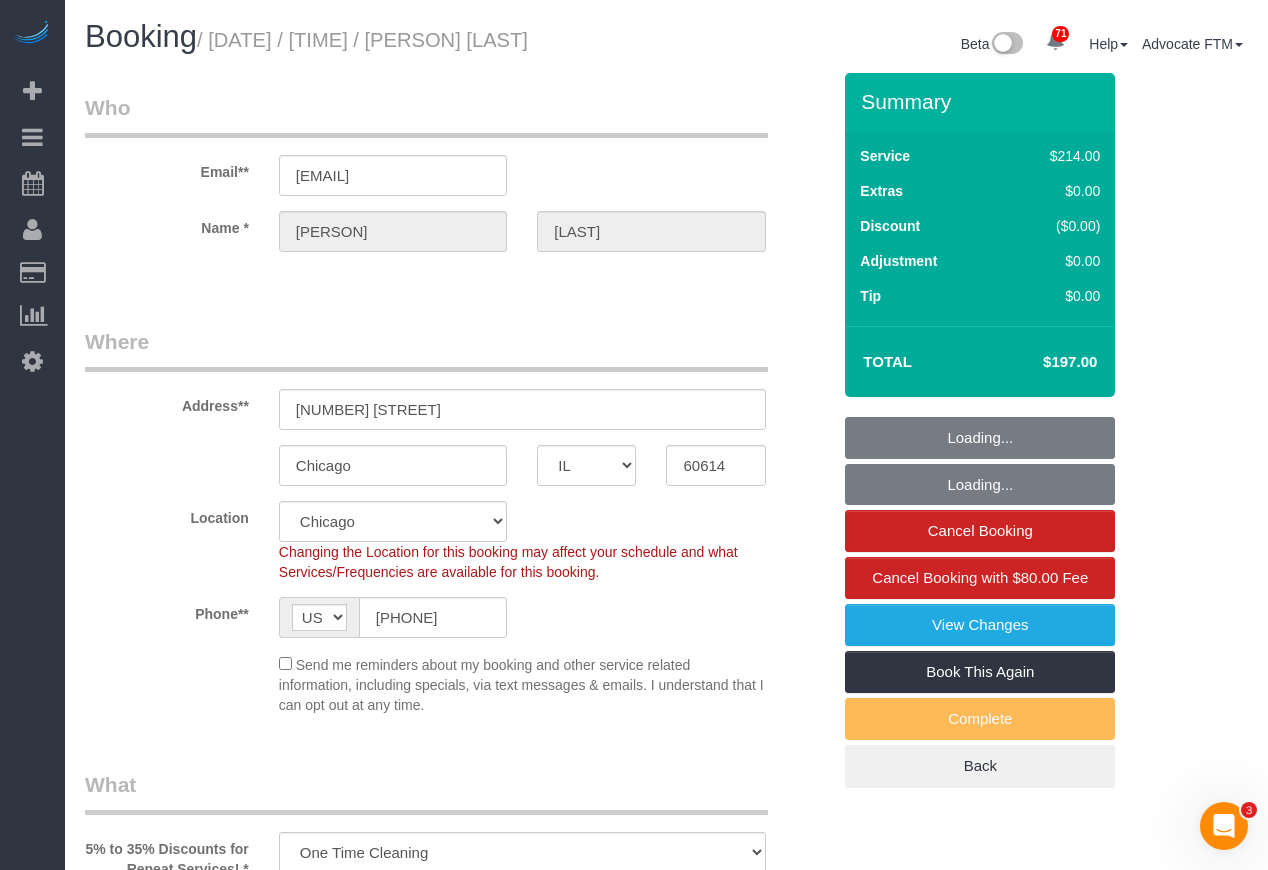 scroll, scrollTop: 0, scrollLeft: 0, axis: both 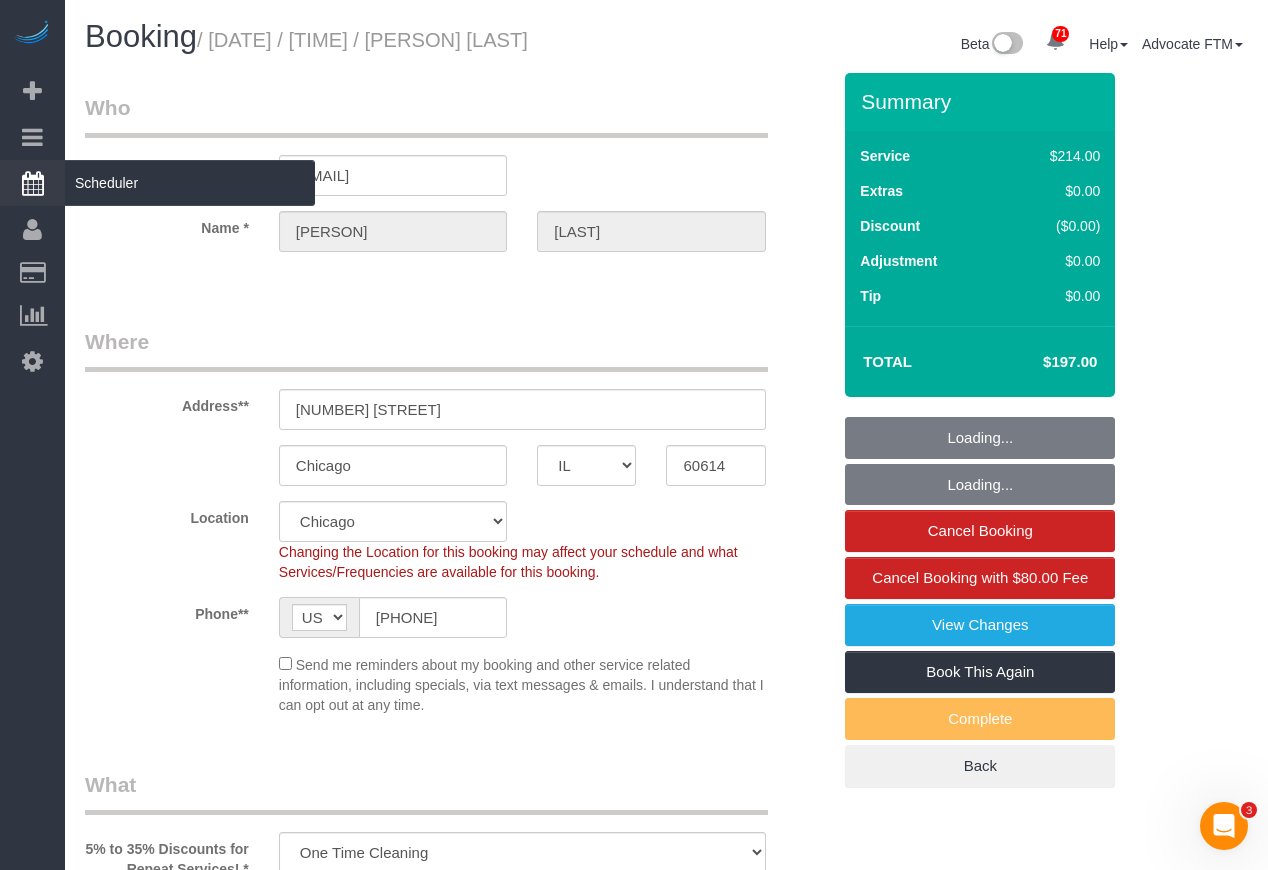 select on "2" 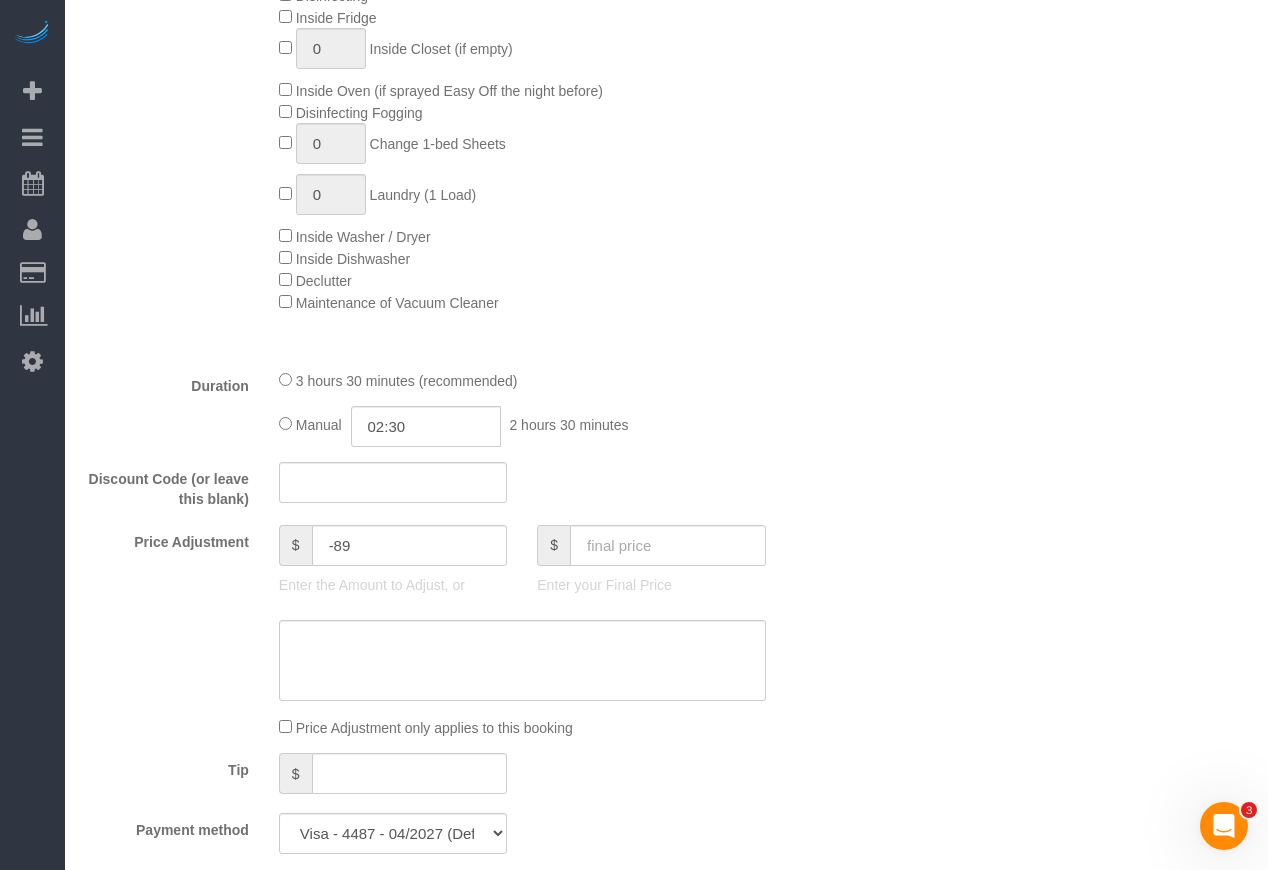 scroll, scrollTop: 1800, scrollLeft: 0, axis: vertical 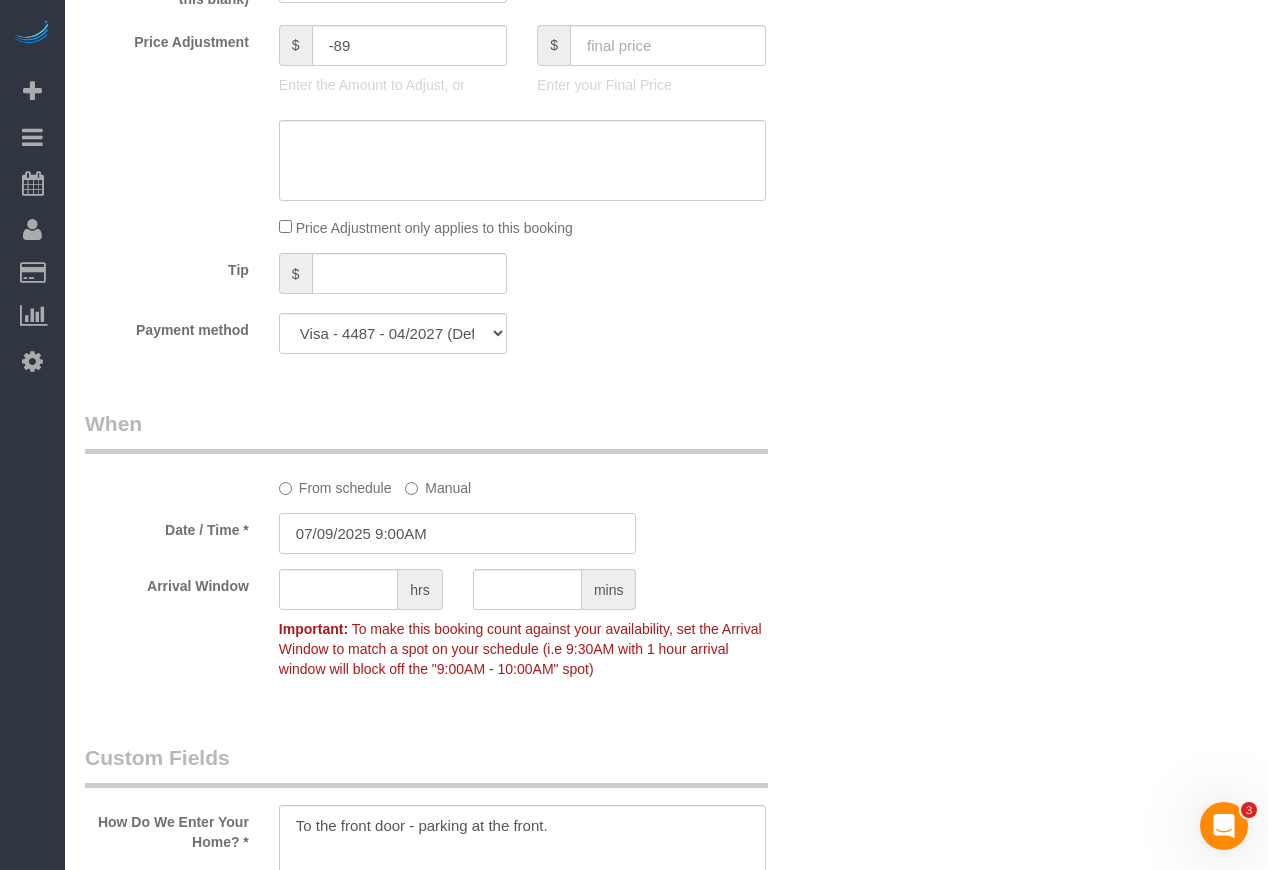 click on "07/09/2025 9:00AM" at bounding box center [458, 533] 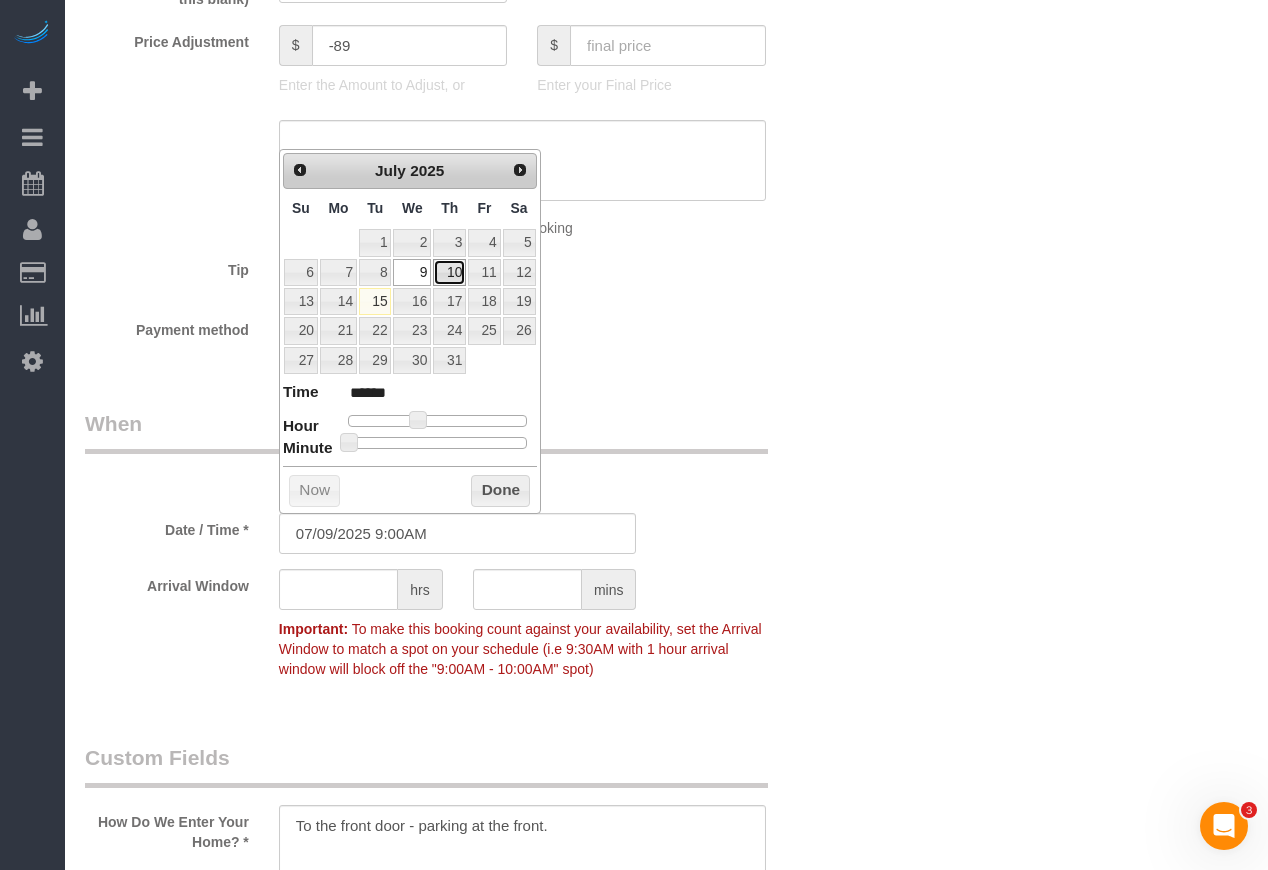 click on "10" at bounding box center [449, 272] 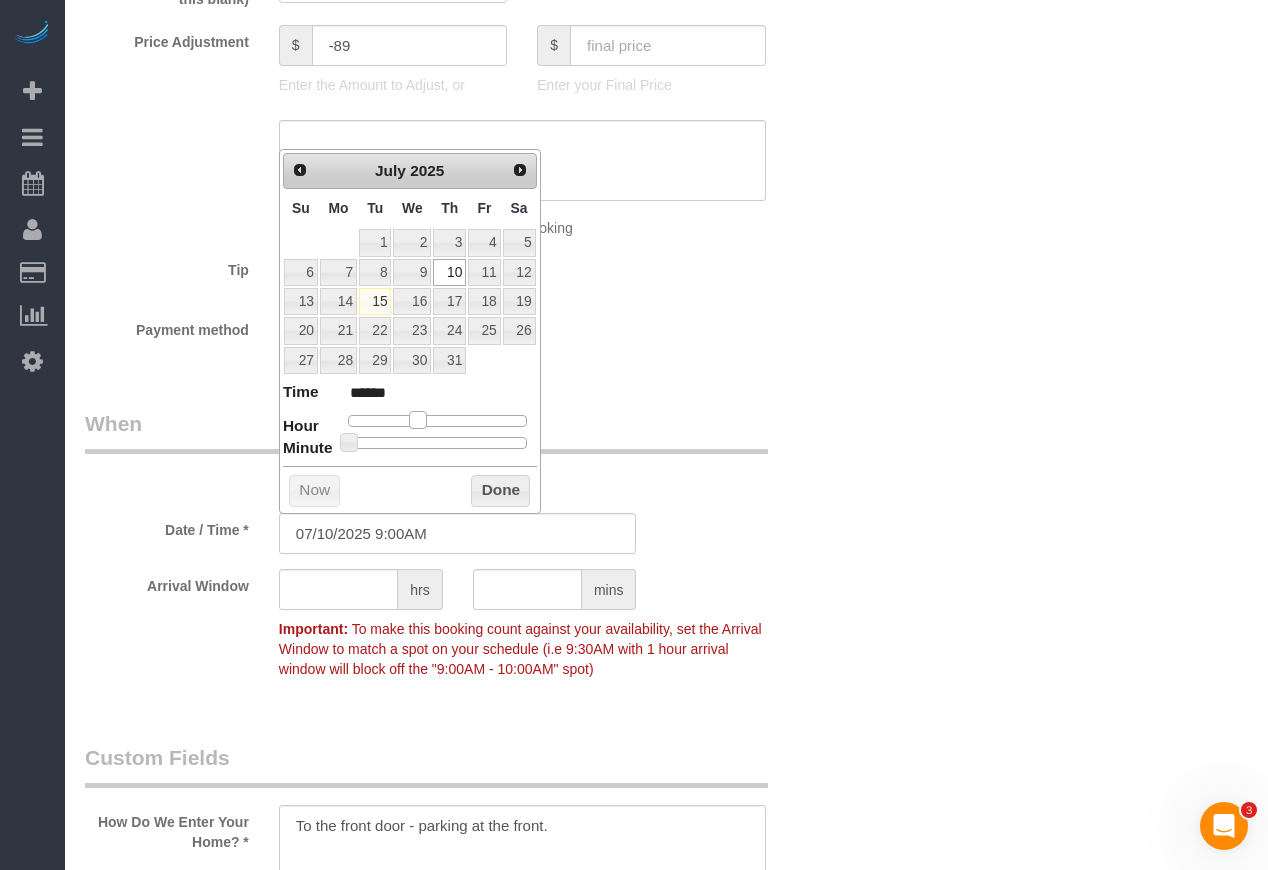 type on "07/10/2025 10:00AM" 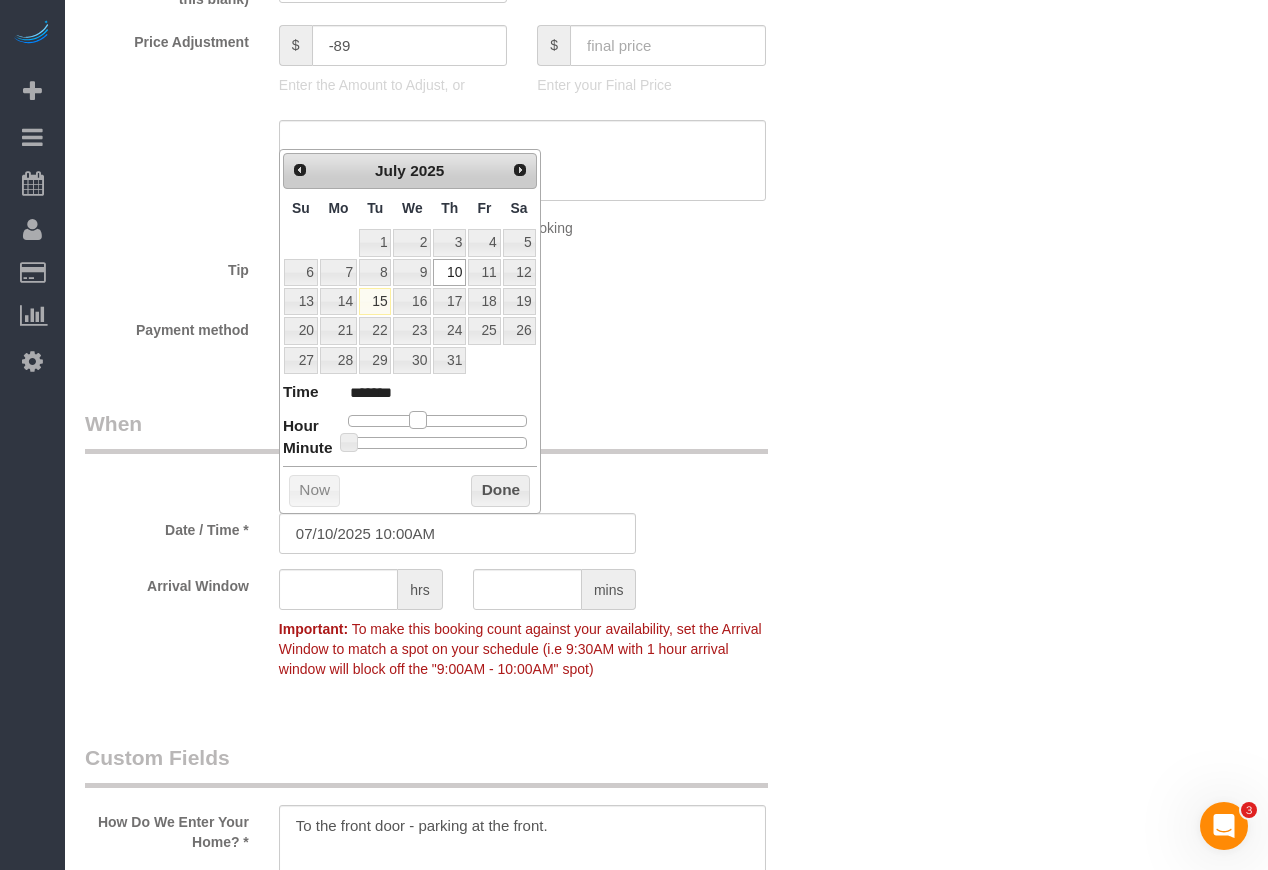 type on "07/10/2025 11:00AM" 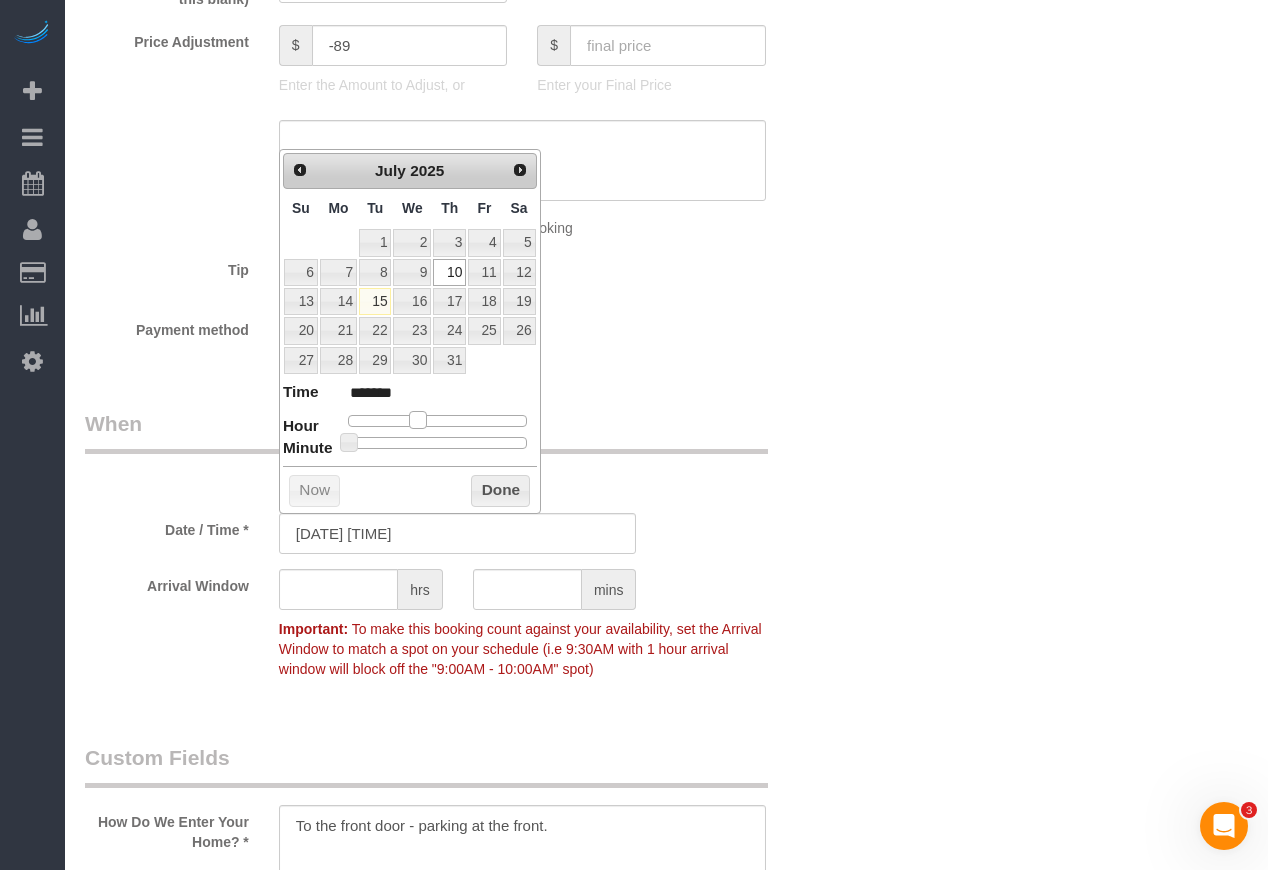 type on "07/10/2025 12:00PM" 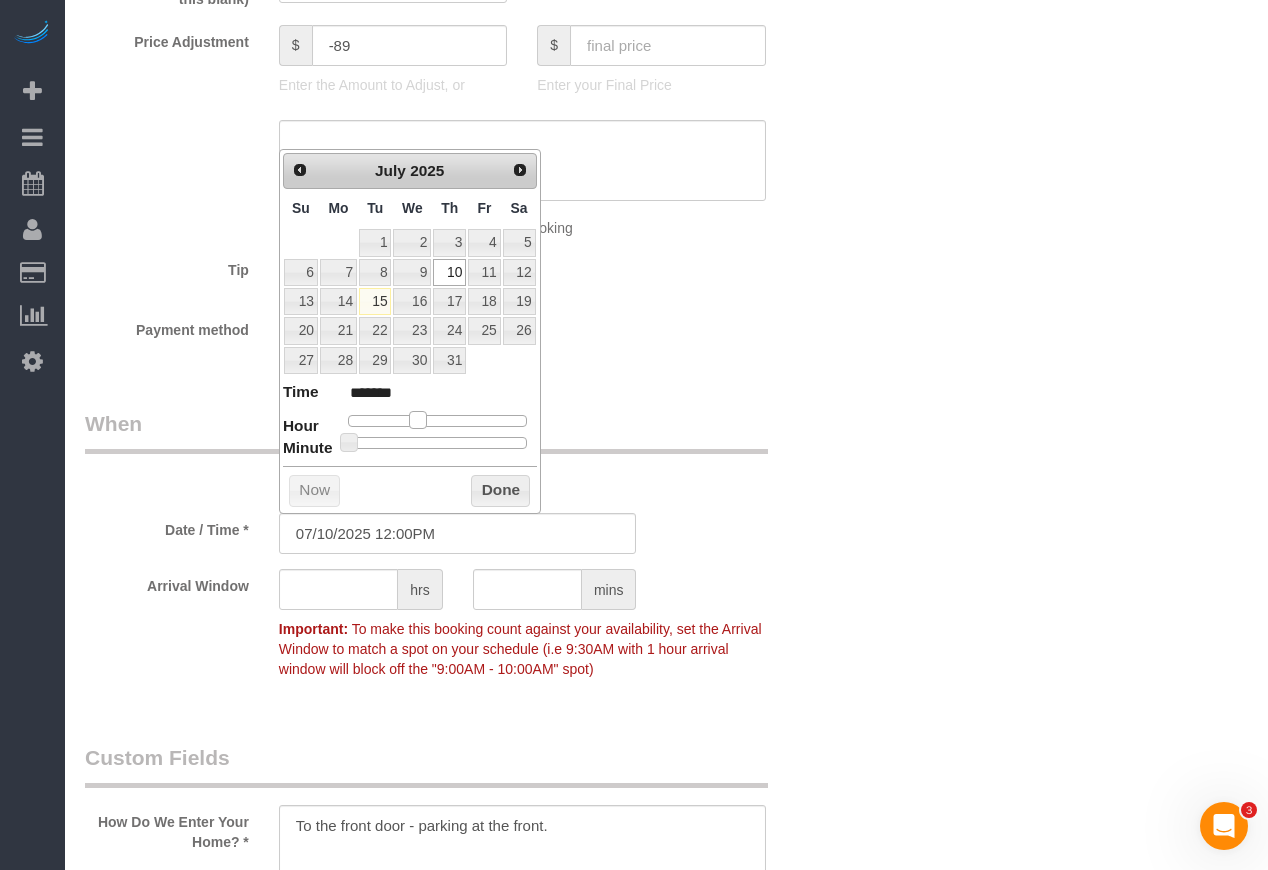 type on "07/10/2025 1:00PM" 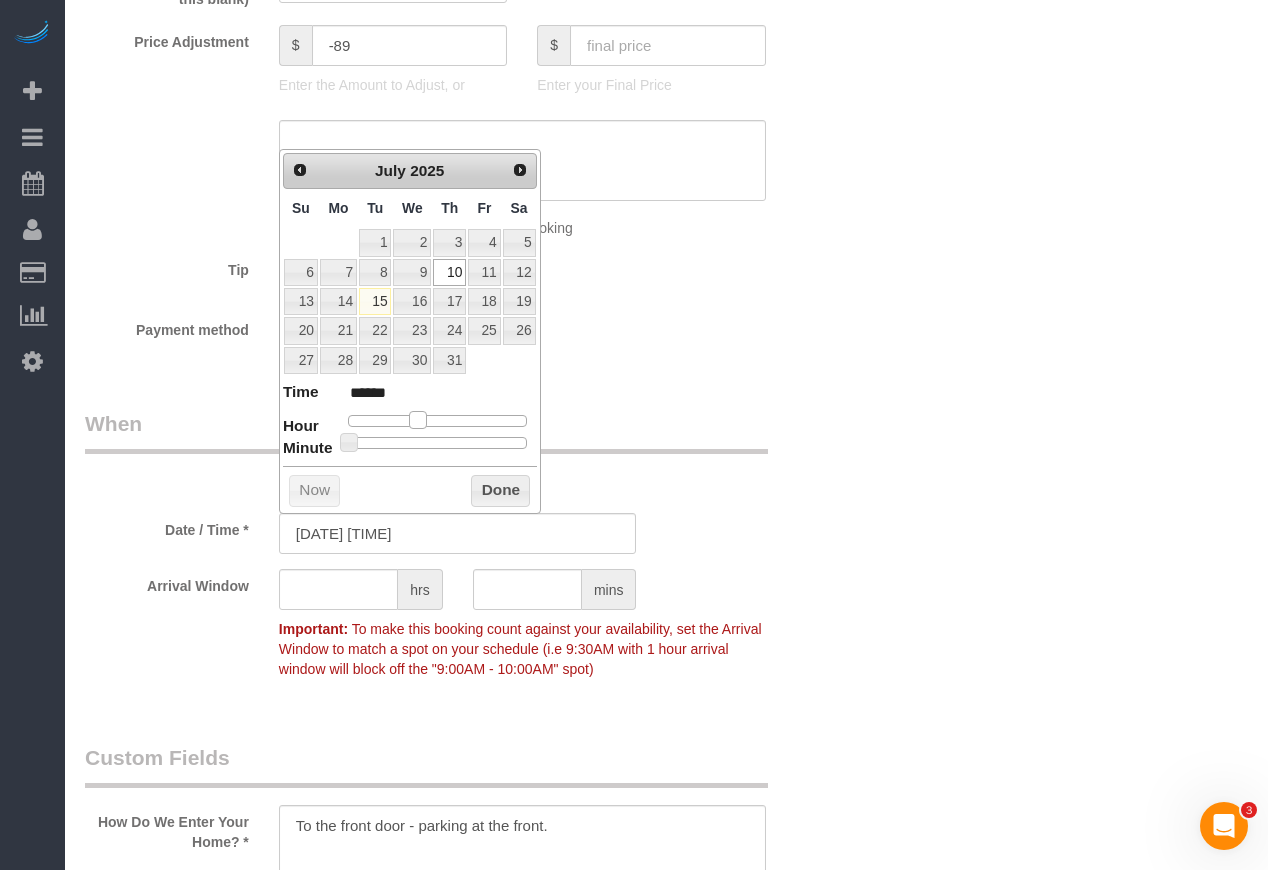 type on "07/10/2025 2:00PM" 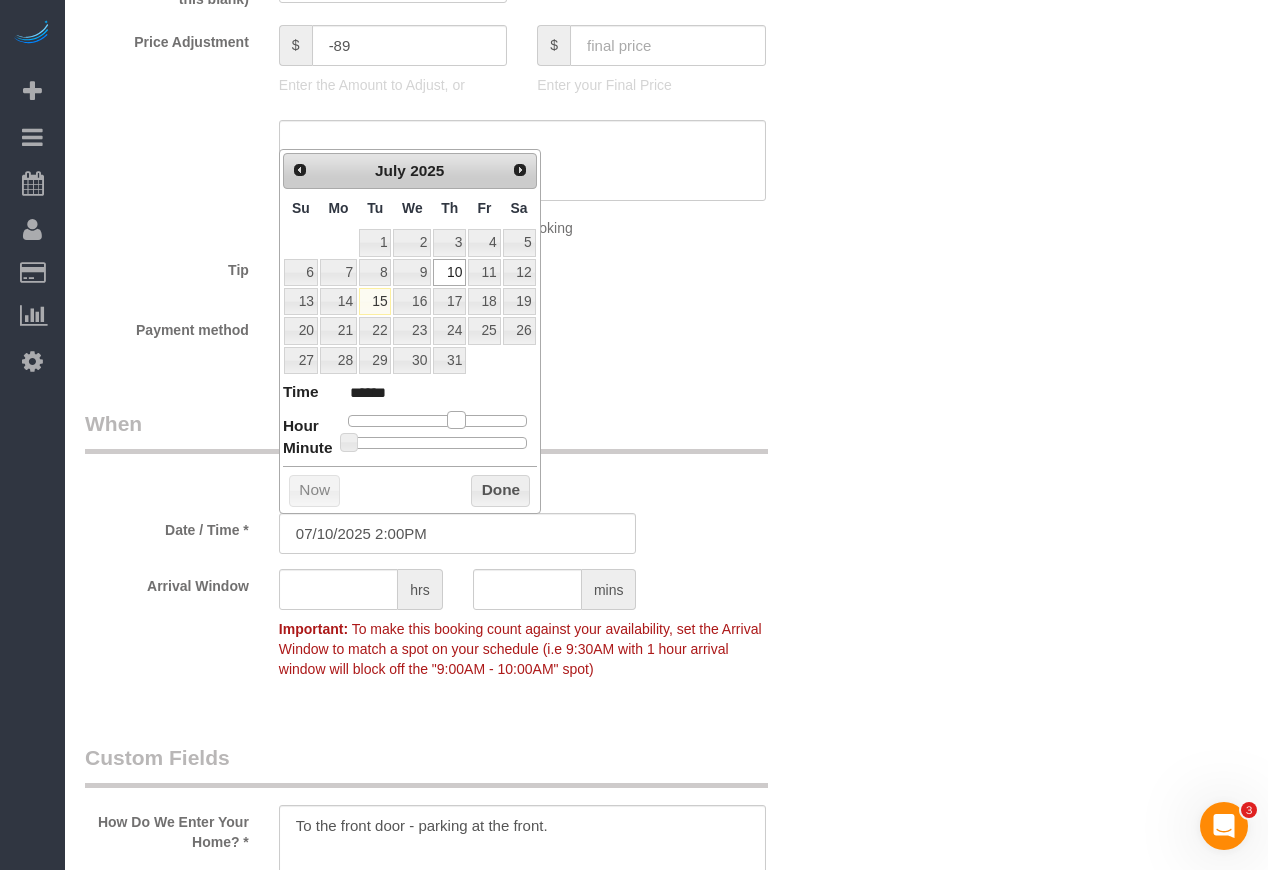 drag, startPoint x: 420, startPoint y: 423, endPoint x: 463, endPoint y: 425, distance: 43.046486 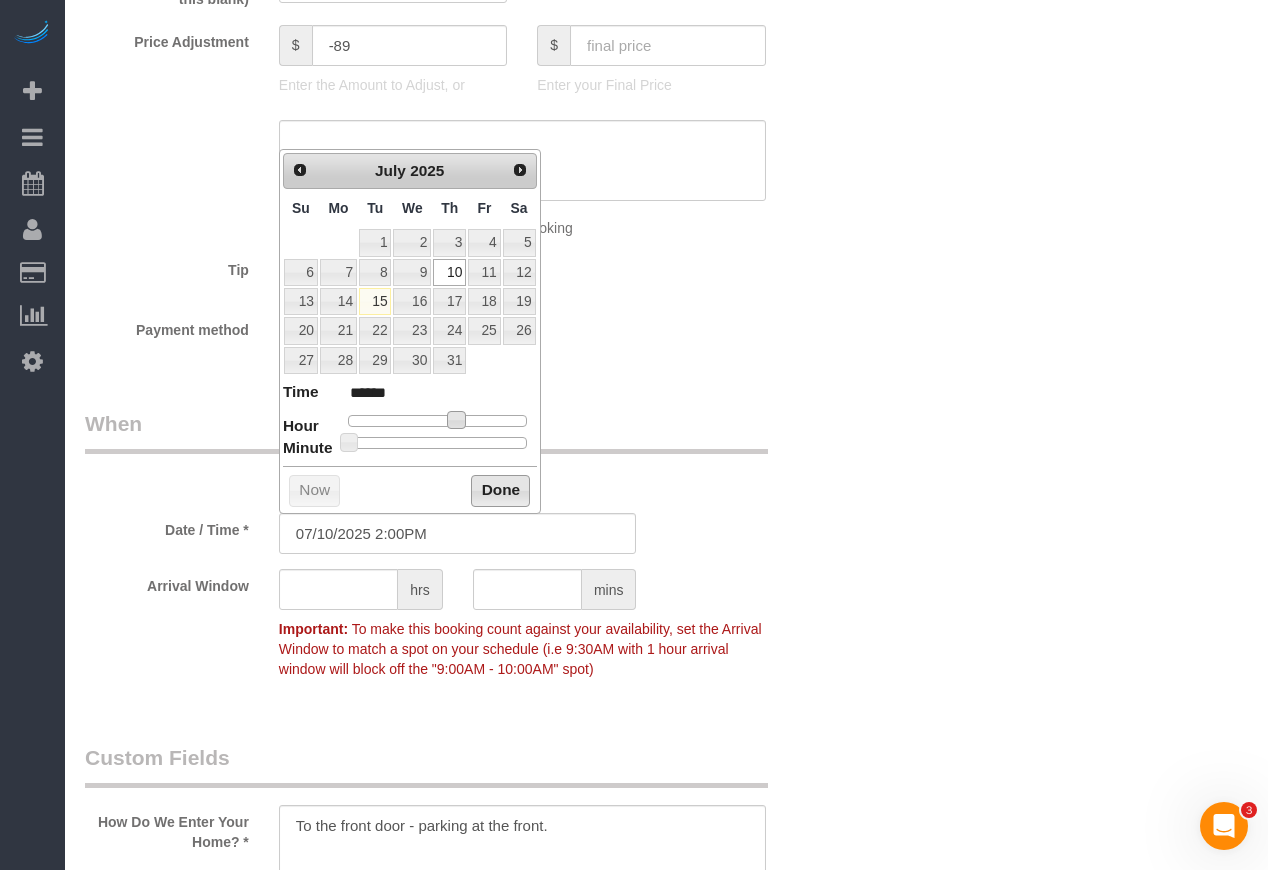 click on "Done" at bounding box center [500, 491] 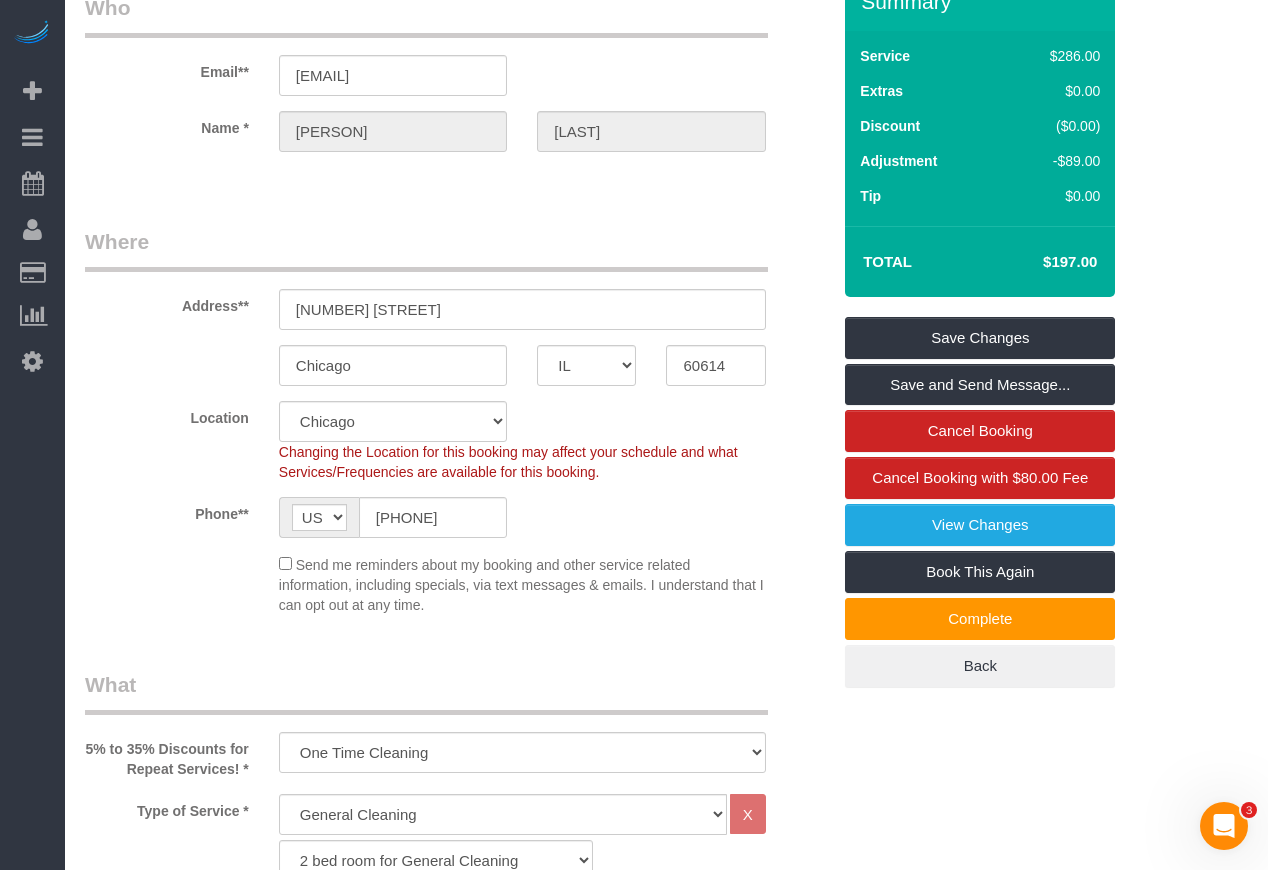 scroll, scrollTop: 0, scrollLeft: 0, axis: both 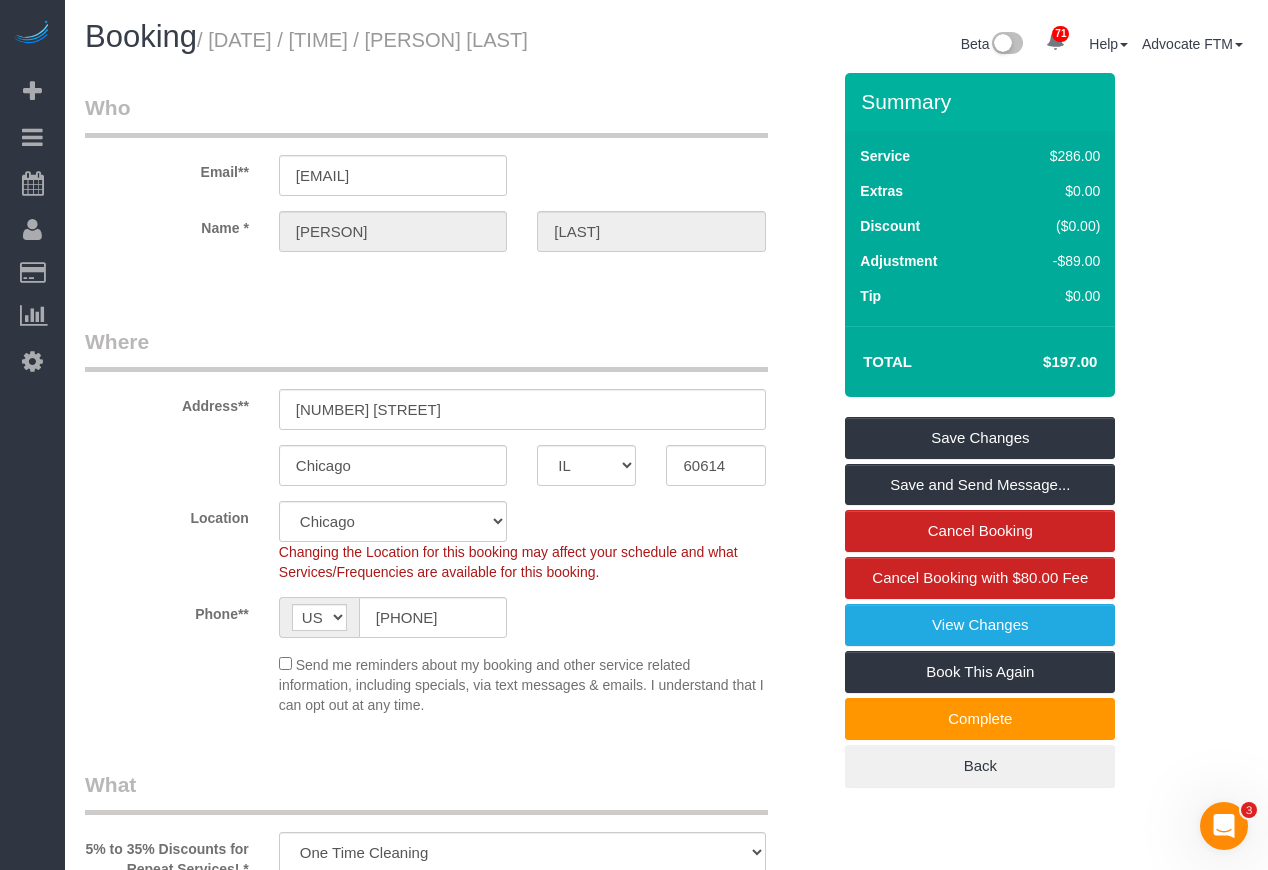click on "Who
Email**
stakeholder@example.com
Name *
[FIRST]
[LAST]
Where
Address**
1222 w Lill Ave
Chicago
AK
AL
AR
AZ
CA
CO
CT
DC
DE
FL
GA
HI
IA
ID
IL
IN
KS
KY
LA
MA
MD
ME
MI
MN
MO
MS
MT
NC
ND
NE
NH" at bounding box center (457, 2258) 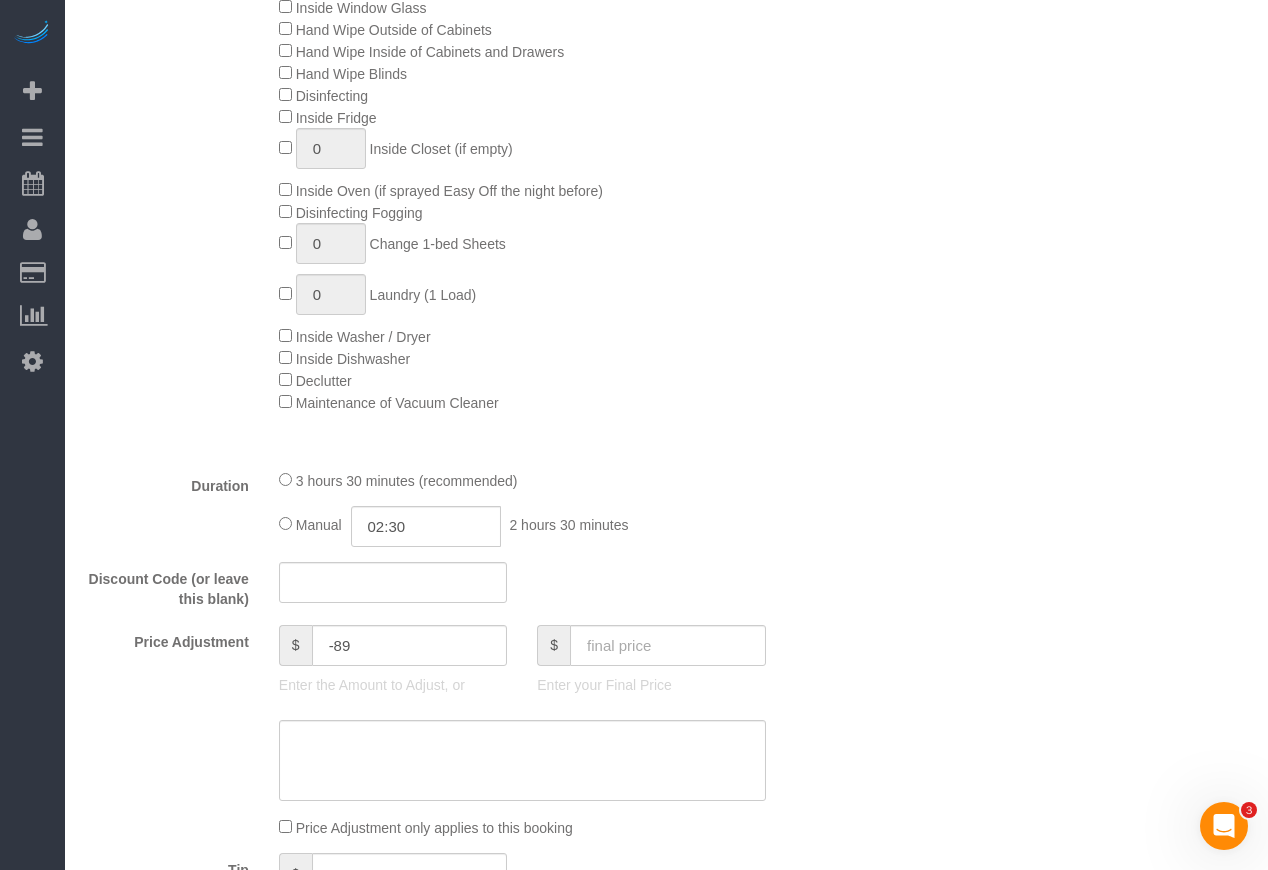 scroll, scrollTop: 1300, scrollLeft: 0, axis: vertical 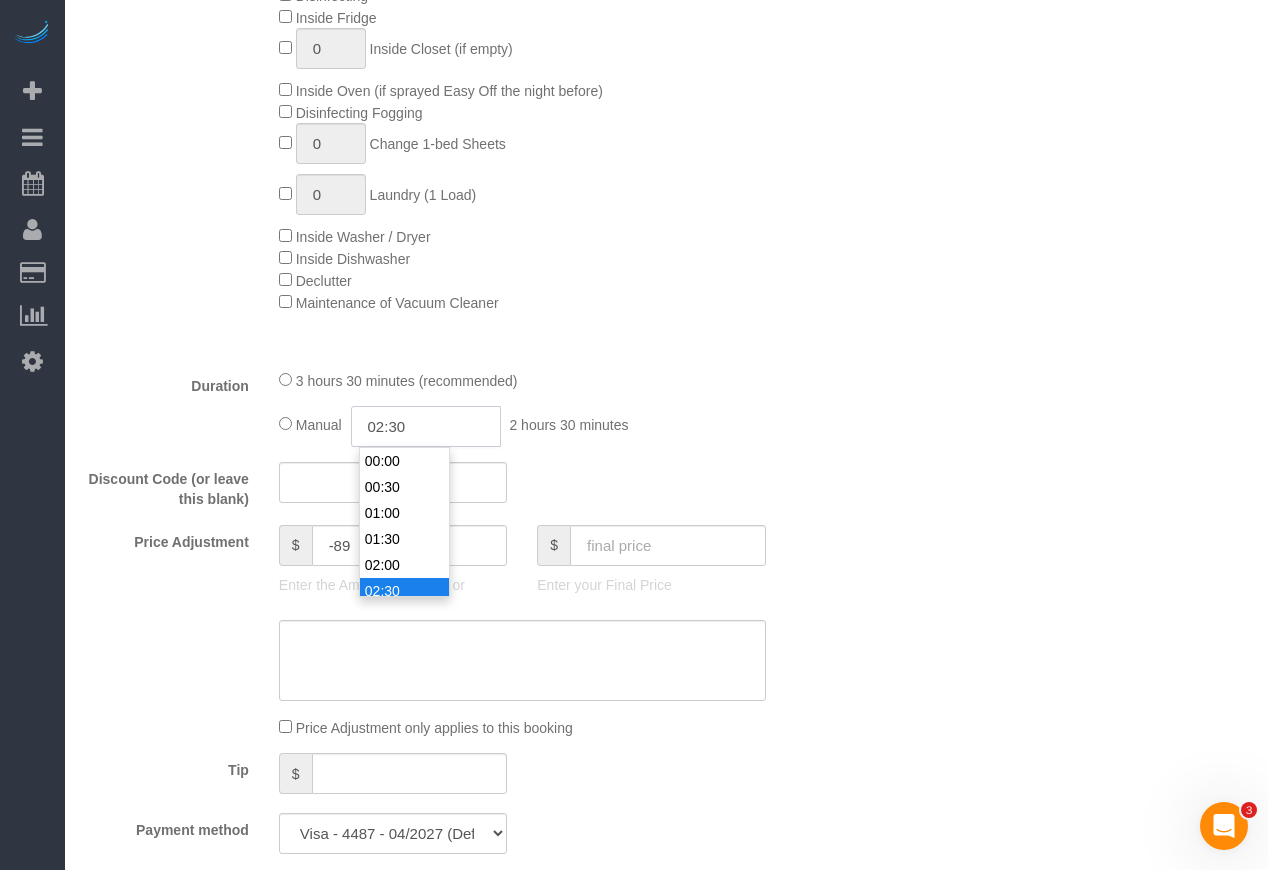 click on "02:30" 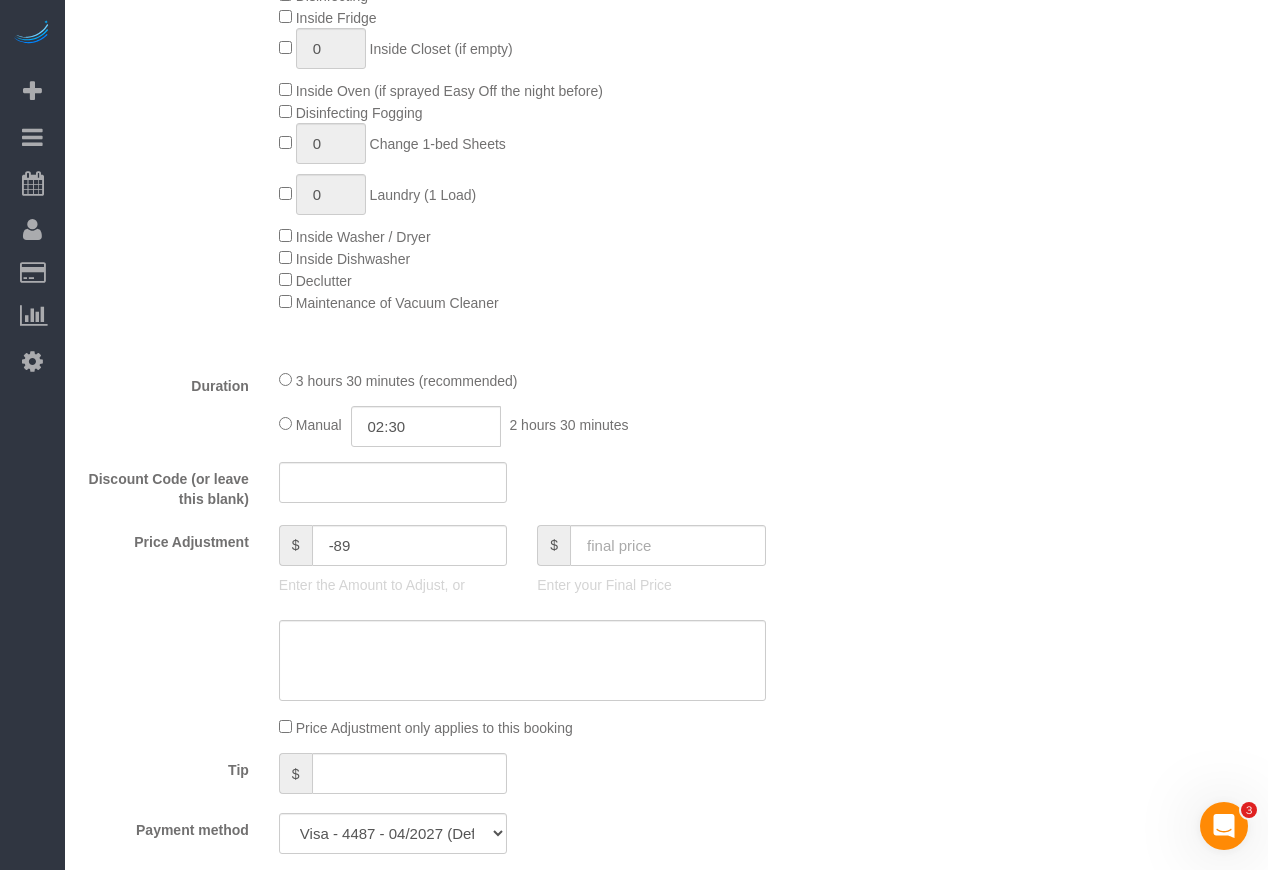 click on "Who
Email**
stakeholder@example.com
Name *
[FIRST]
[LAST]
Where
Address**
1222 w Lill Ave
Chicago
AK
AL
AR
AZ
CA
CO
CT
DC
DE
FL
GA
HI
IA
ID
IL
IN
KS
KY
LA
MA
MD
ME
MI
MN
MO
MS
MT
NC
ND
NE" at bounding box center (666, 958) 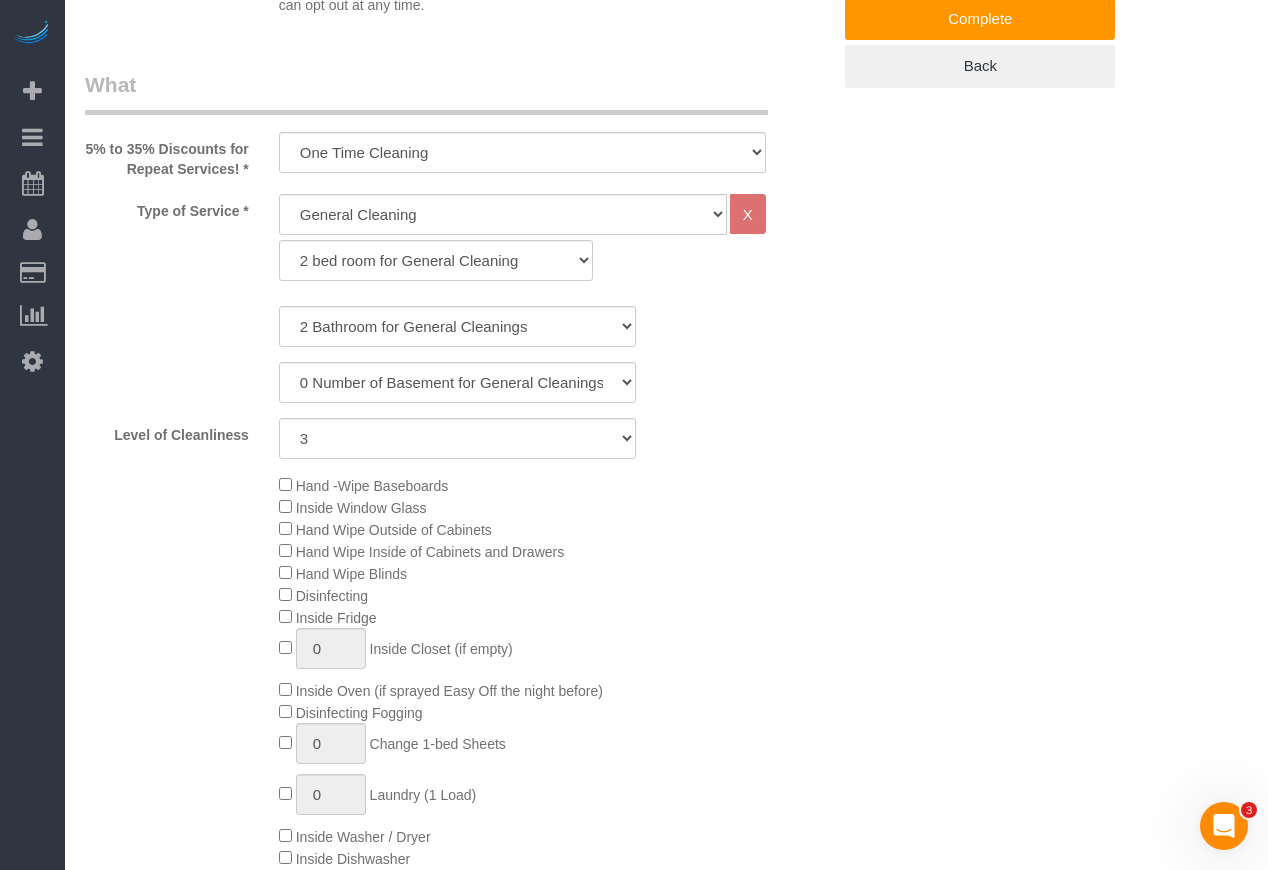 scroll, scrollTop: 0, scrollLeft: 0, axis: both 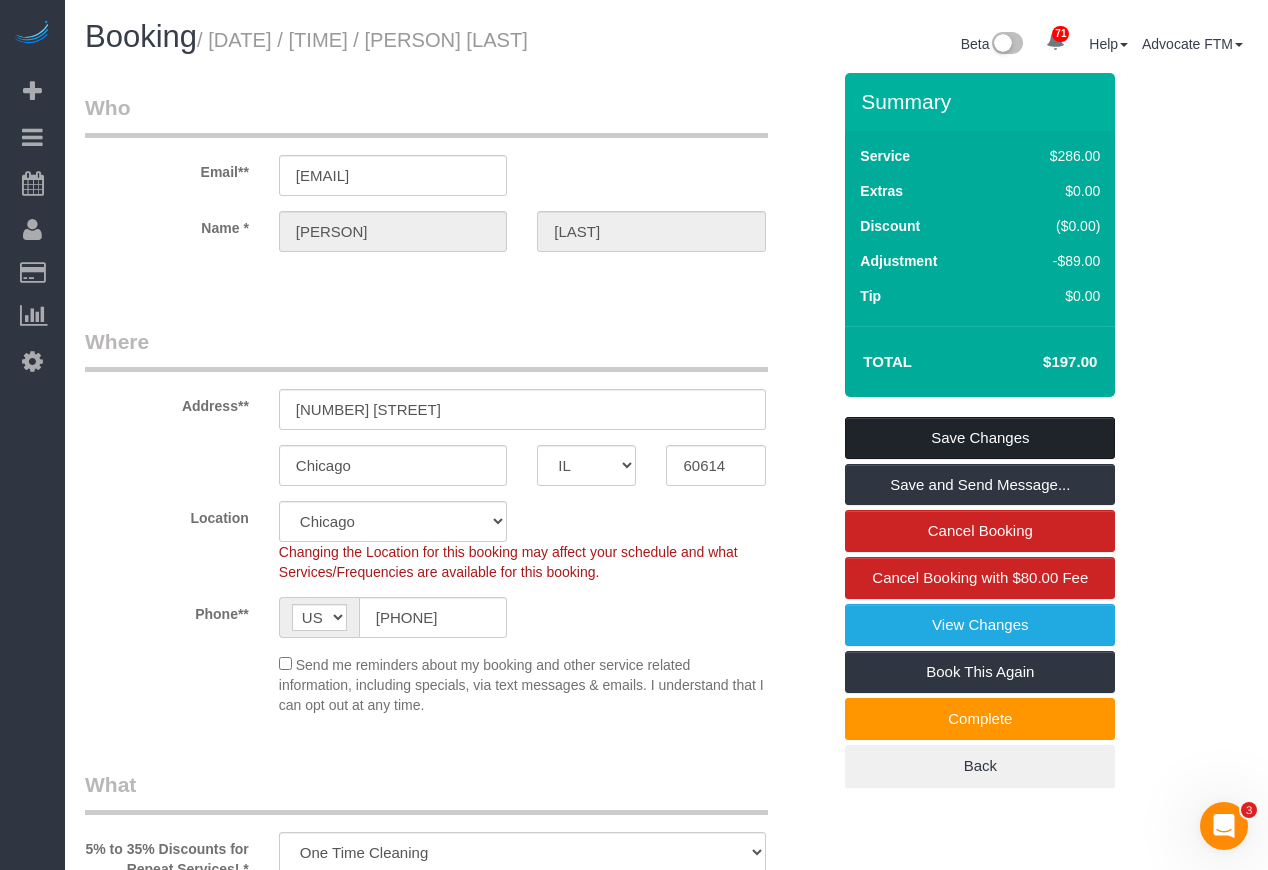 click on "Save Changes" at bounding box center (980, 438) 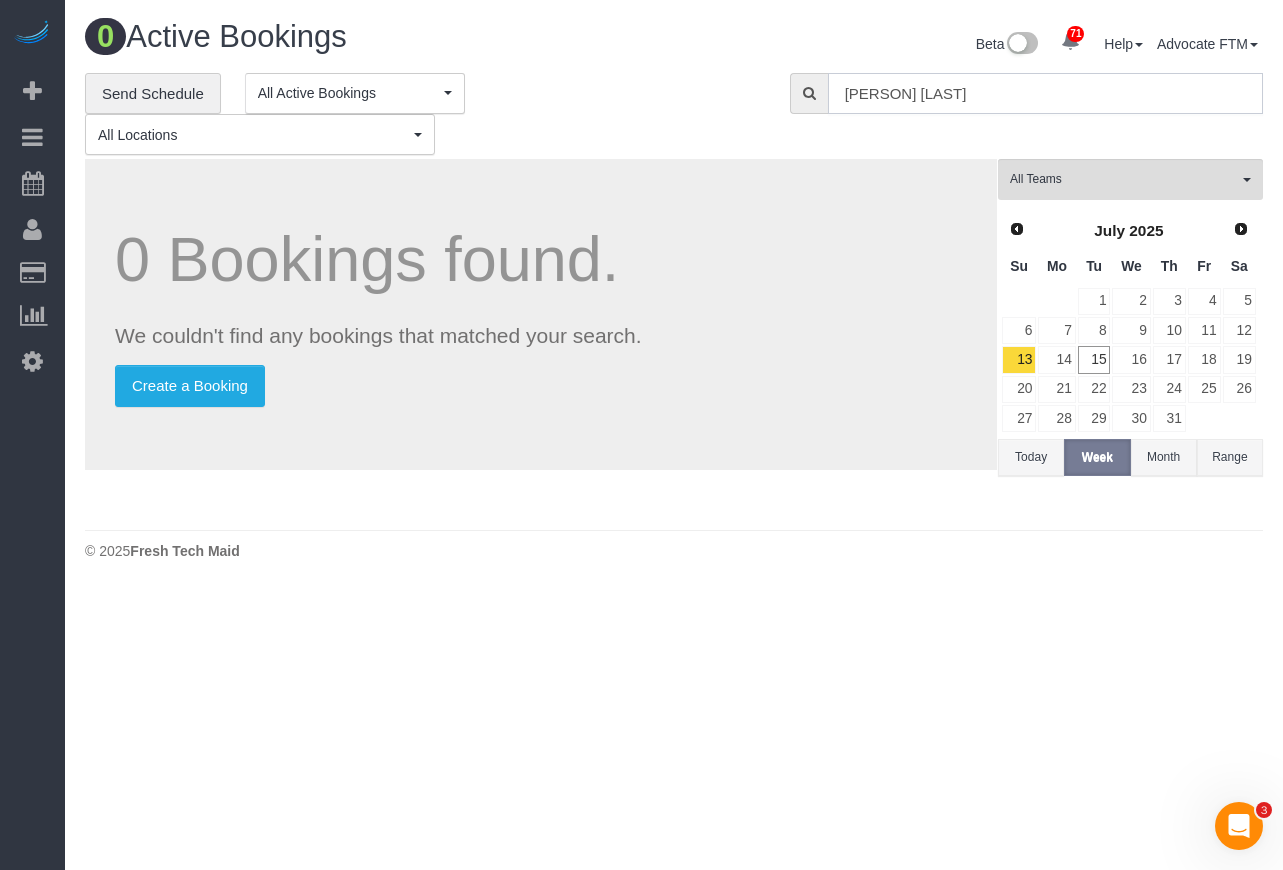 click on "[FIRST] [LAST]" at bounding box center (1045, 93) 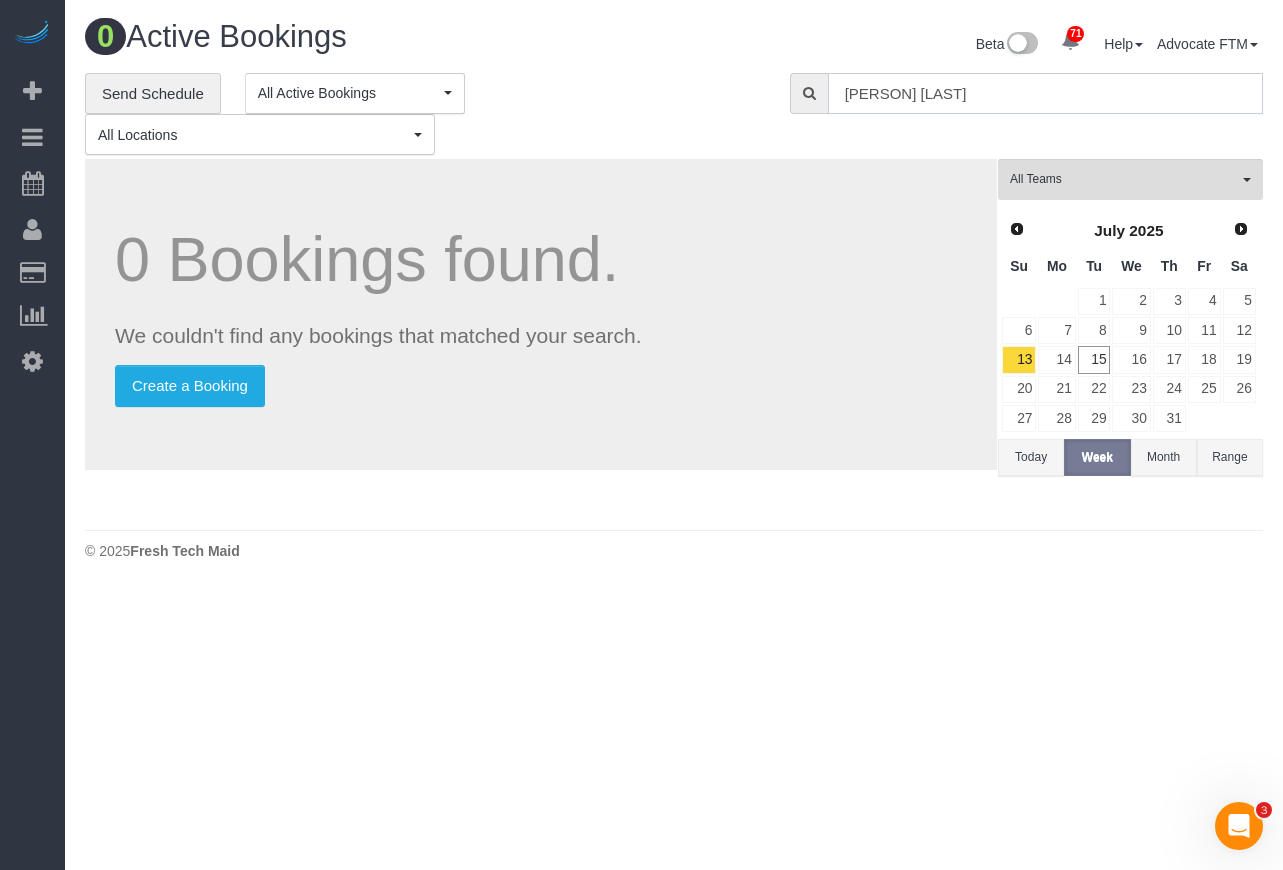 click on "[FIRST] [LAST]" at bounding box center (1045, 93) 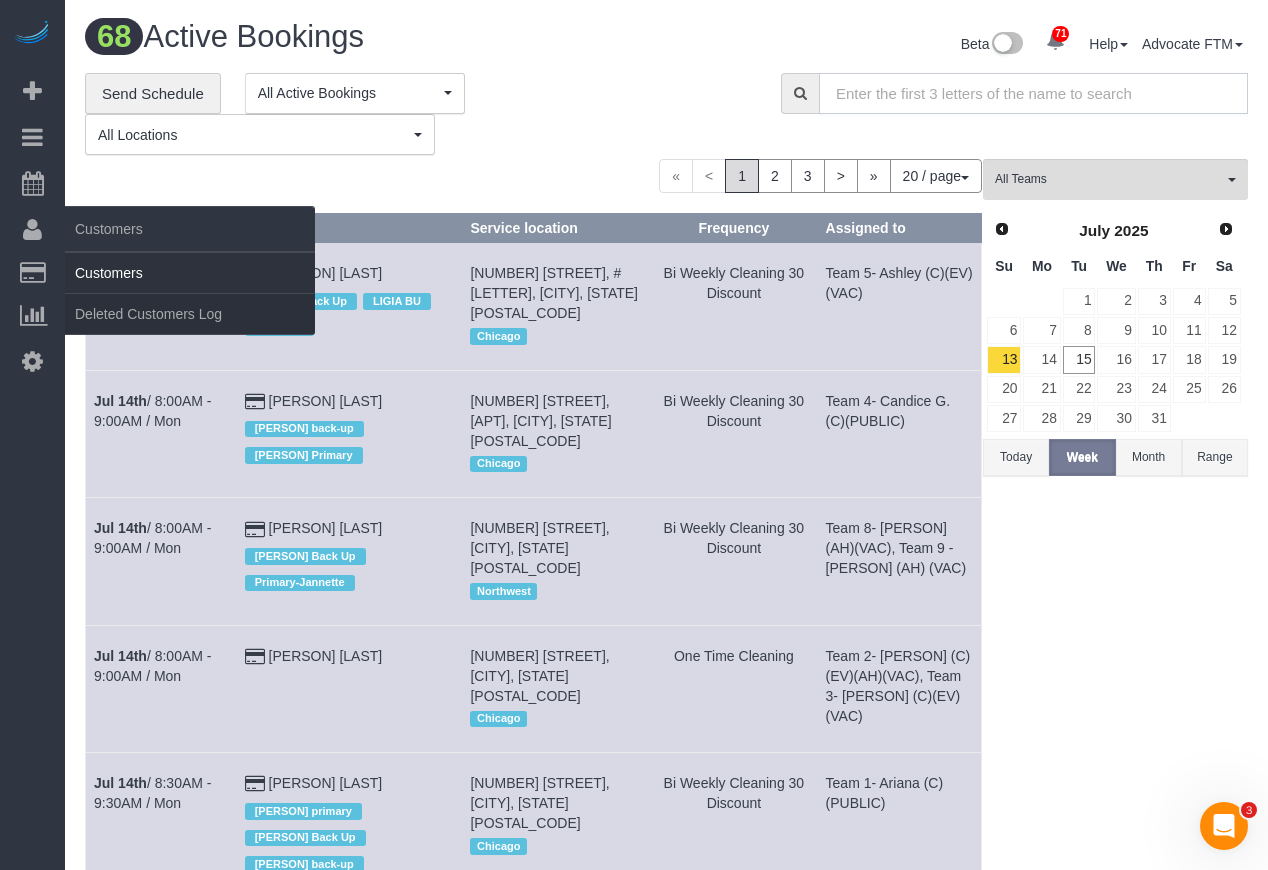 type 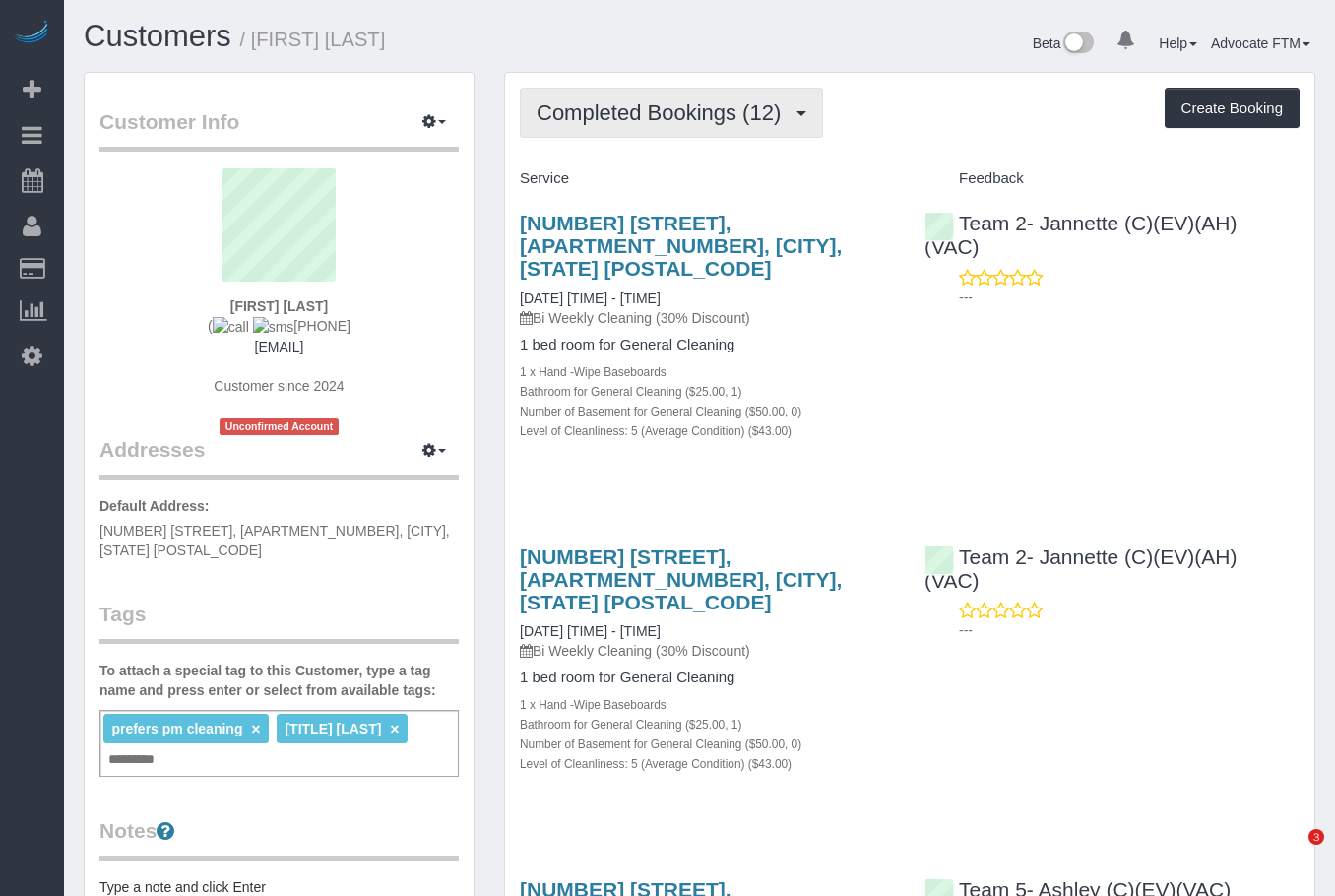 scroll, scrollTop: 0, scrollLeft: 0, axis: both 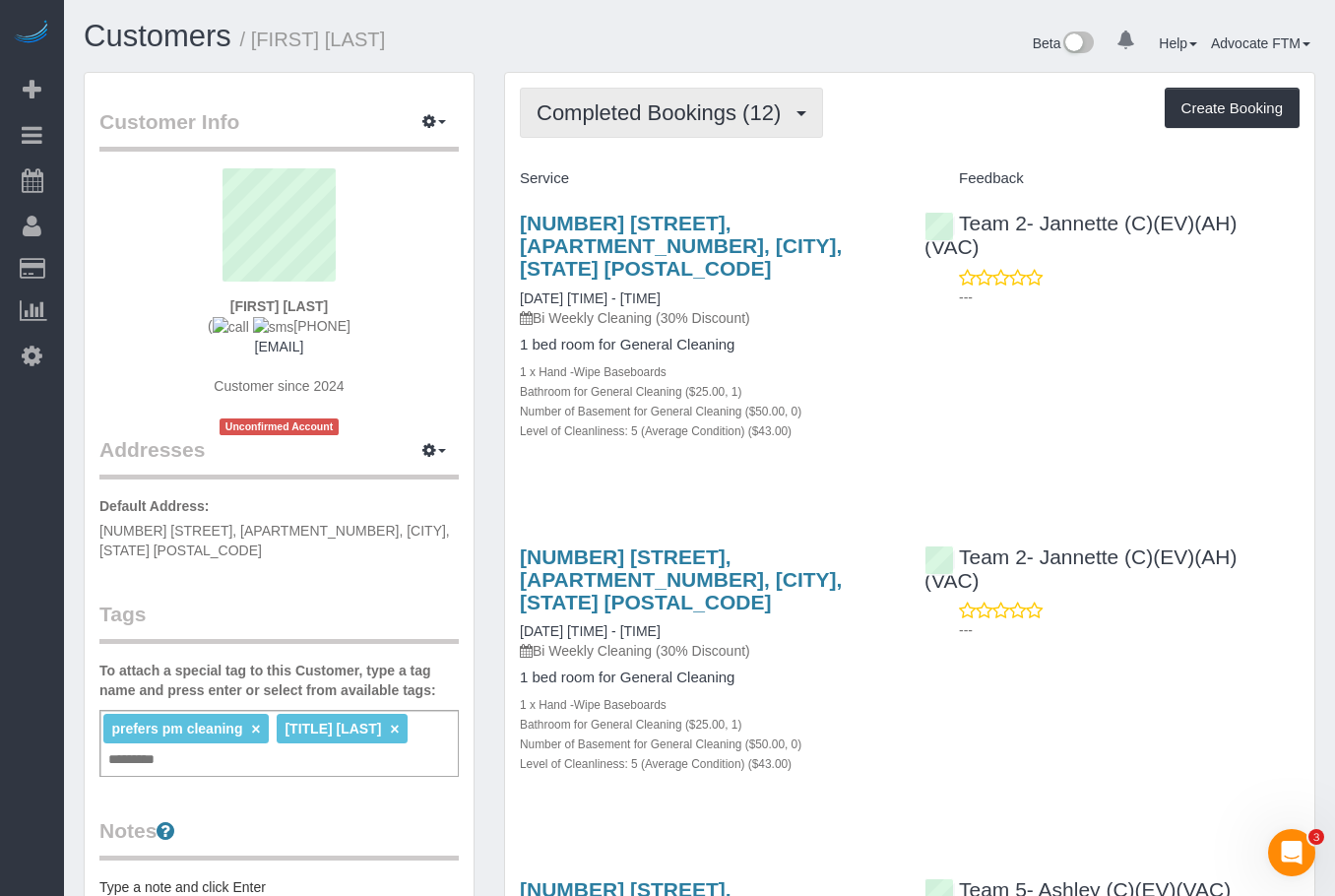 click on "Completed Bookings (12)" at bounding box center (664, 112) 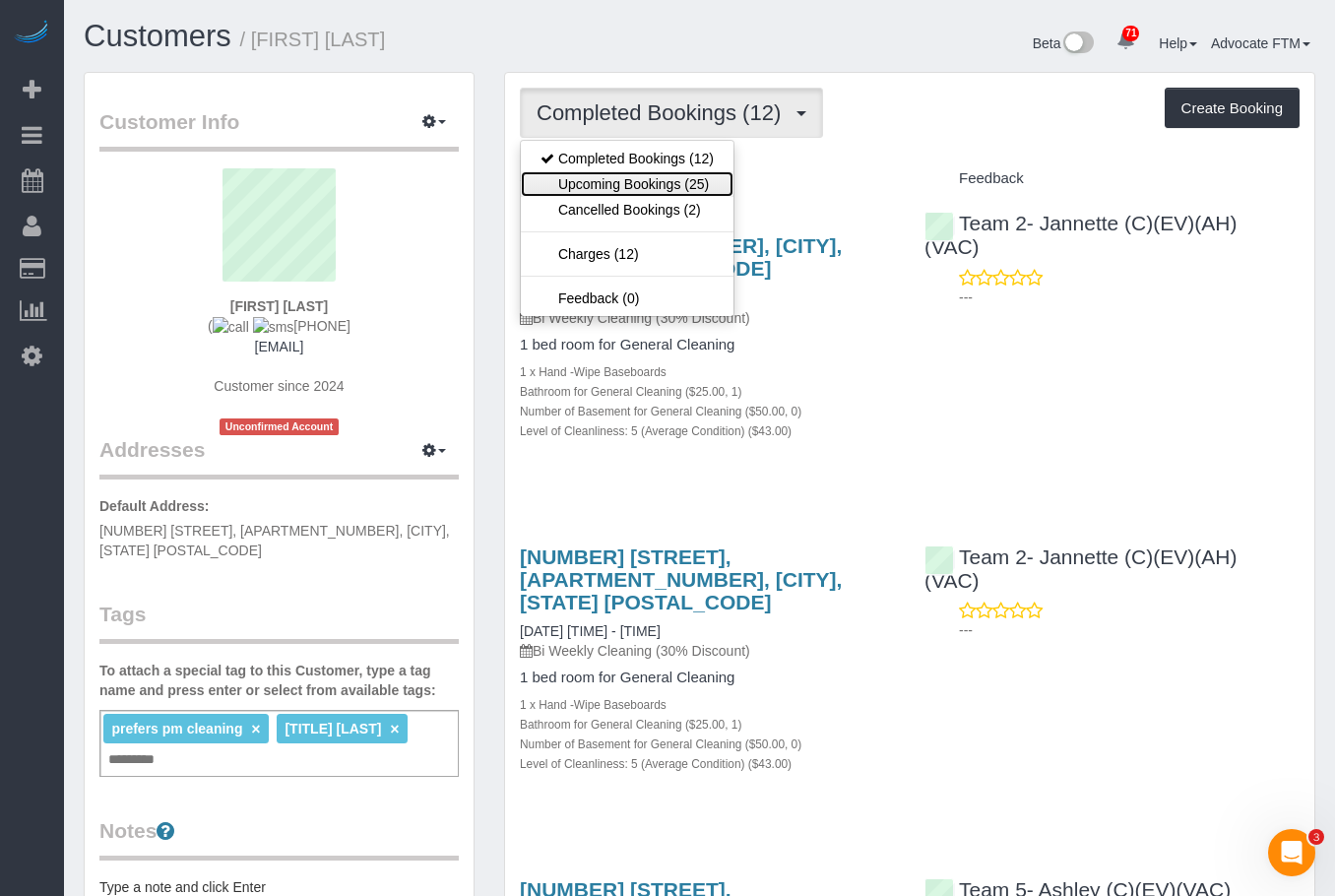 click on "Upcoming Bookings (25)" at bounding box center (627, 184) 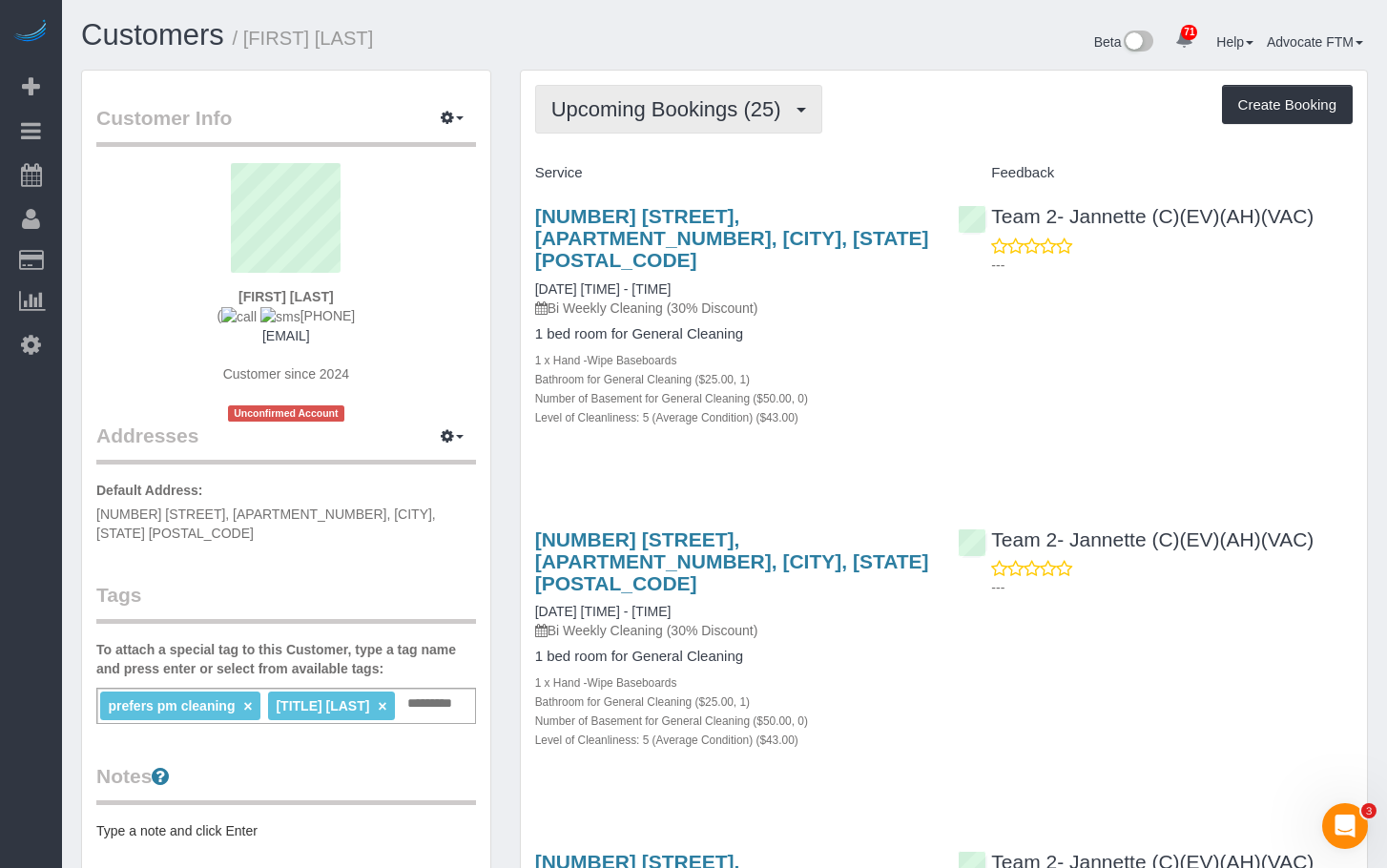 drag, startPoint x: 717, startPoint y: 119, endPoint x: 687, endPoint y: 106, distance: 32.695565 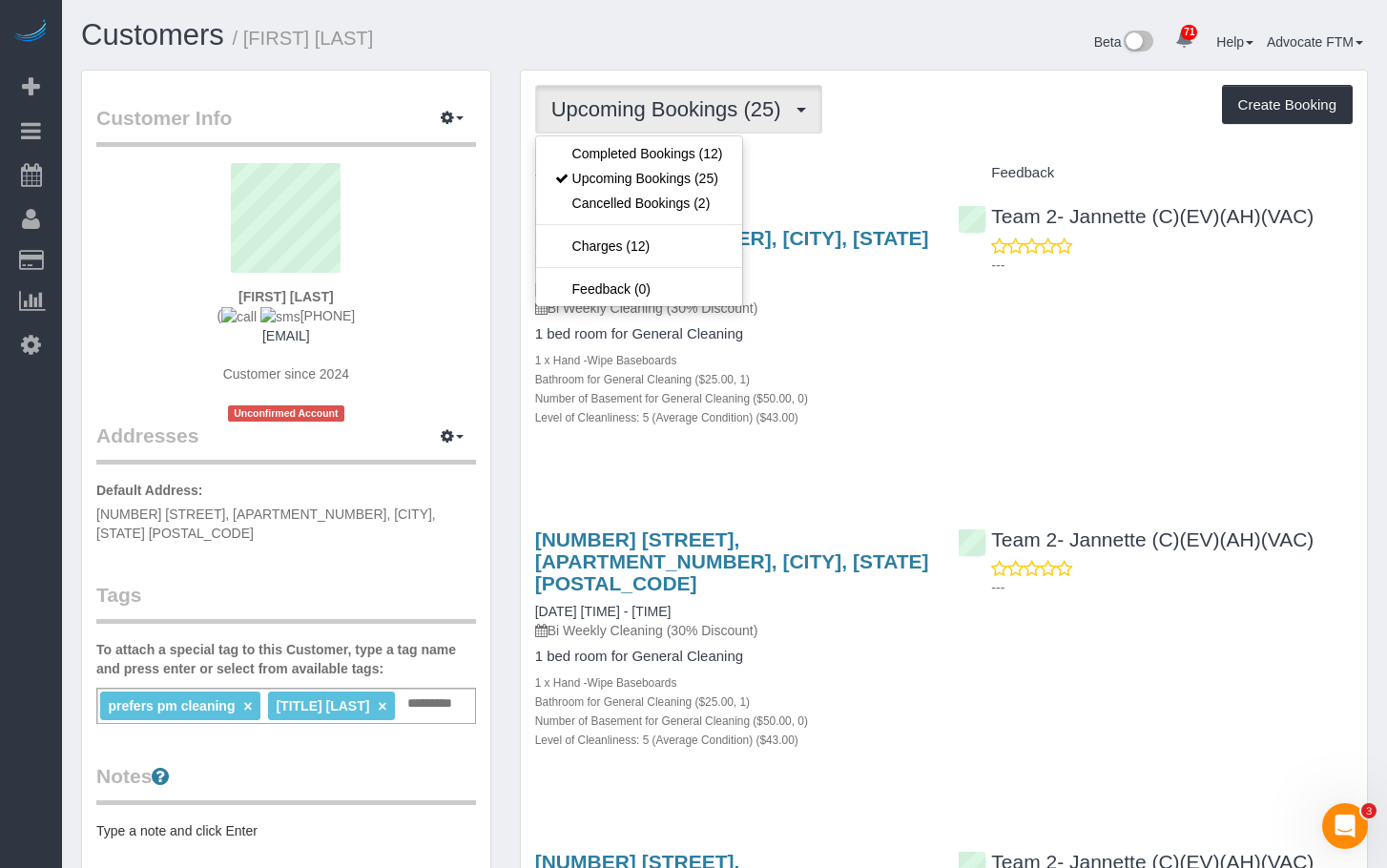 drag, startPoint x: 330, startPoint y: 44, endPoint x: 308, endPoint y: 39, distance: 22.561028 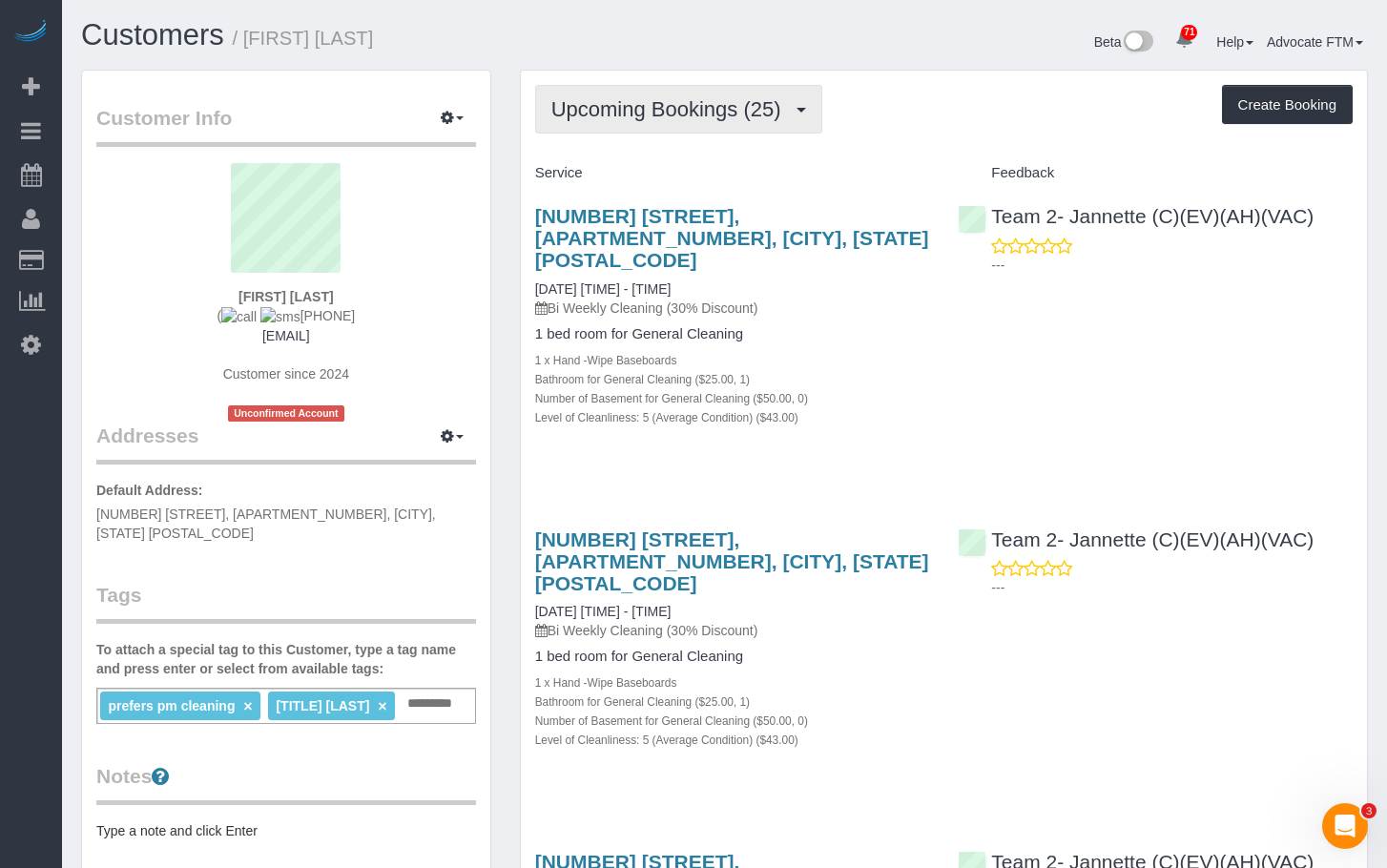 click on "Upcoming Bookings (25)
Completed Bookings (12)
Upcoming Bookings (25)
Cancelled Bookings (2)
Charges (12)
Feedback (0)
Create Booking
Service
Feedback" at bounding box center [943, 4285] 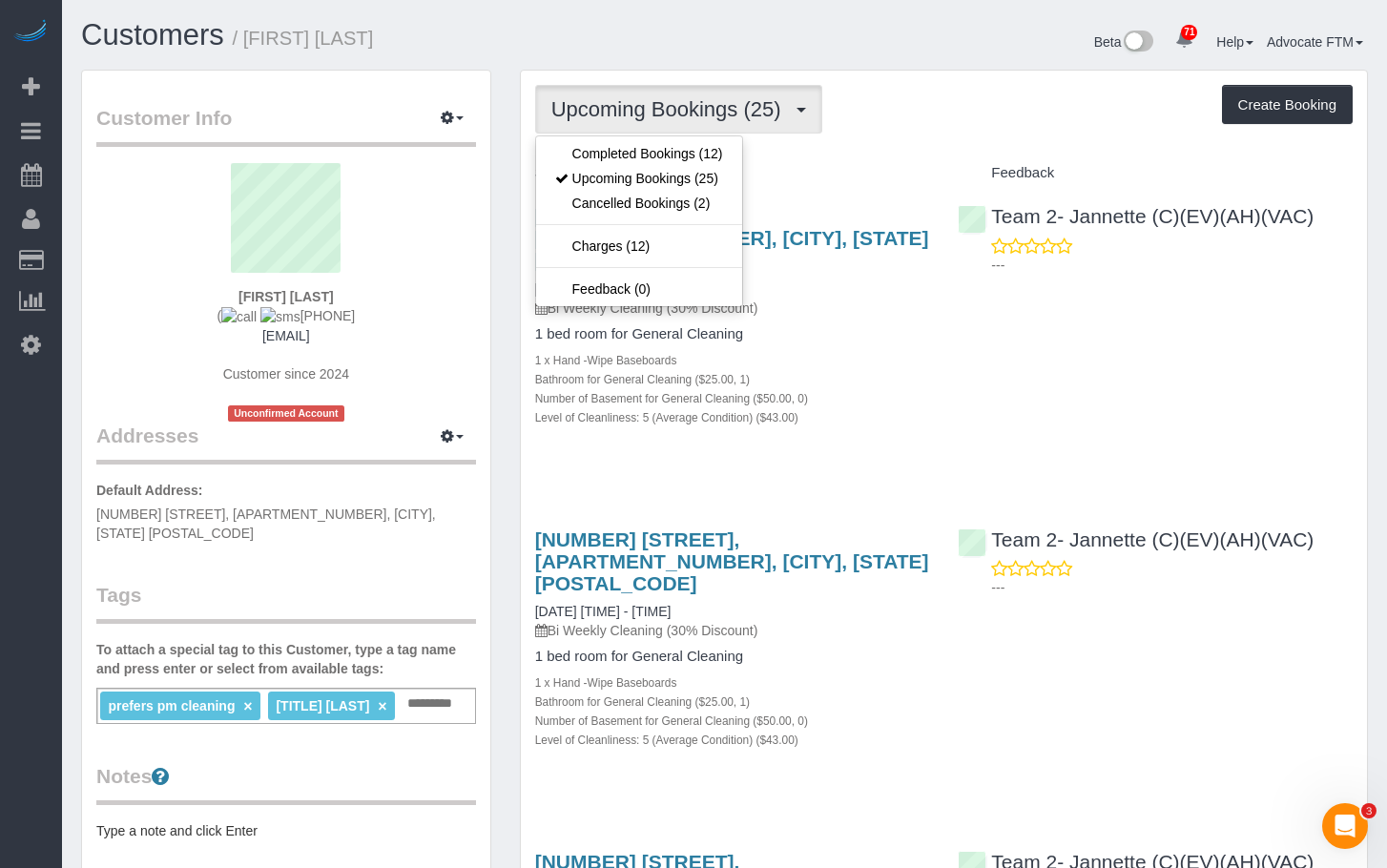 click on "Customers
/ Kurt Kincaid" at bounding box center [396, 35] 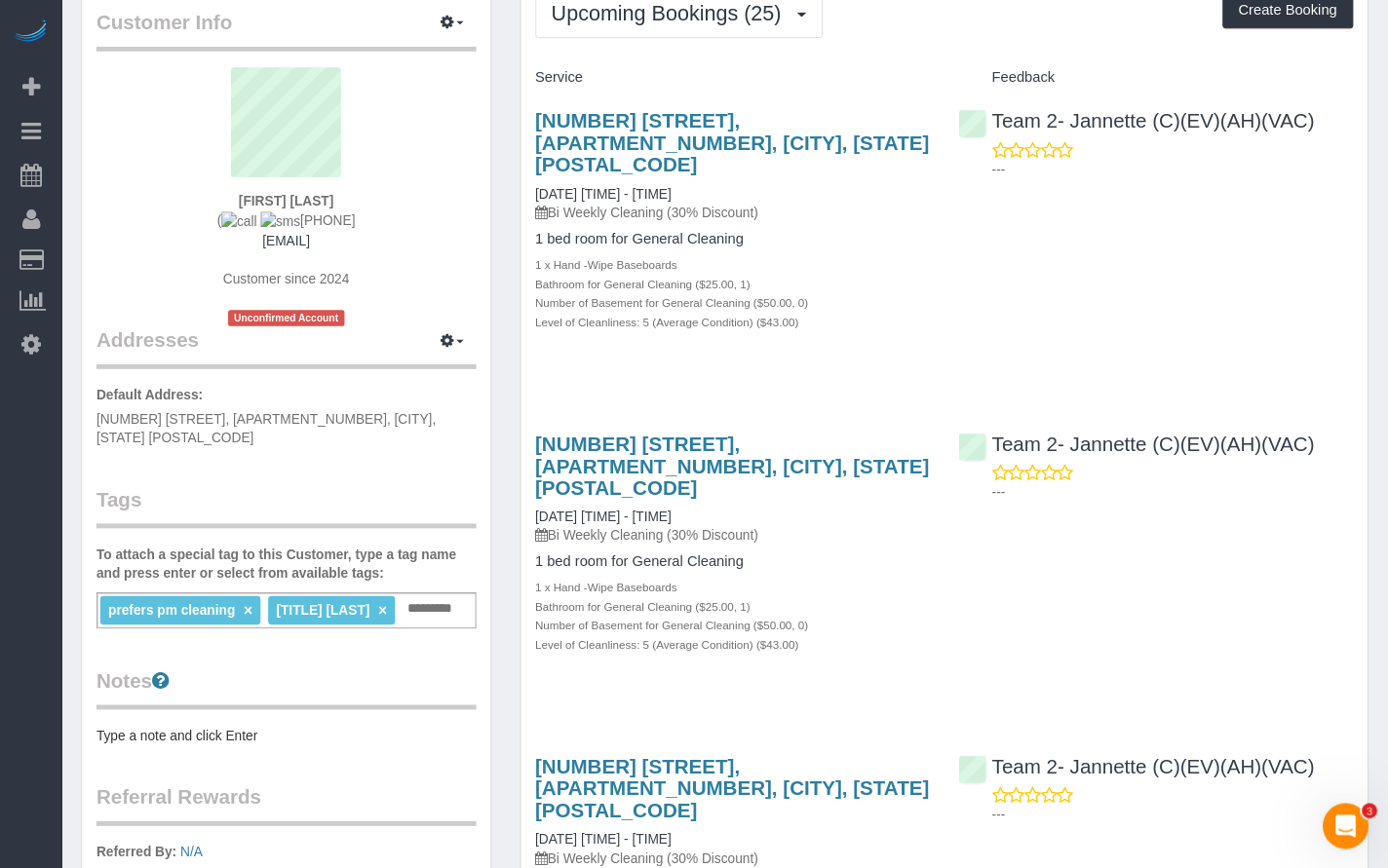 scroll, scrollTop: 0, scrollLeft: 0, axis: both 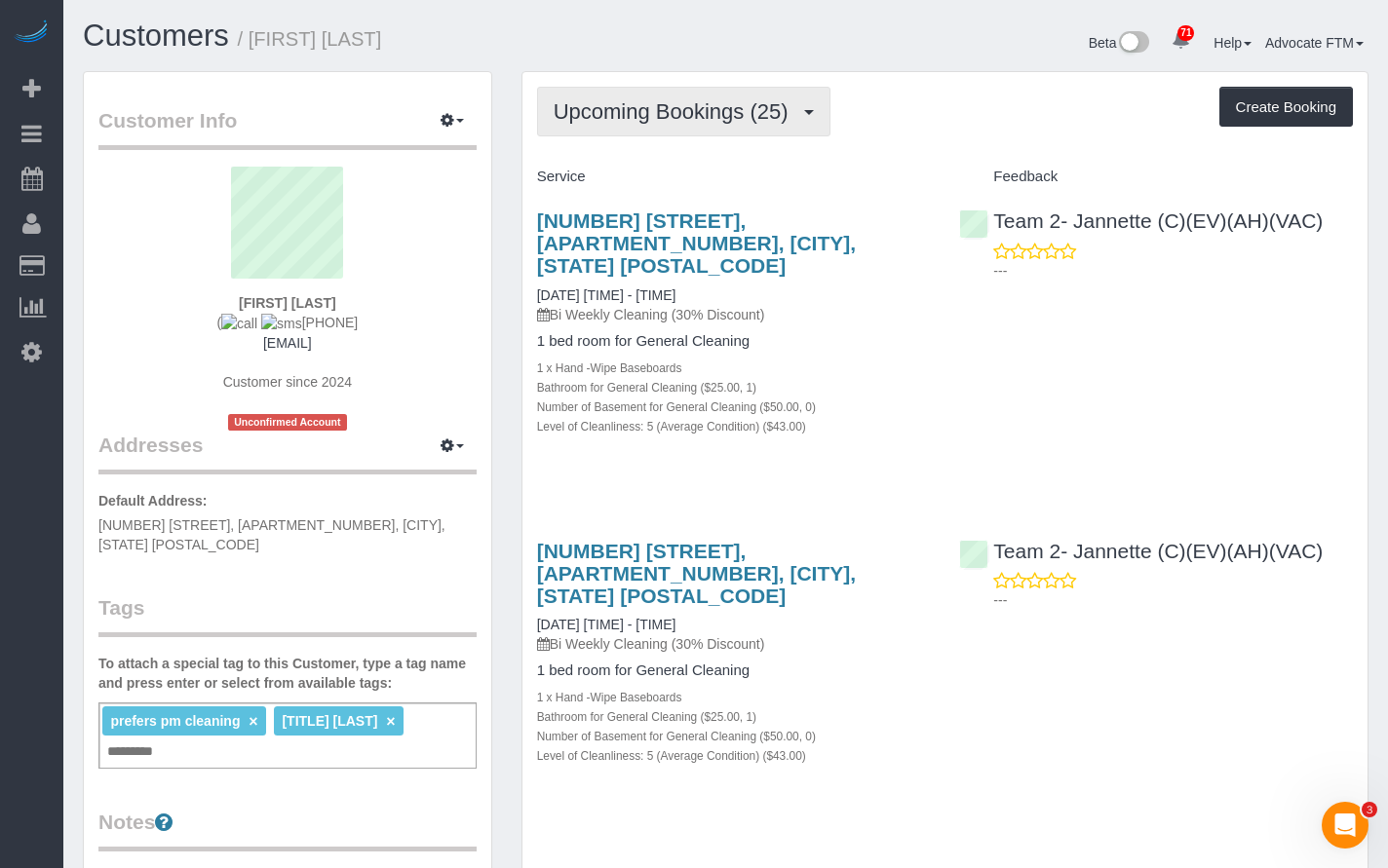 click on "Upcoming Bookings (25)" at bounding box center [675, 111] 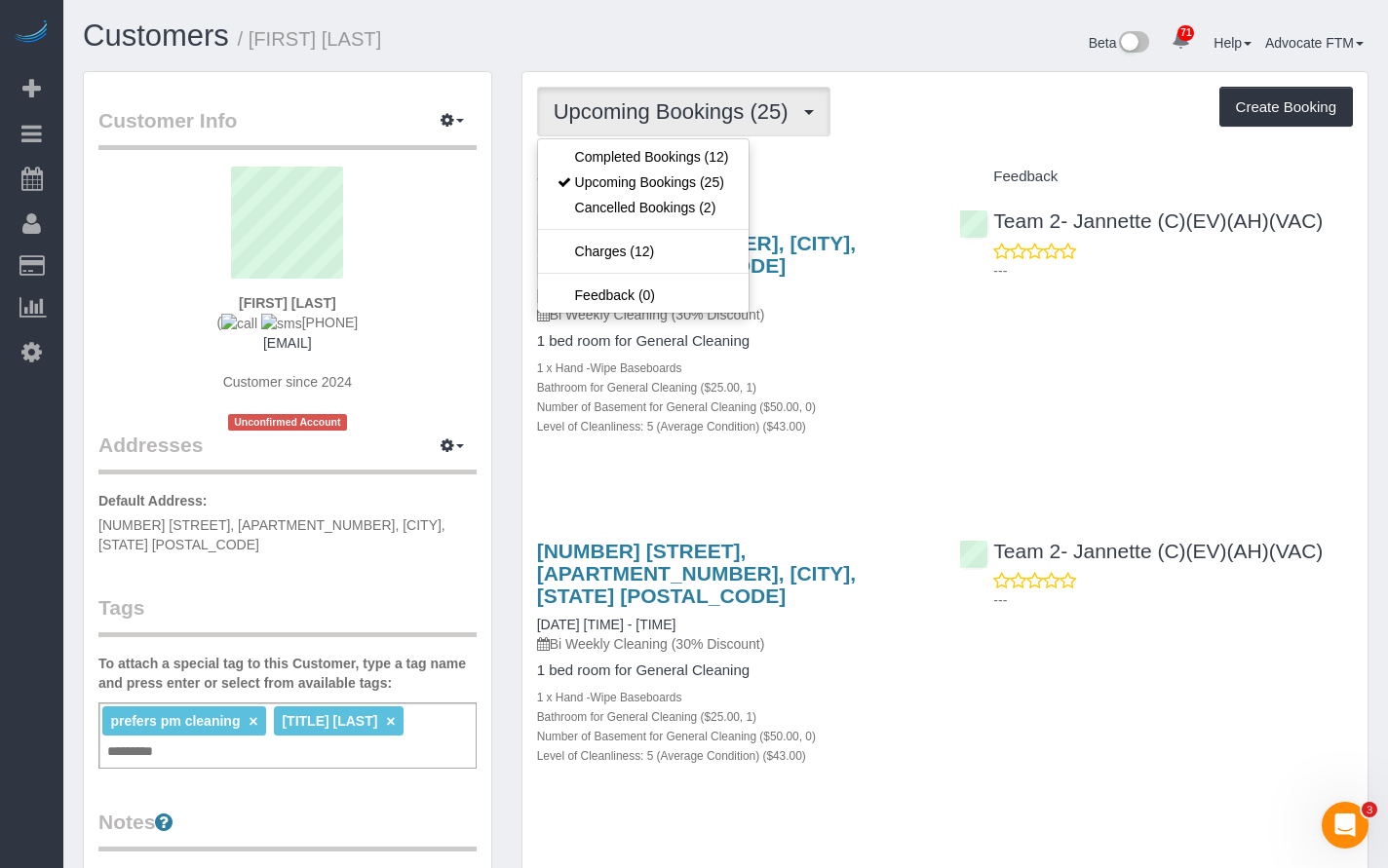 click on "Upcoming Bookings (25)
Completed Bookings (12)
Upcoming Bookings (25)
Cancelled Bookings (2)
Charges (12)
Feedback (0)
Create Booking" at bounding box center [945, 111] 